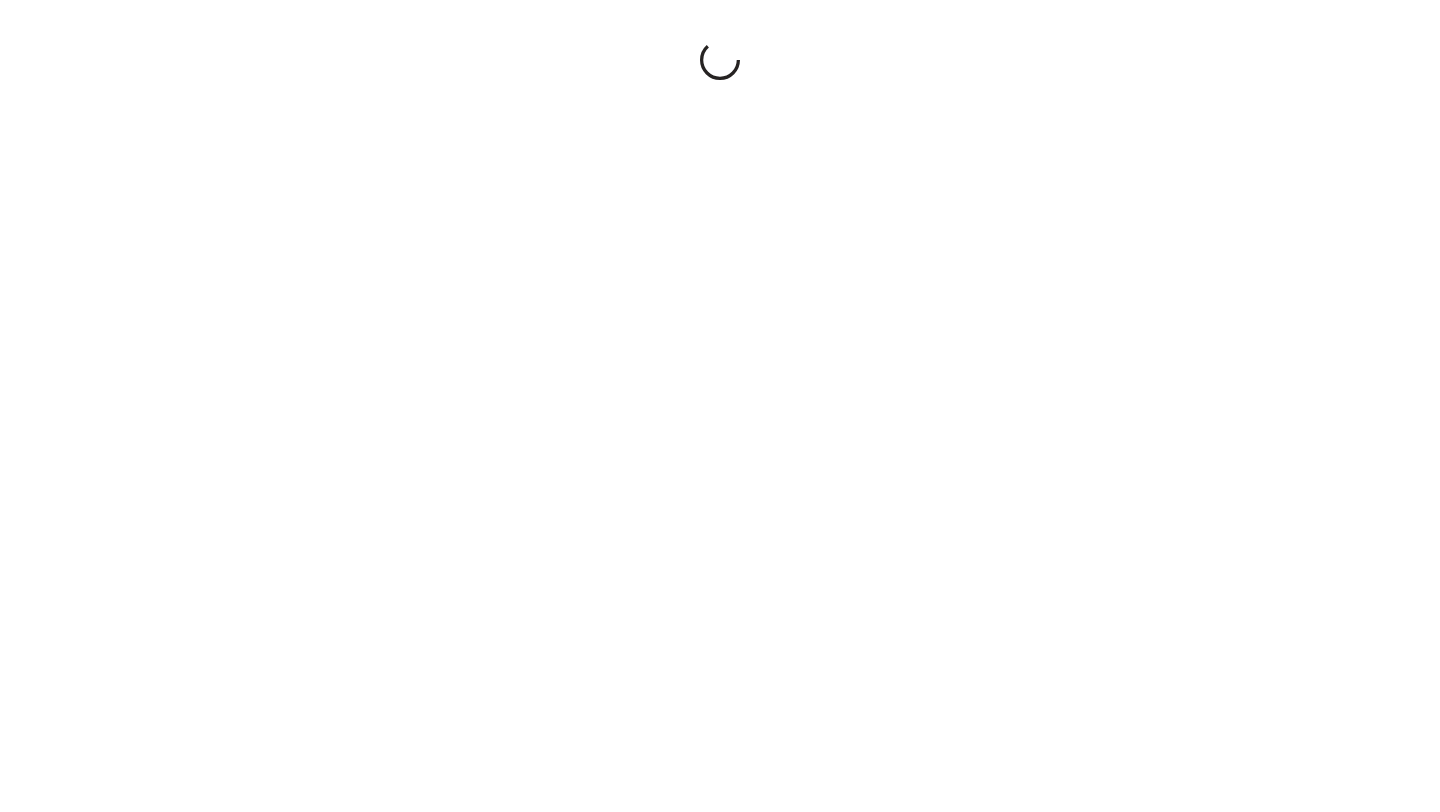 scroll, scrollTop: 0, scrollLeft: 0, axis: both 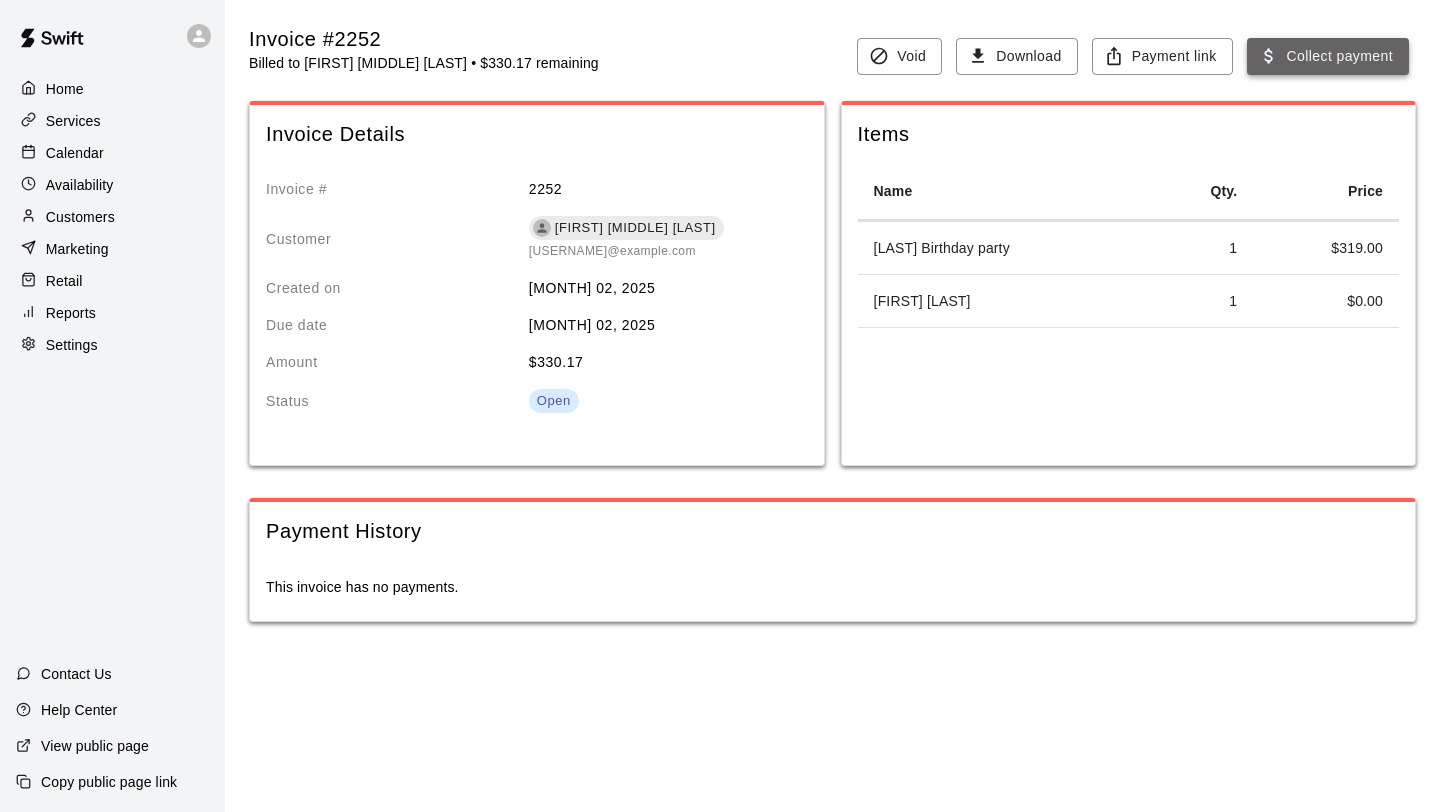 click on "Collect payment" at bounding box center (1328, 56) 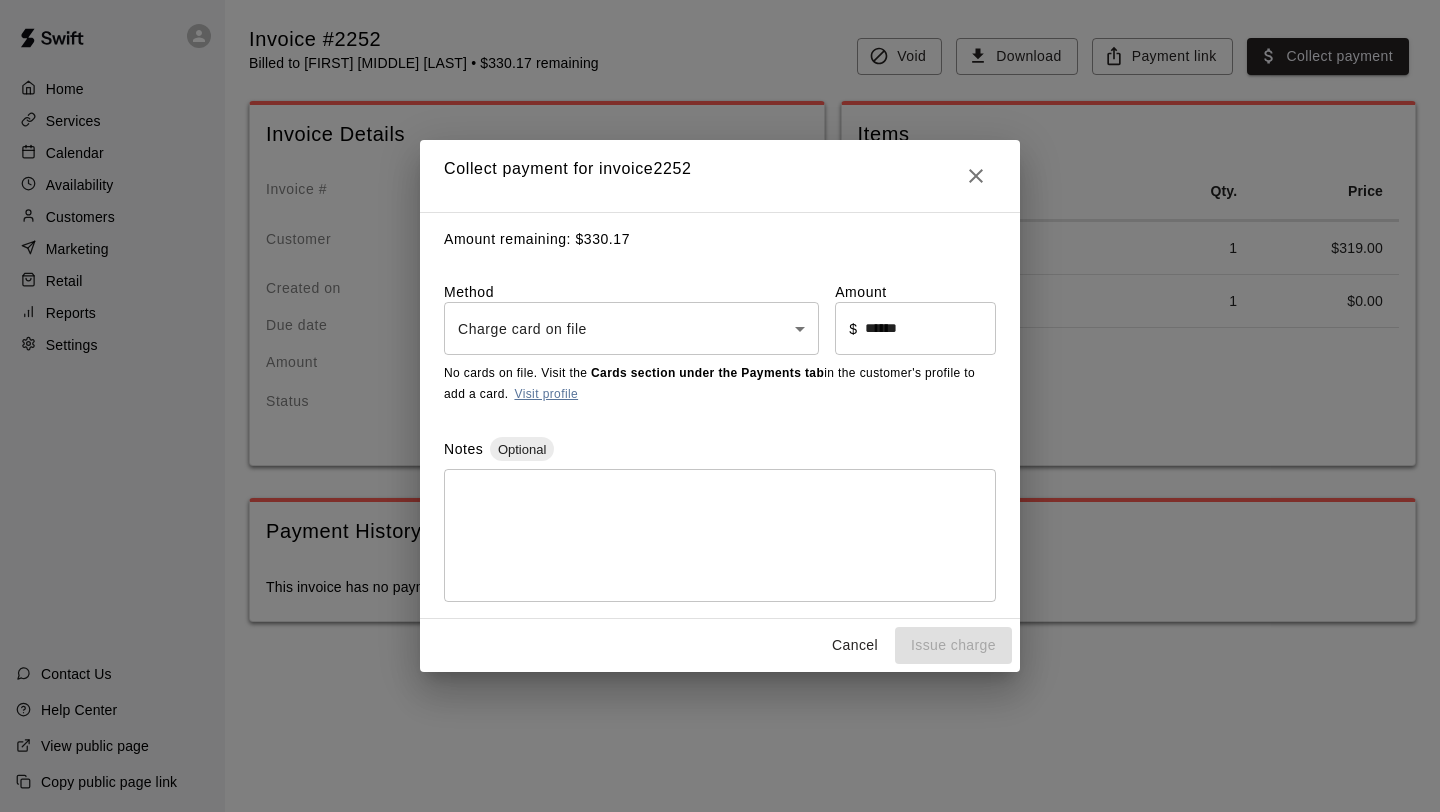 click on "Visit profile" at bounding box center (546, 394) 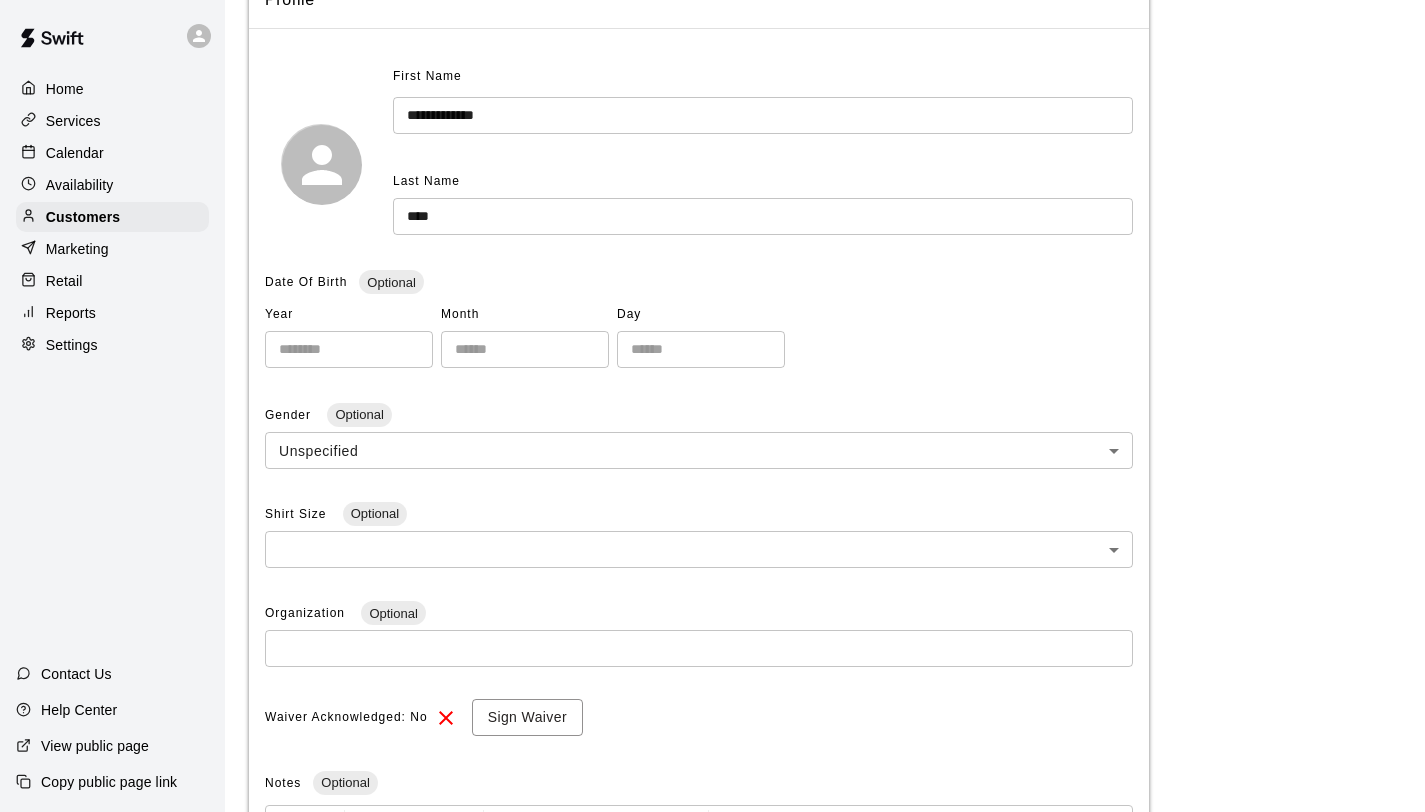 scroll, scrollTop: 133, scrollLeft: 0, axis: vertical 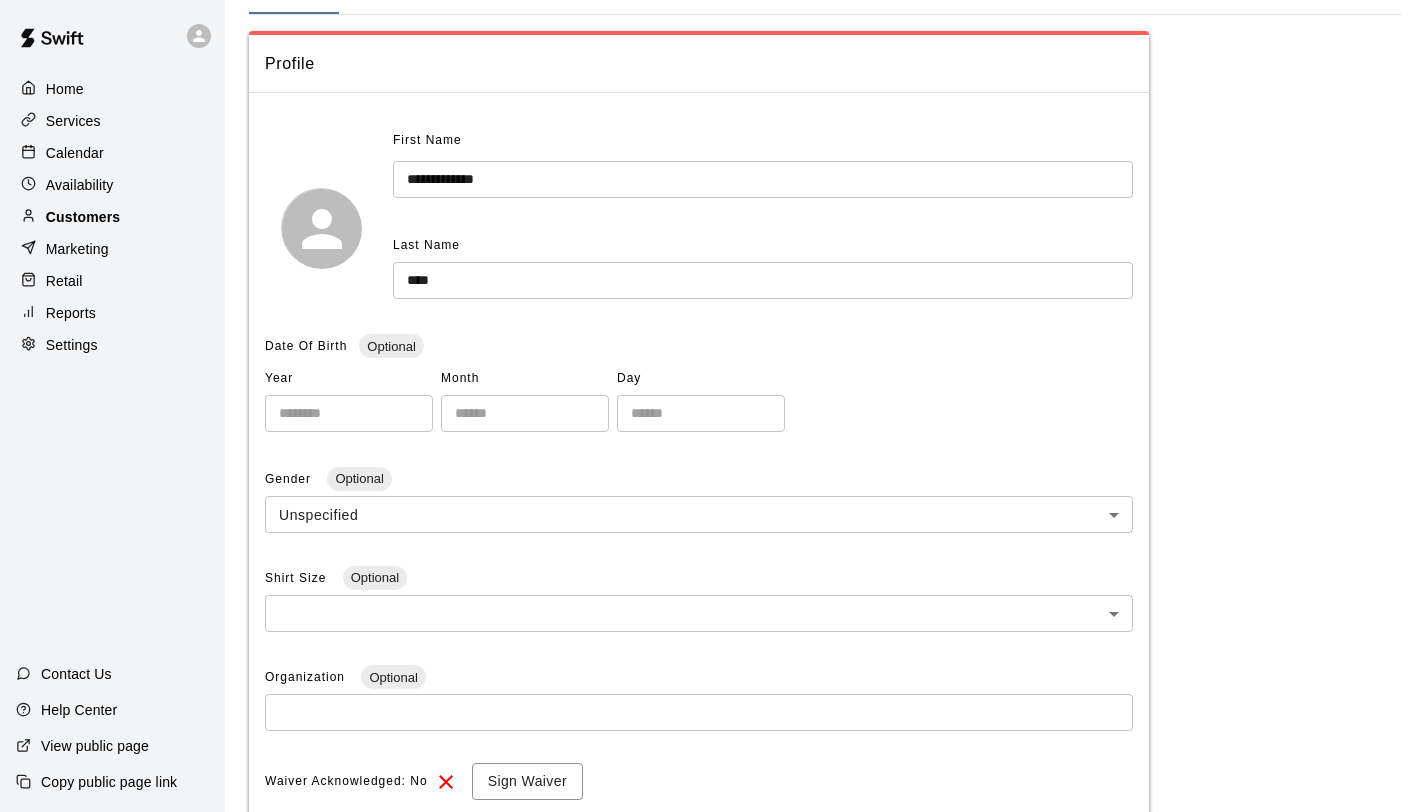 click on "Customers" at bounding box center [83, 217] 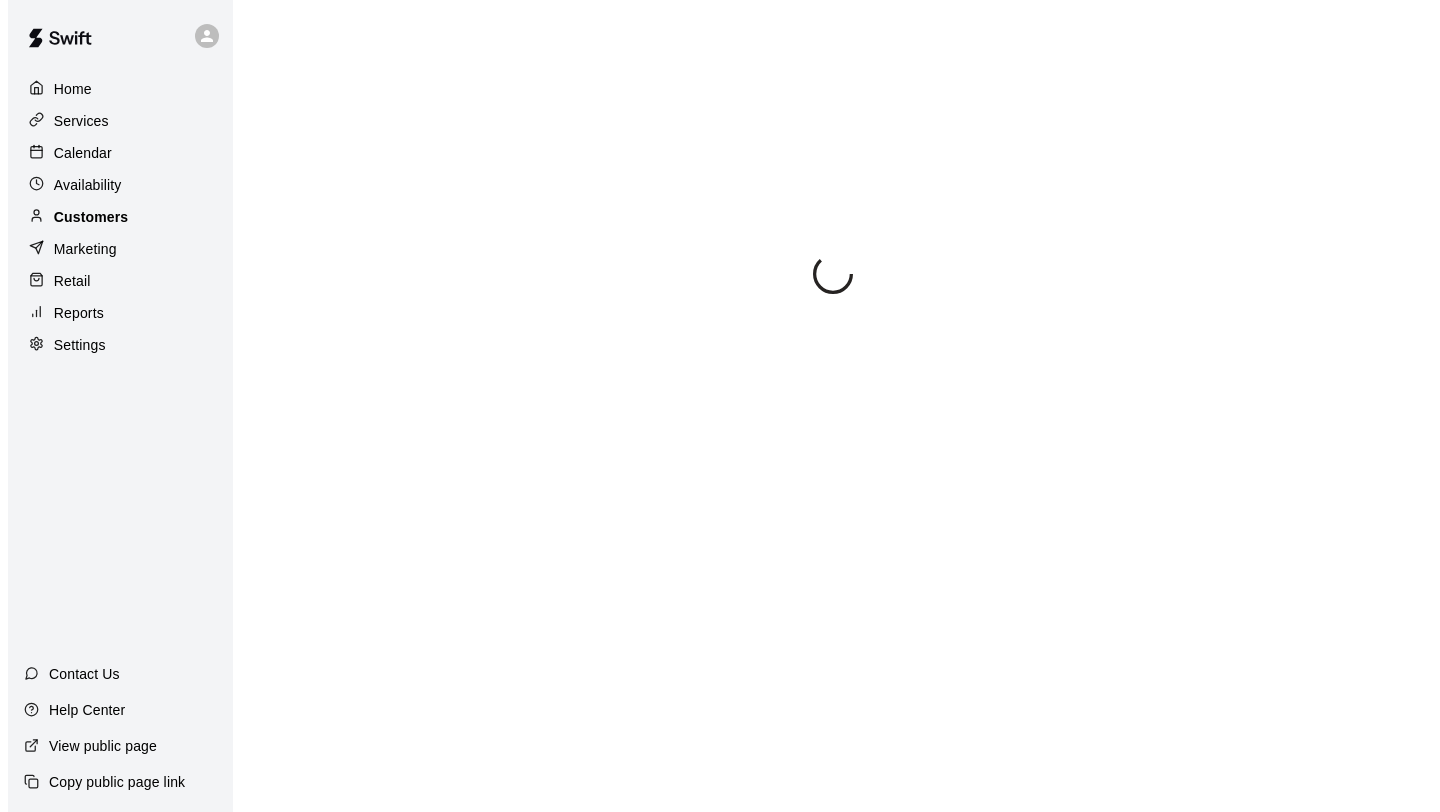 scroll, scrollTop: 0, scrollLeft: 0, axis: both 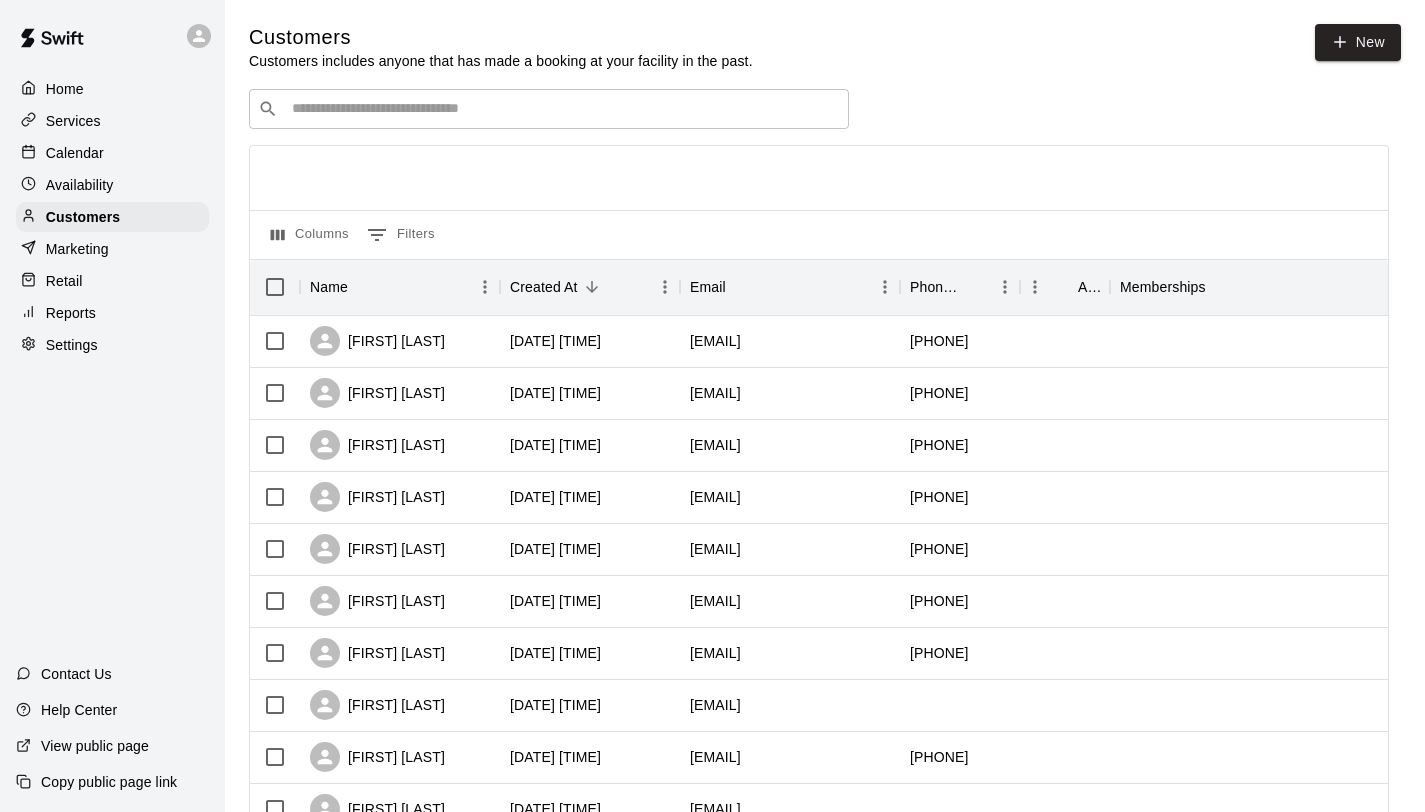 click at bounding box center (563, 109) 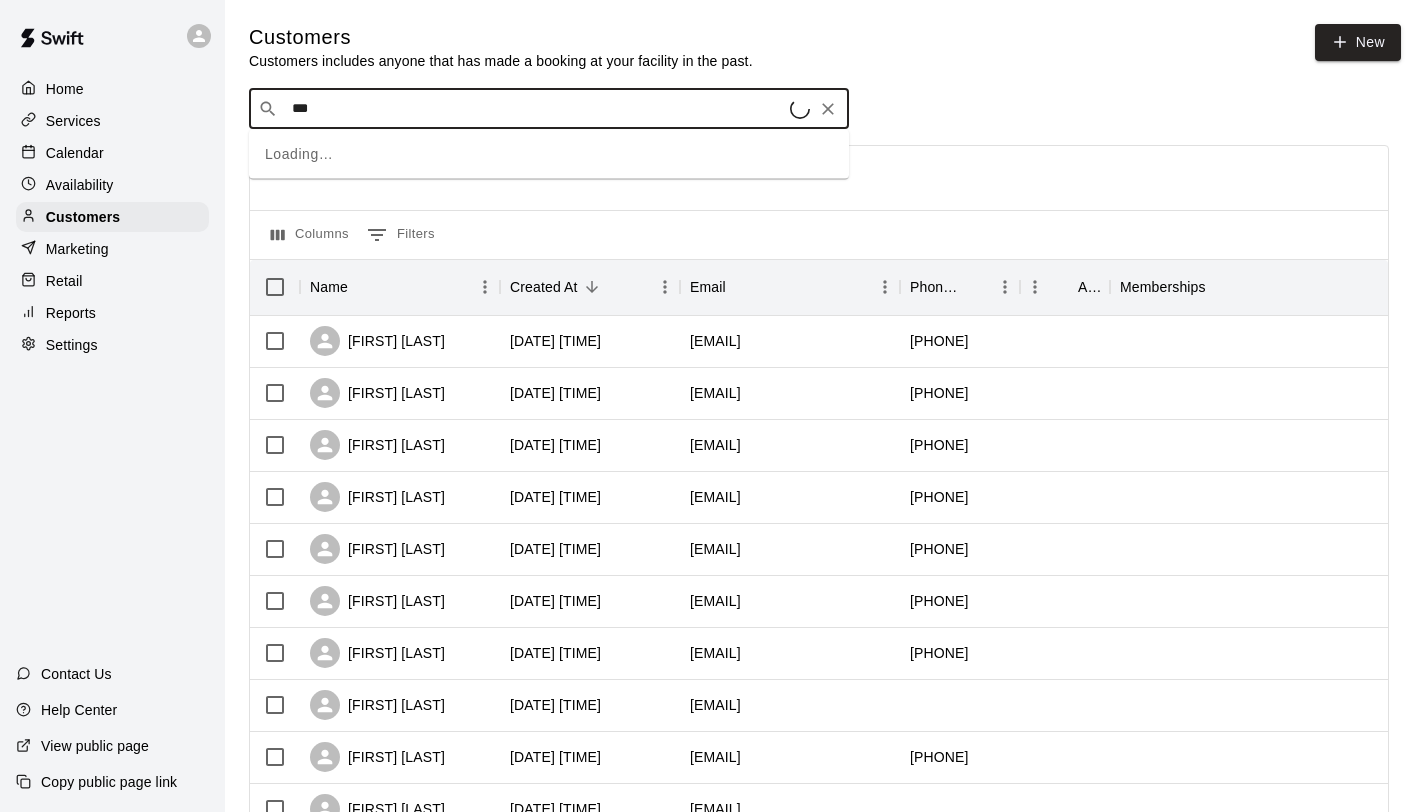 type on "****" 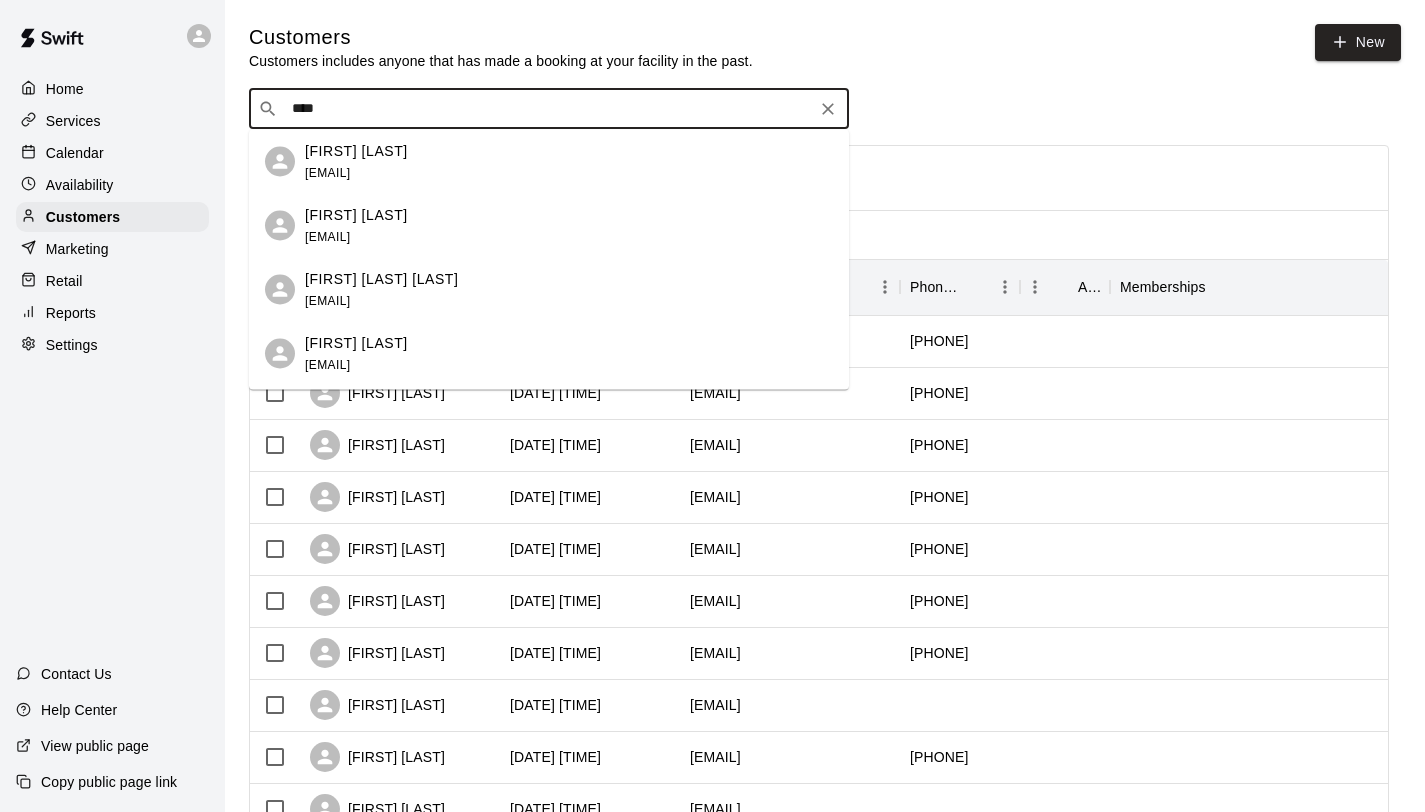 click on "[EMAIL]" at bounding box center [327, 364] 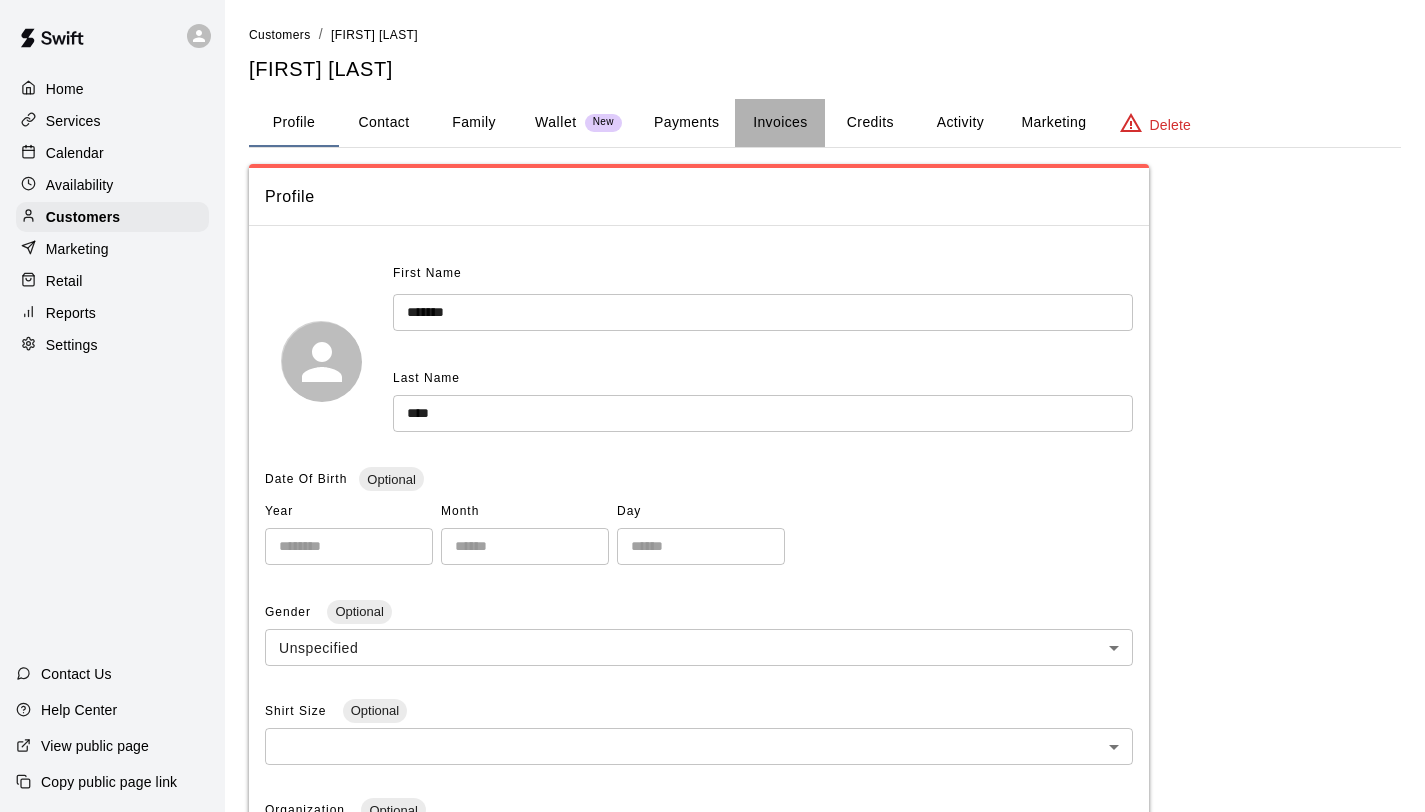 click on "Invoices" at bounding box center [780, 123] 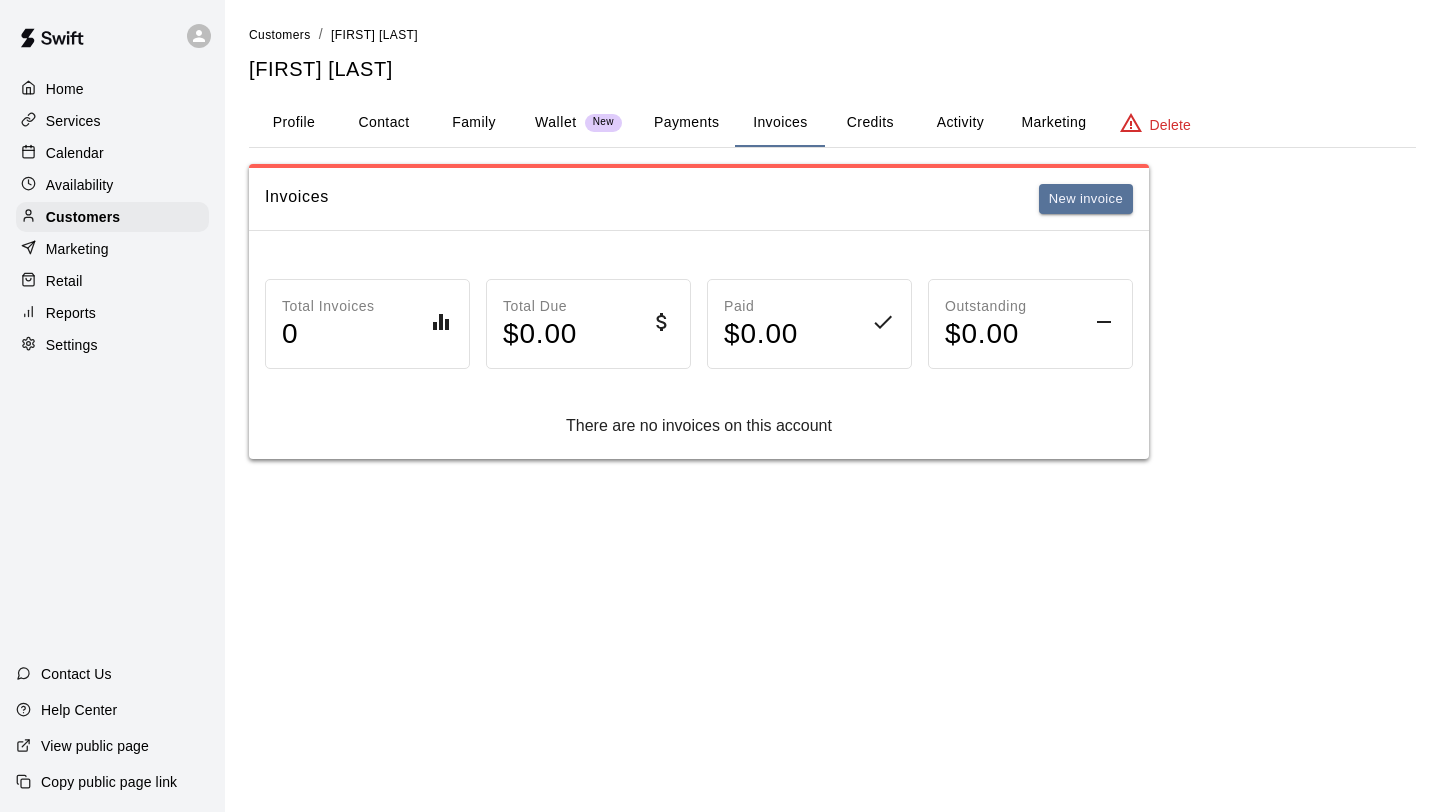 click on "Home" at bounding box center (112, 89) 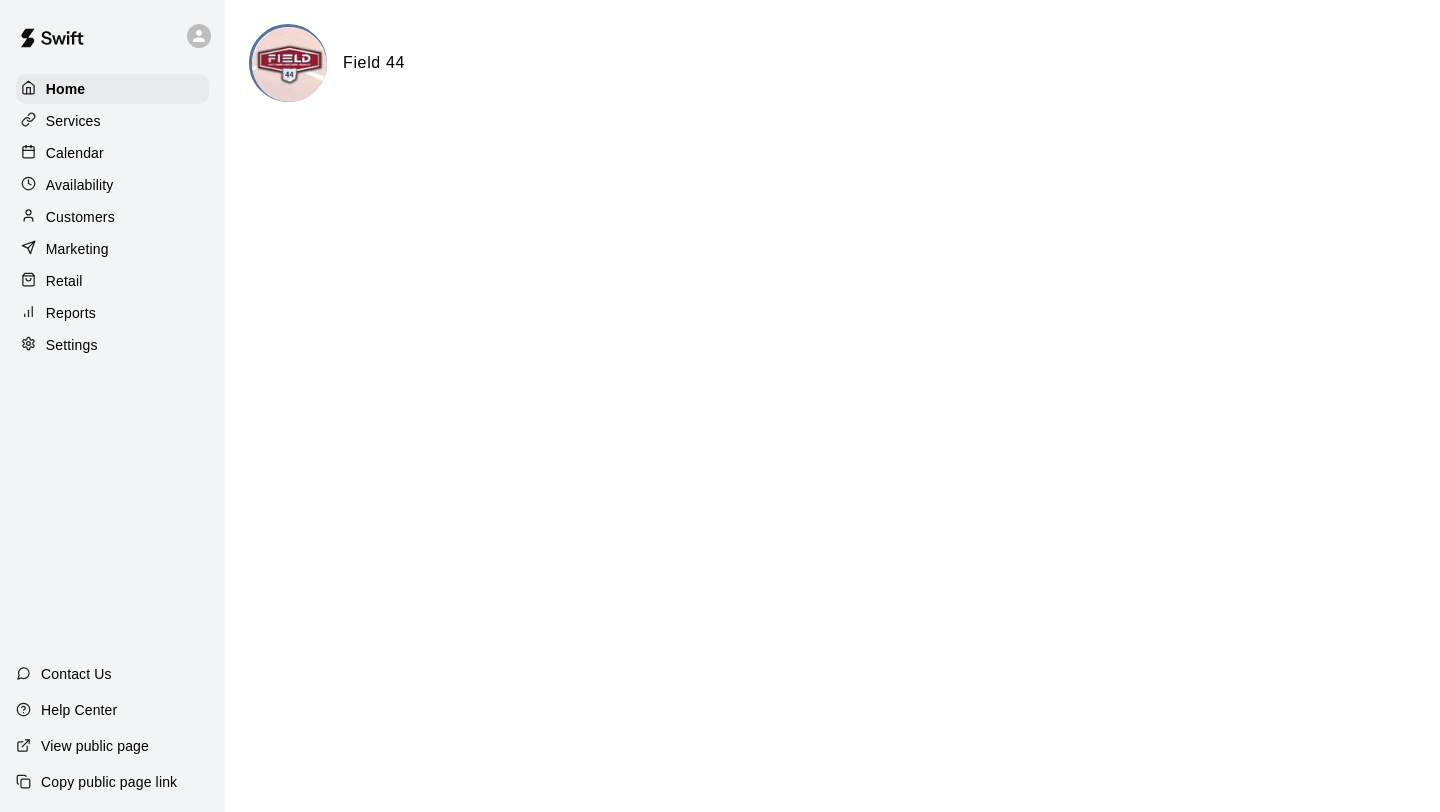 click on "Customers" at bounding box center (80, 217) 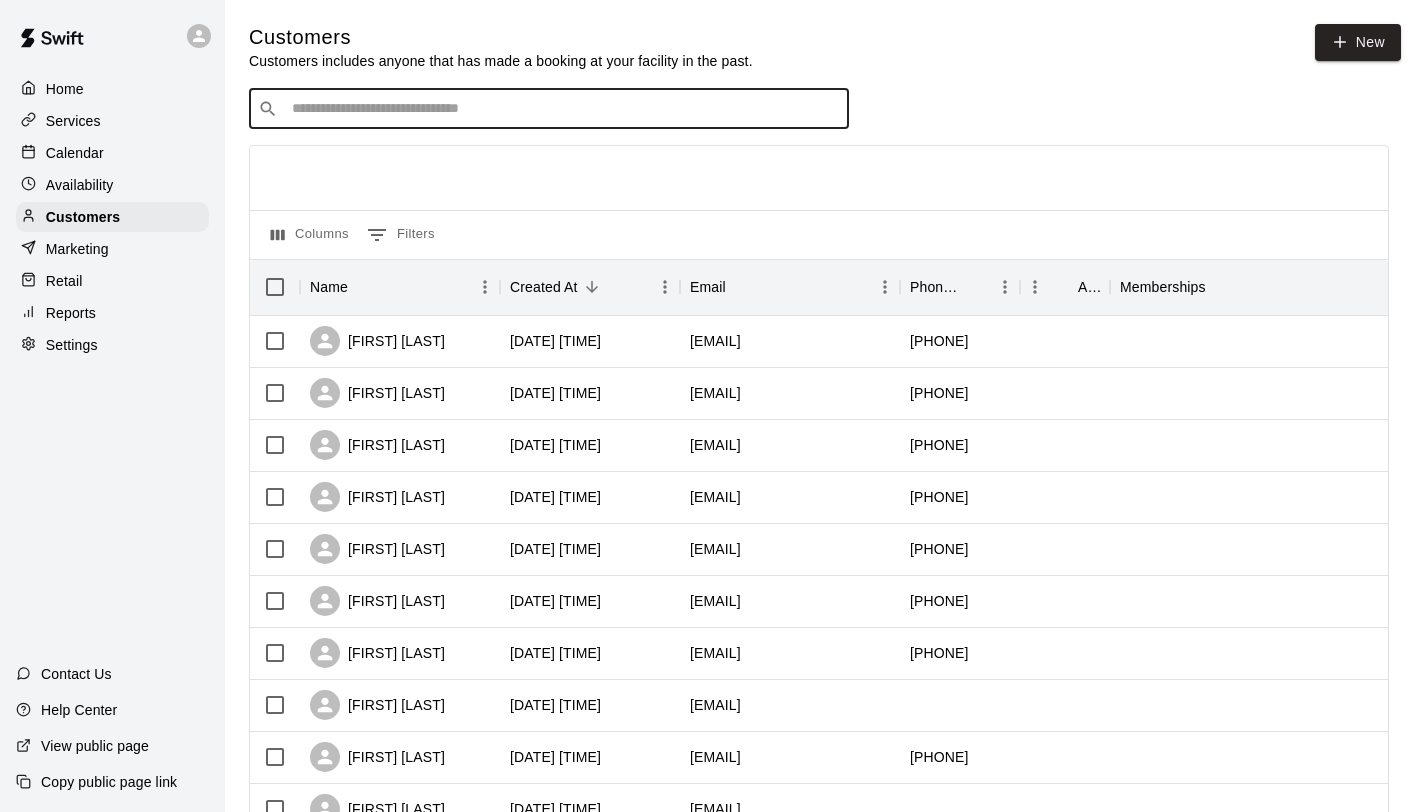 click at bounding box center [563, 109] 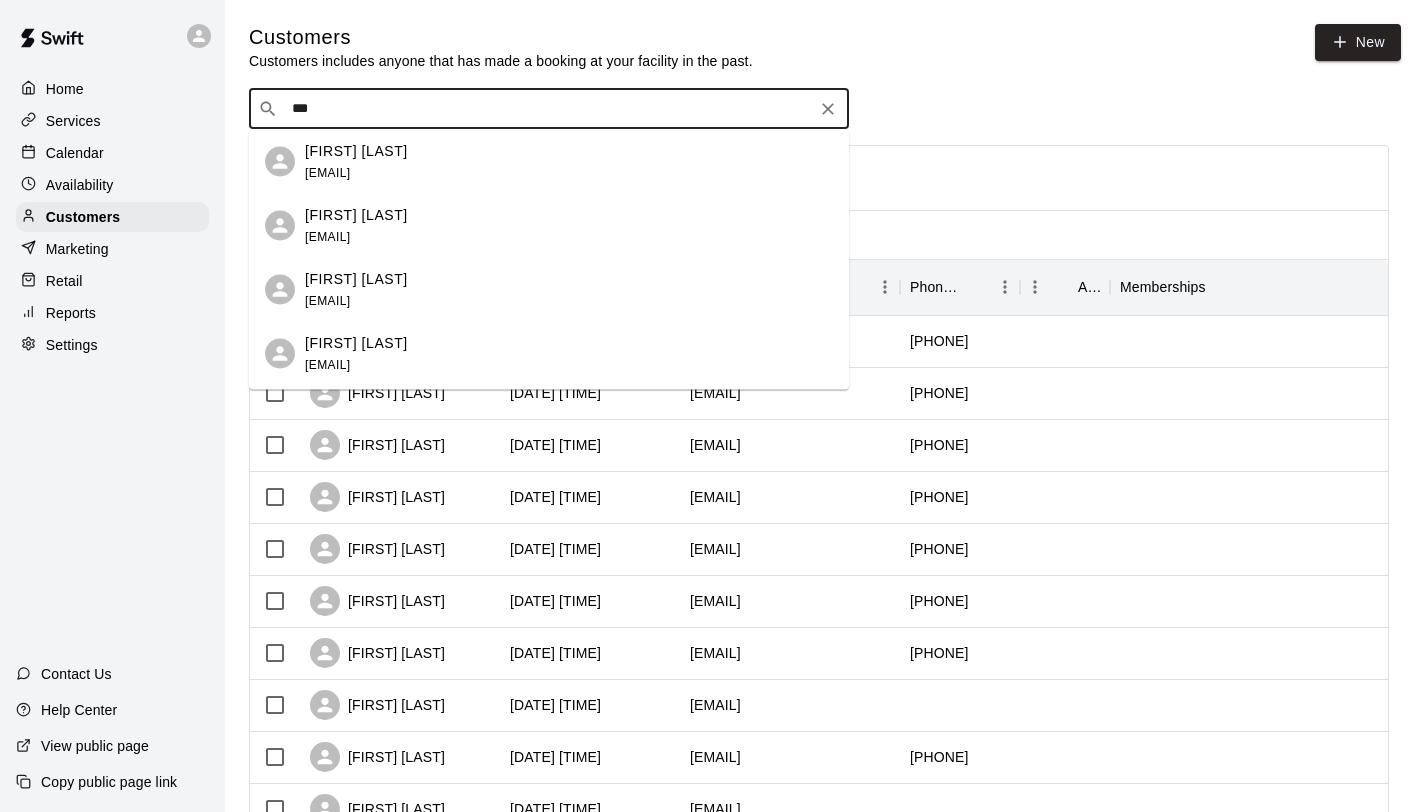 type on "****" 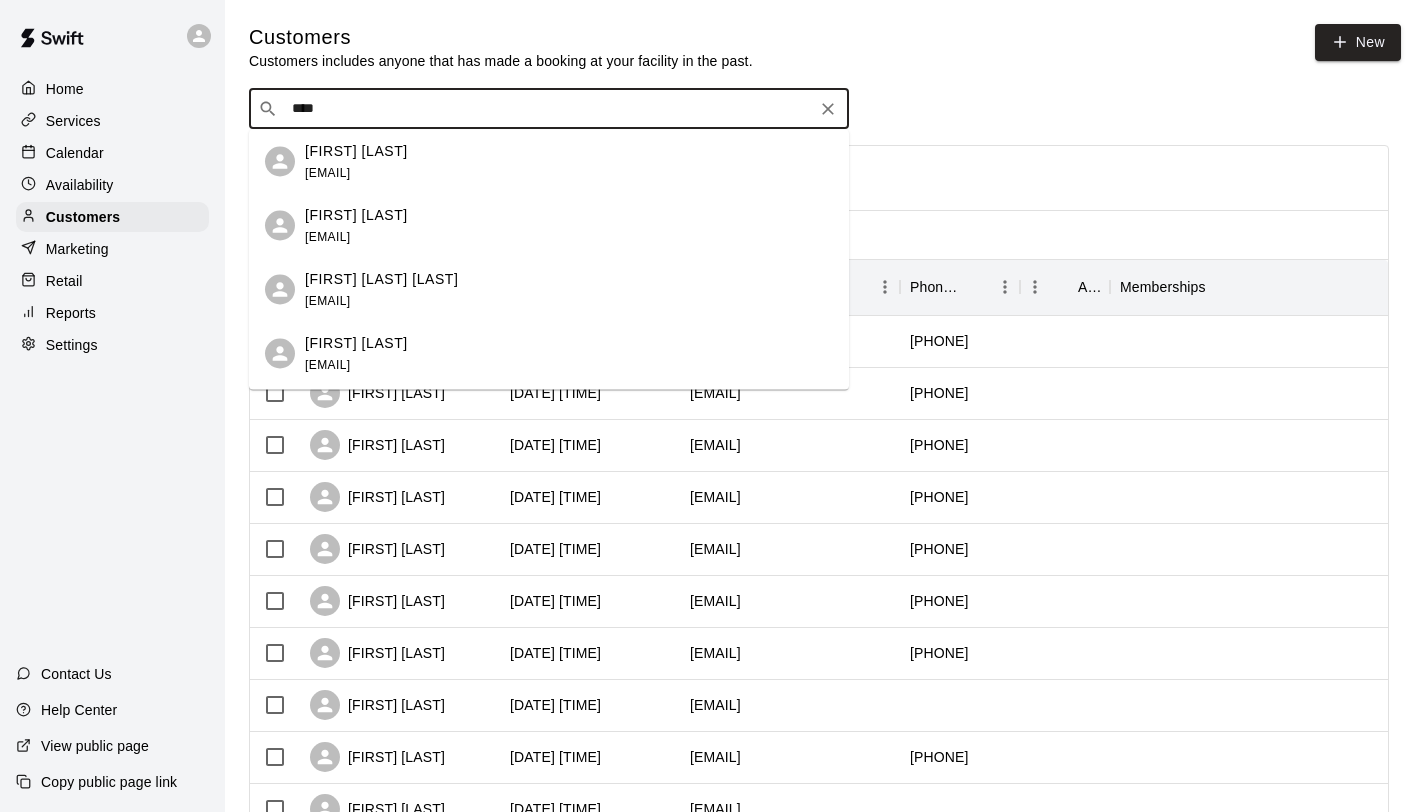 click on "Emmett Sloane Lieb allisondhayes@gmail.com" at bounding box center (381, 289) 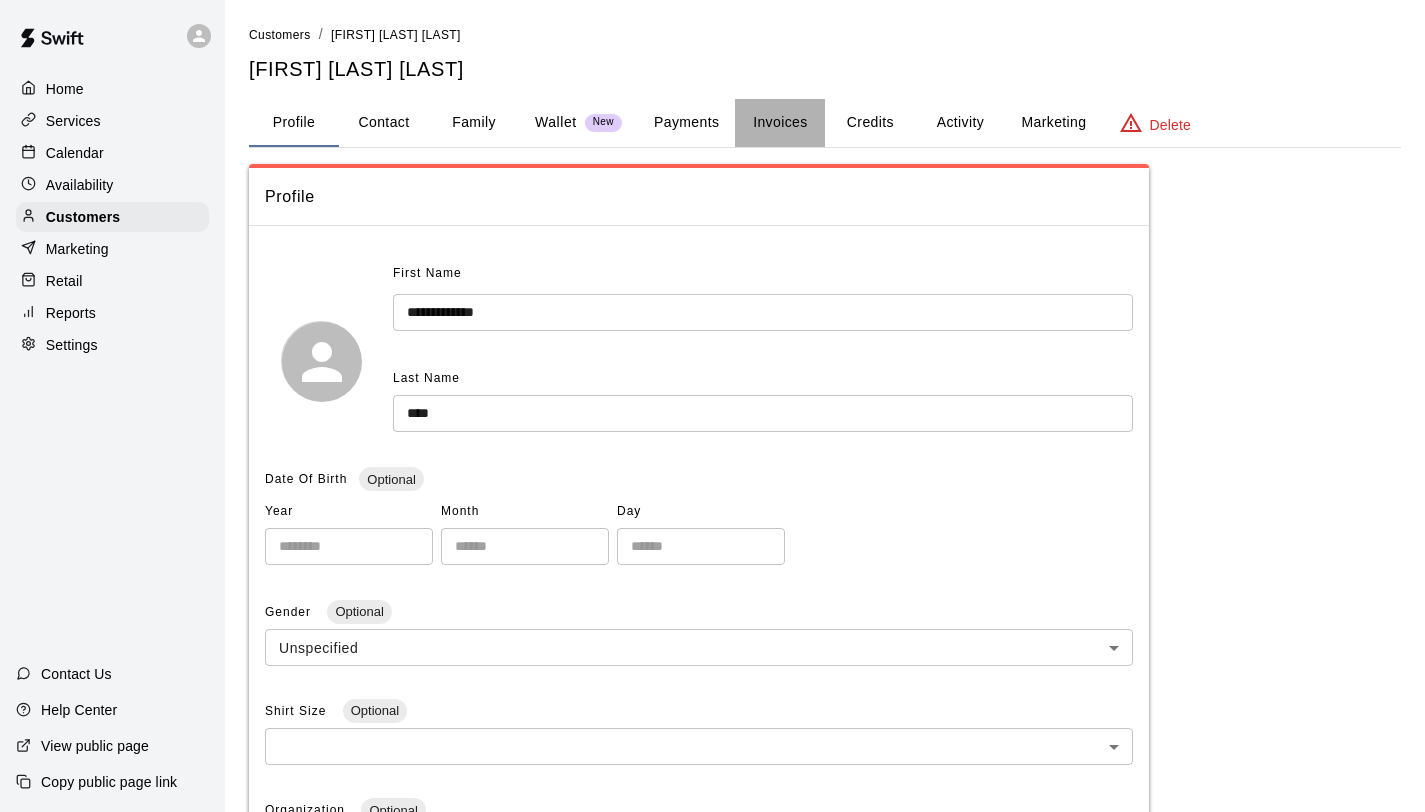 click on "Invoices" at bounding box center (780, 123) 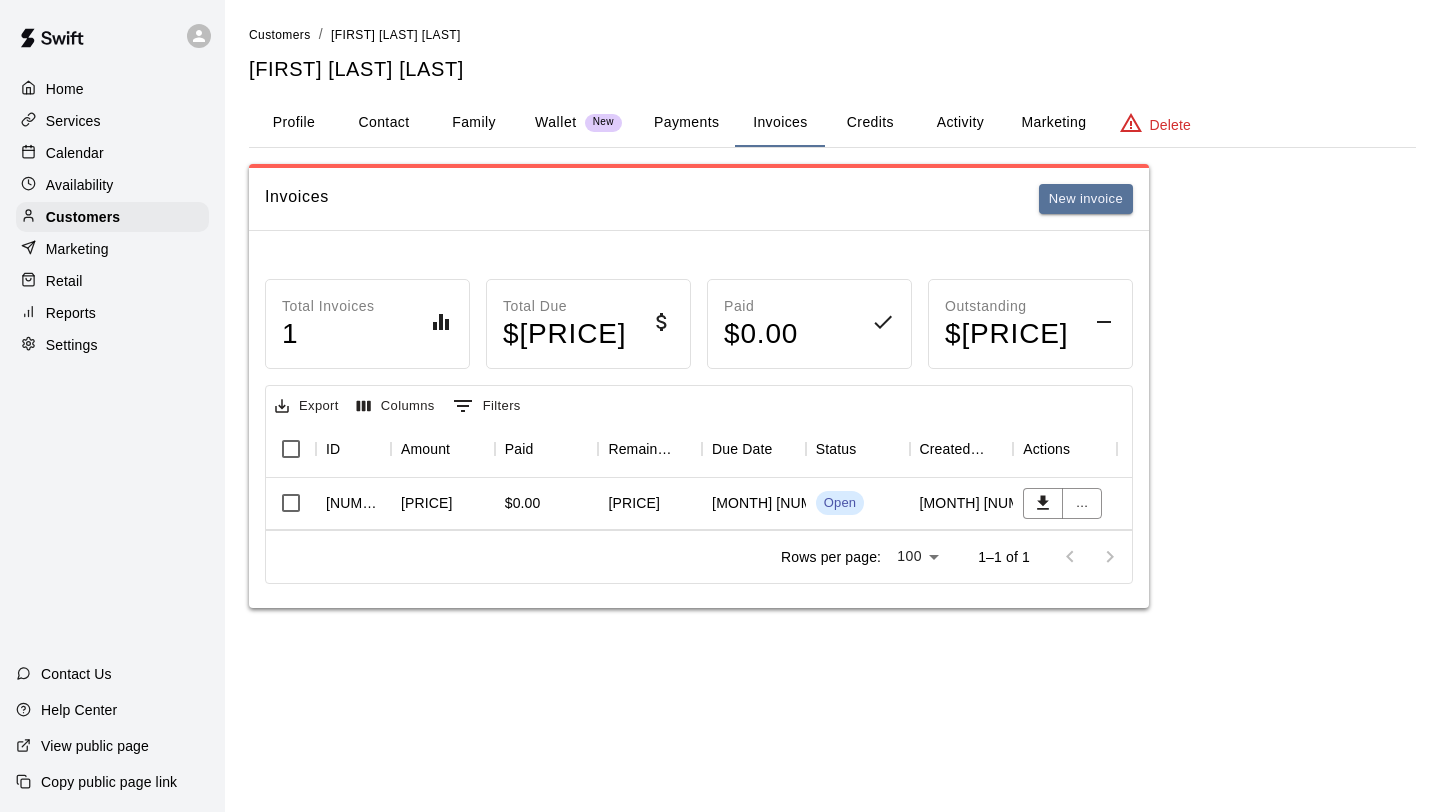 click on "[MONTH] [DAY], [YEAR]" at bounding box center (754, 504) 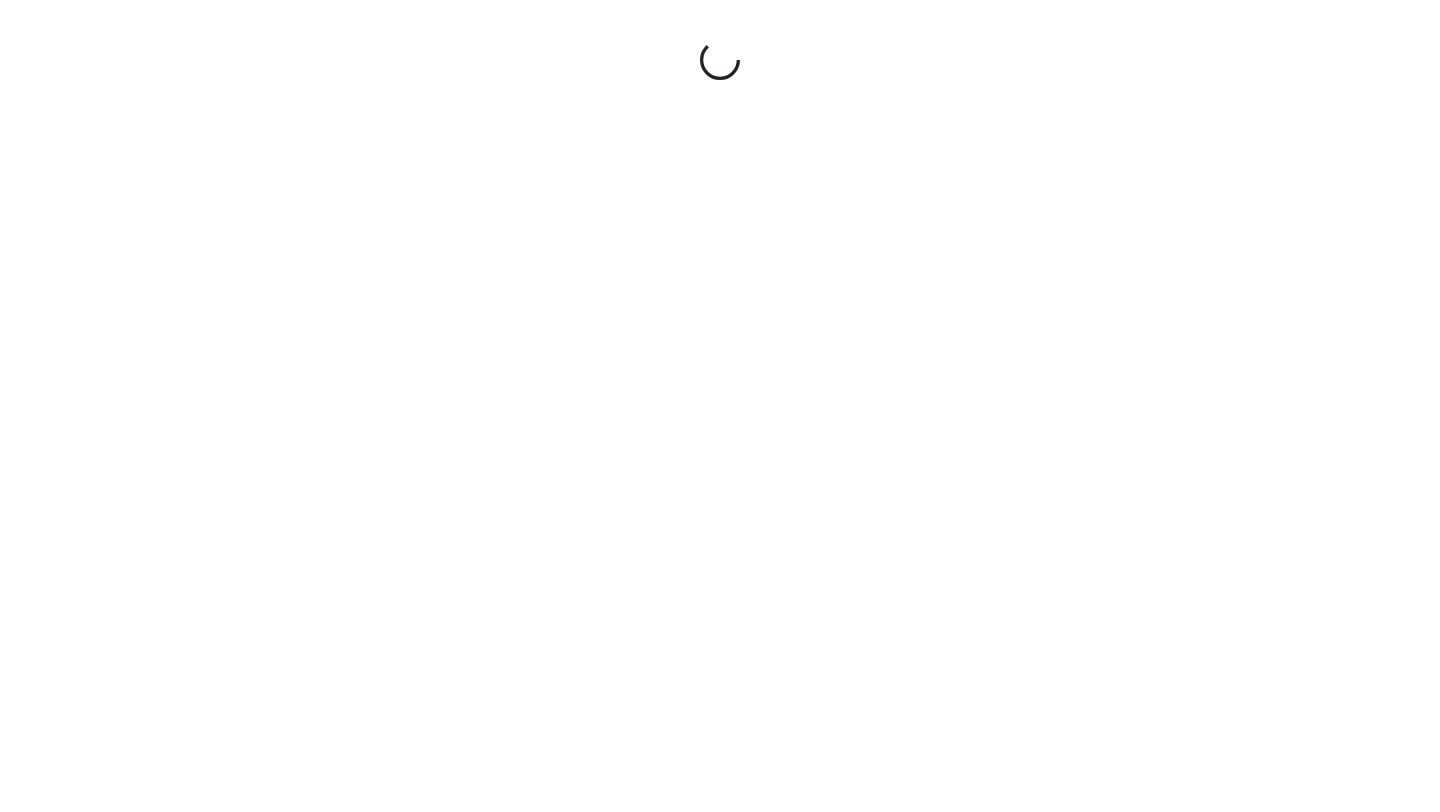 scroll, scrollTop: 0, scrollLeft: 0, axis: both 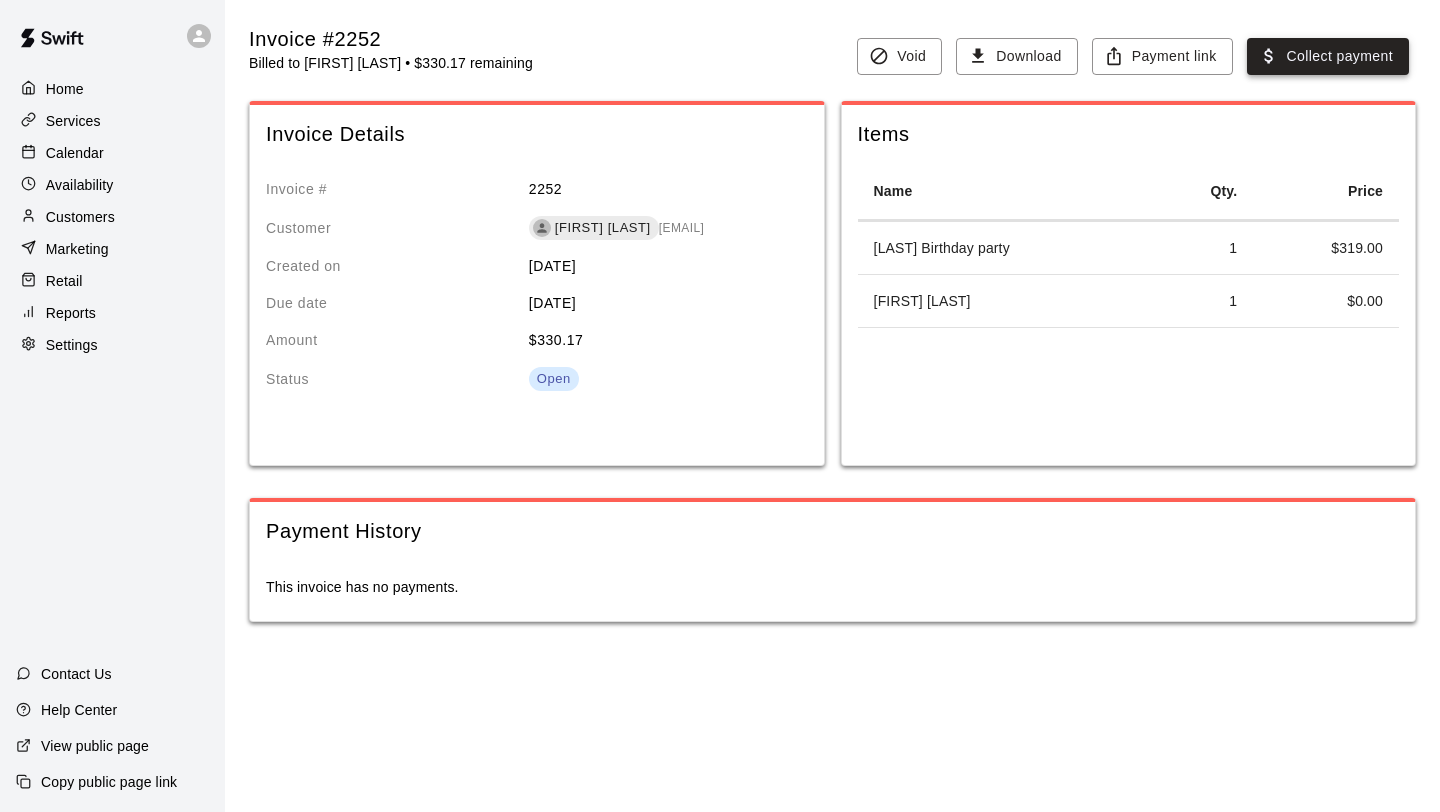 click on "Collect payment" at bounding box center [1328, 56] 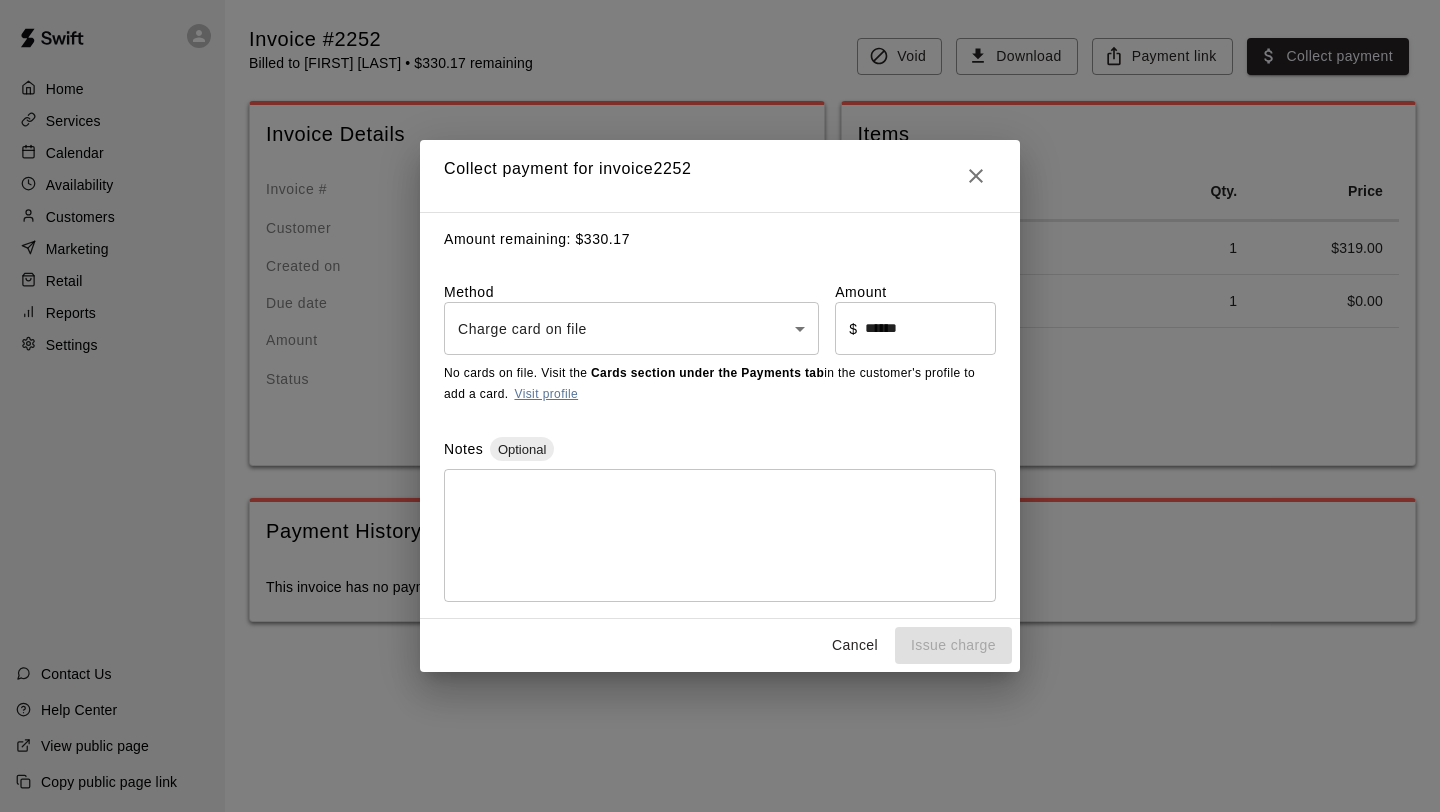 click on "Visit profile" at bounding box center [546, 394] 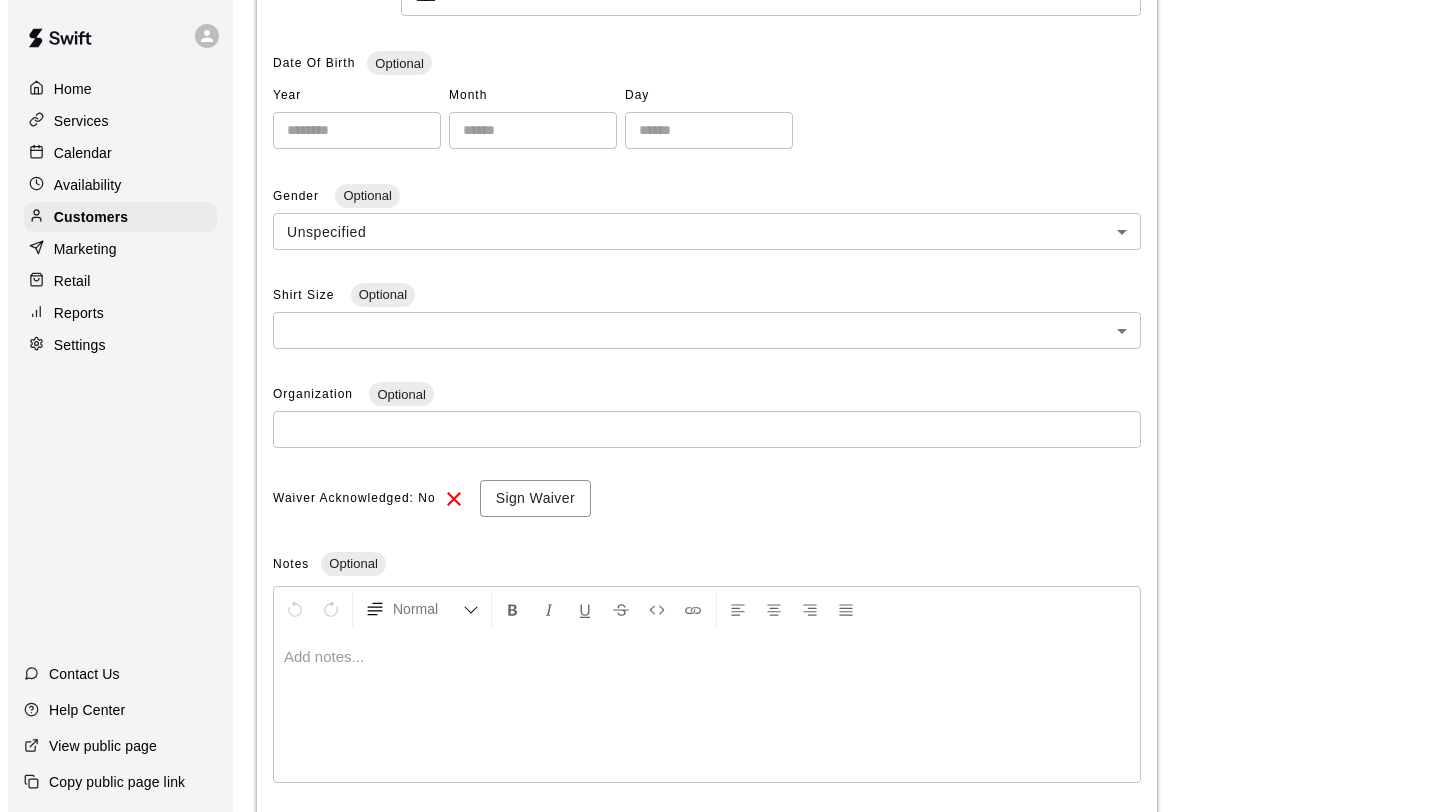 scroll, scrollTop: 0, scrollLeft: 0, axis: both 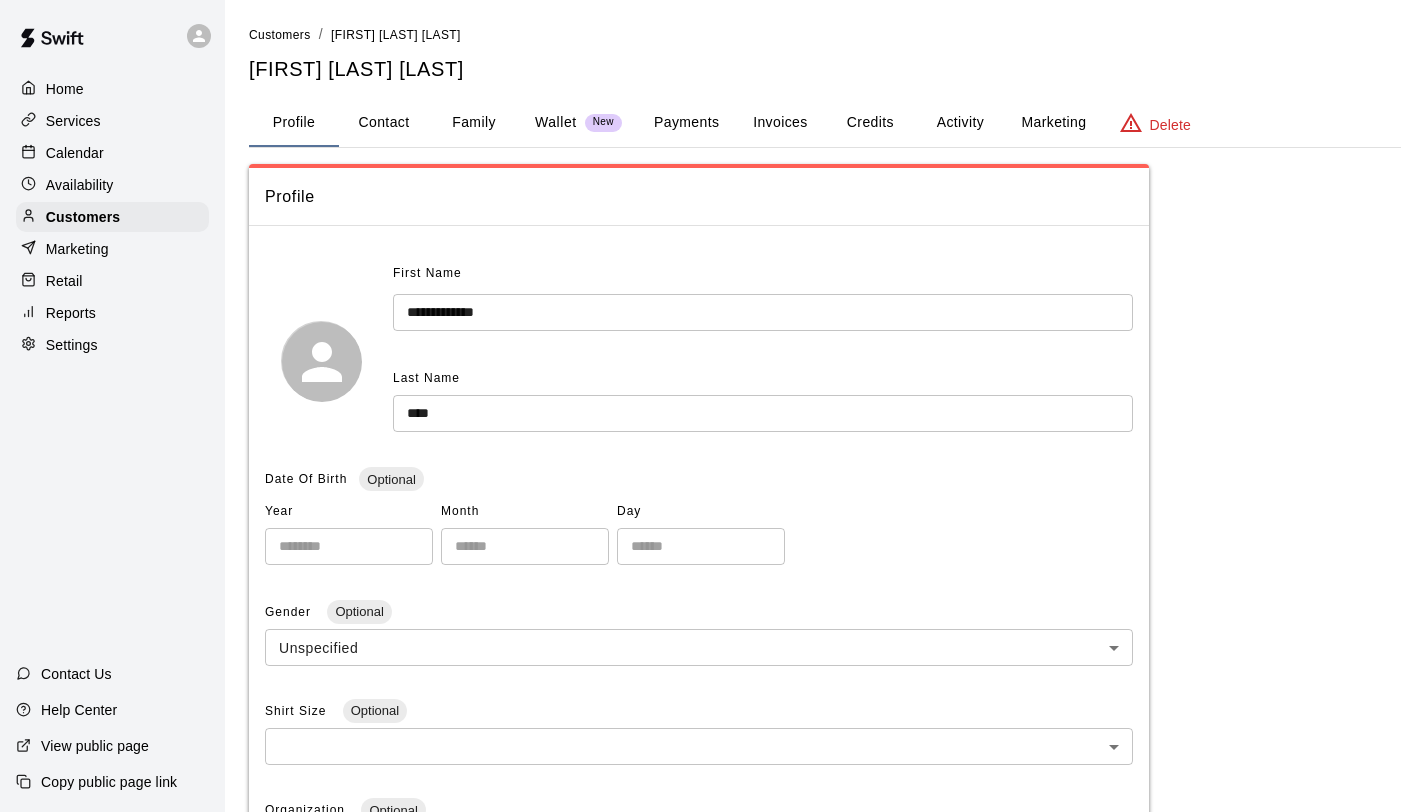 click on "Invoices" at bounding box center (780, 123) 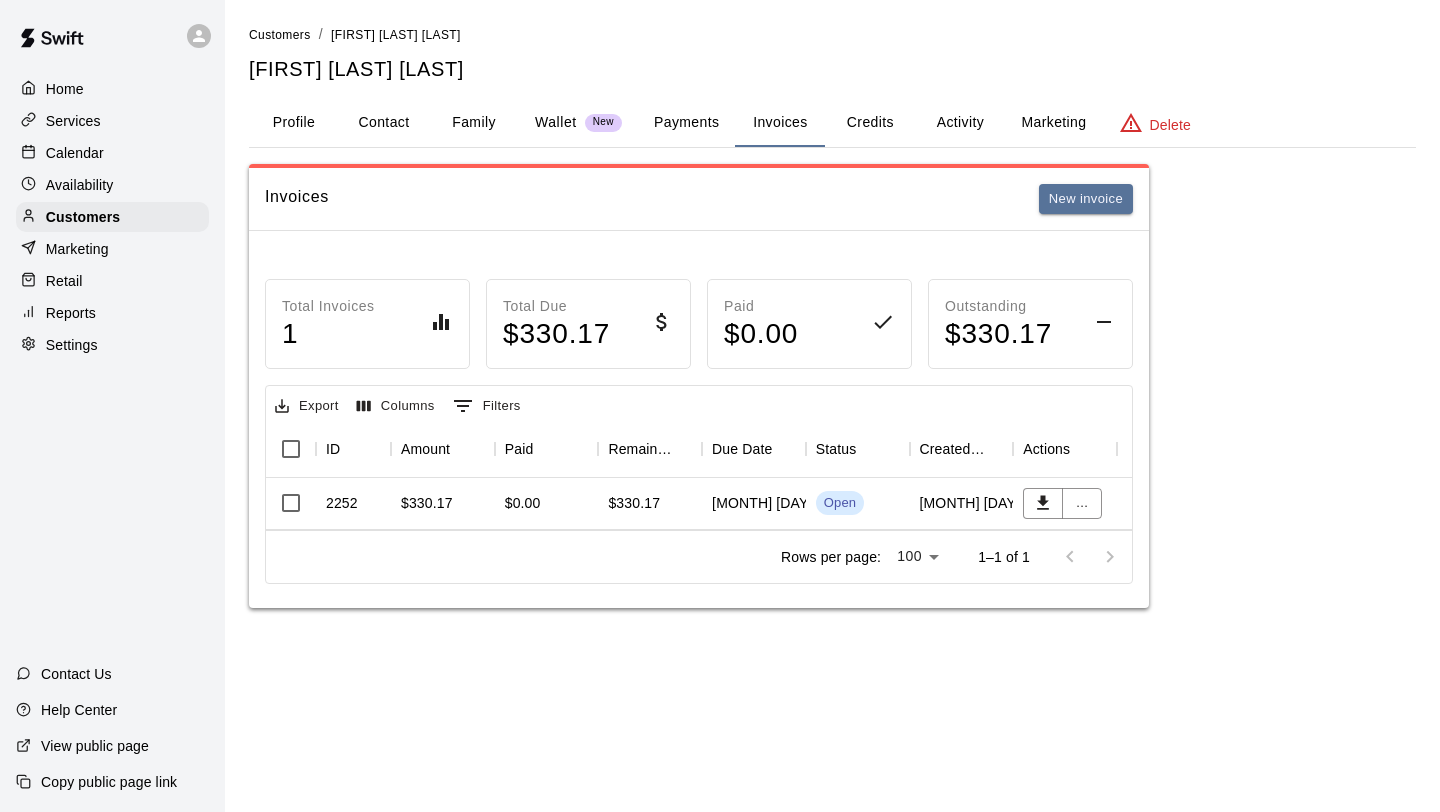 click on "Export" at bounding box center [307, 406] 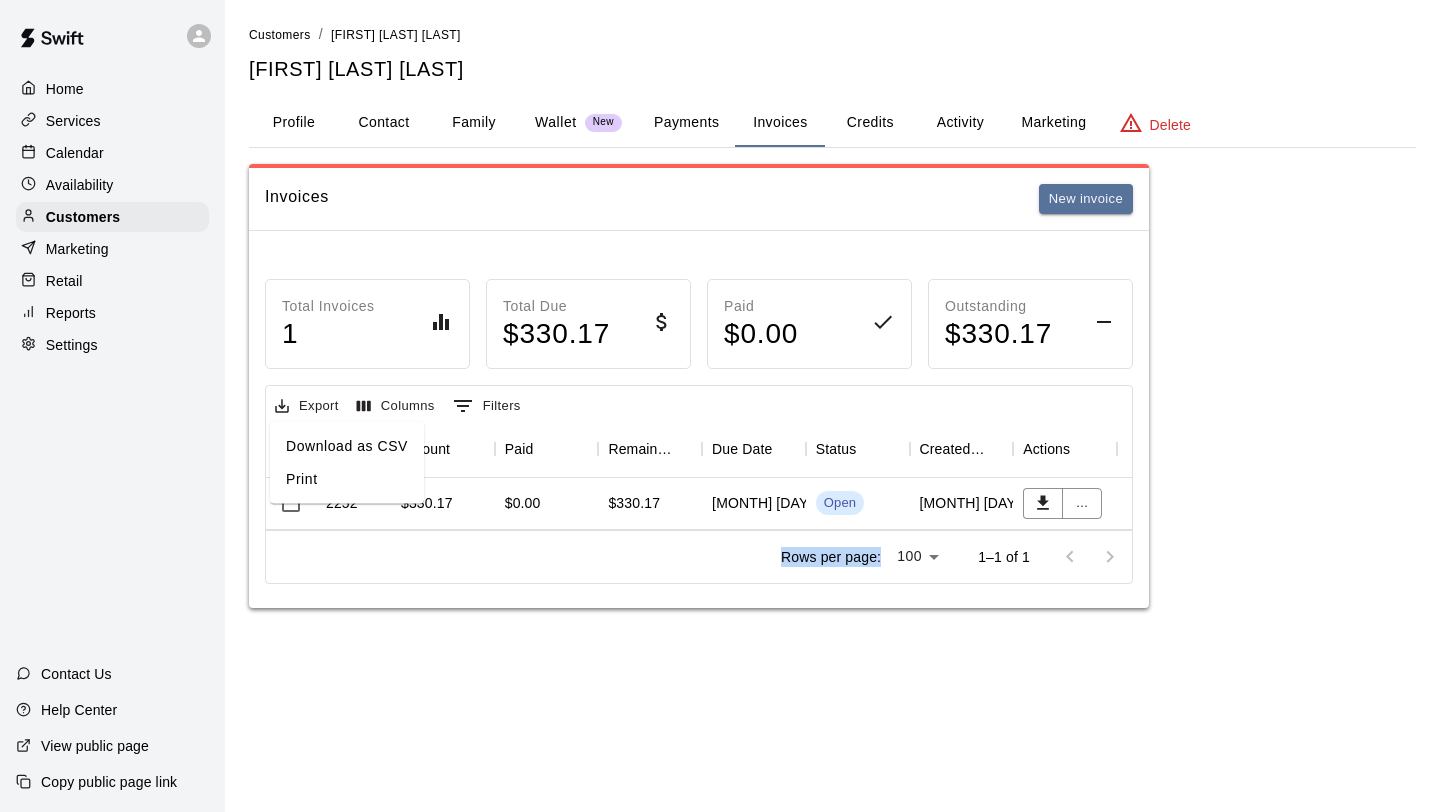 click on "Rows per page: 100 *** 1–1 of 1" at bounding box center [699, 556] 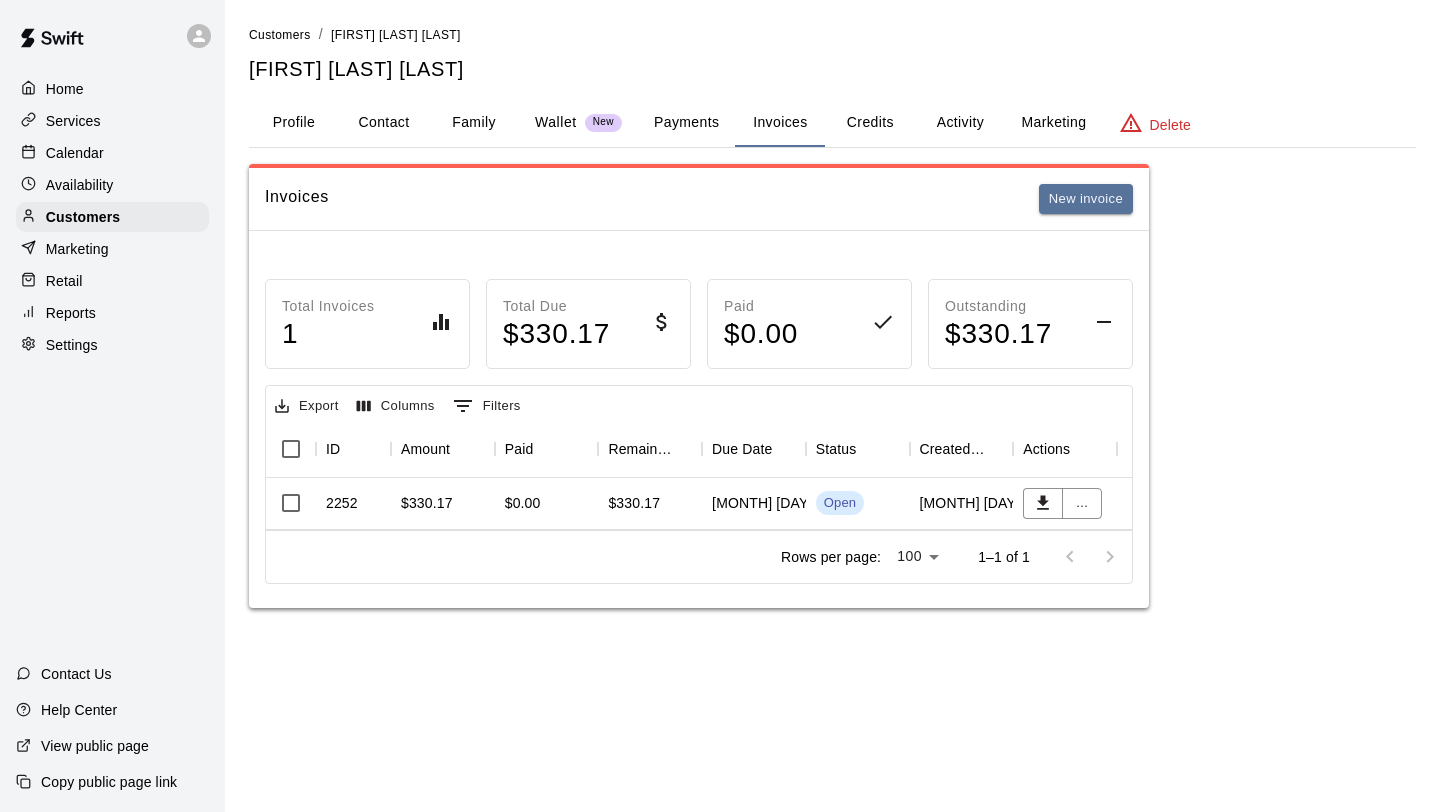 click on "$330.17" at bounding box center (443, 504) 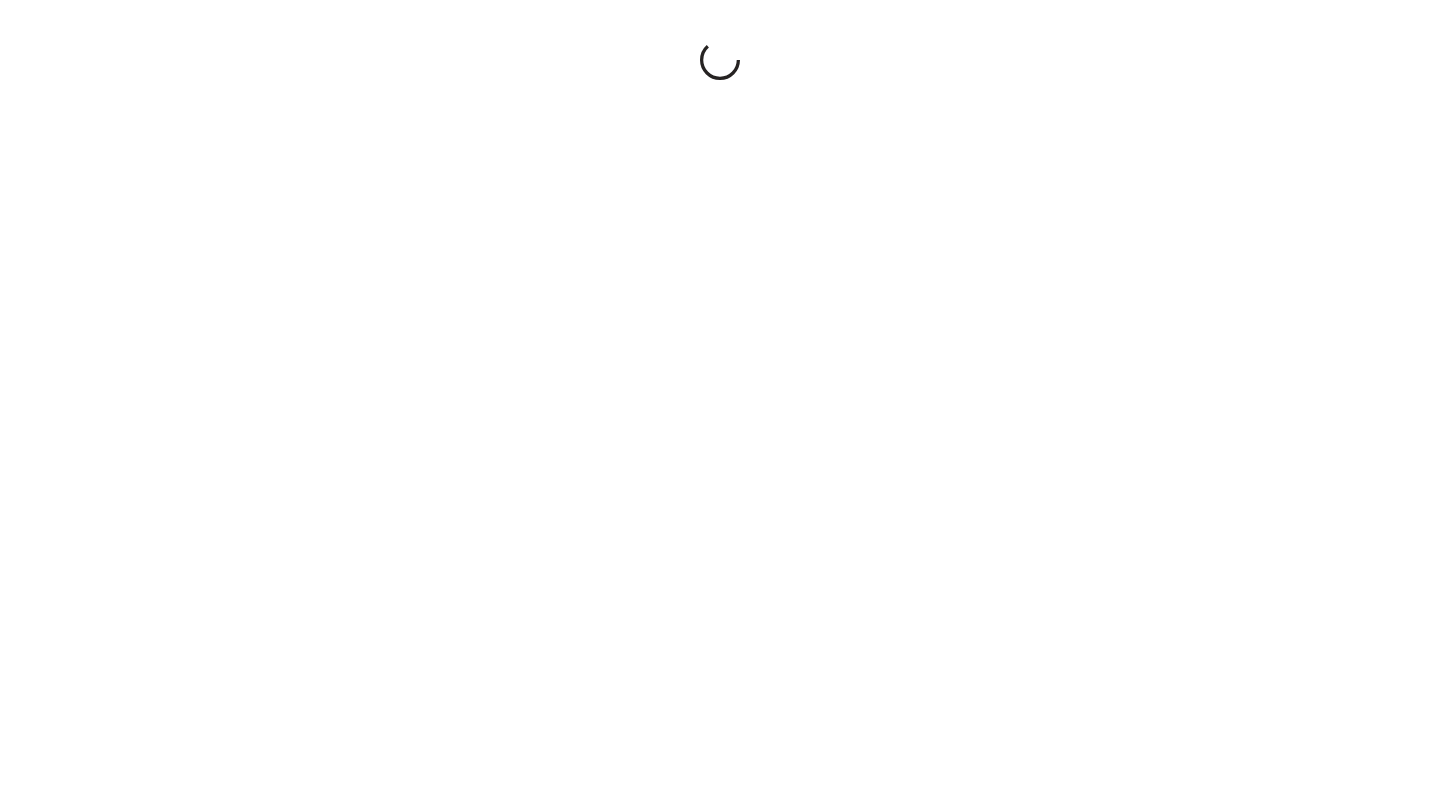 scroll, scrollTop: 0, scrollLeft: 0, axis: both 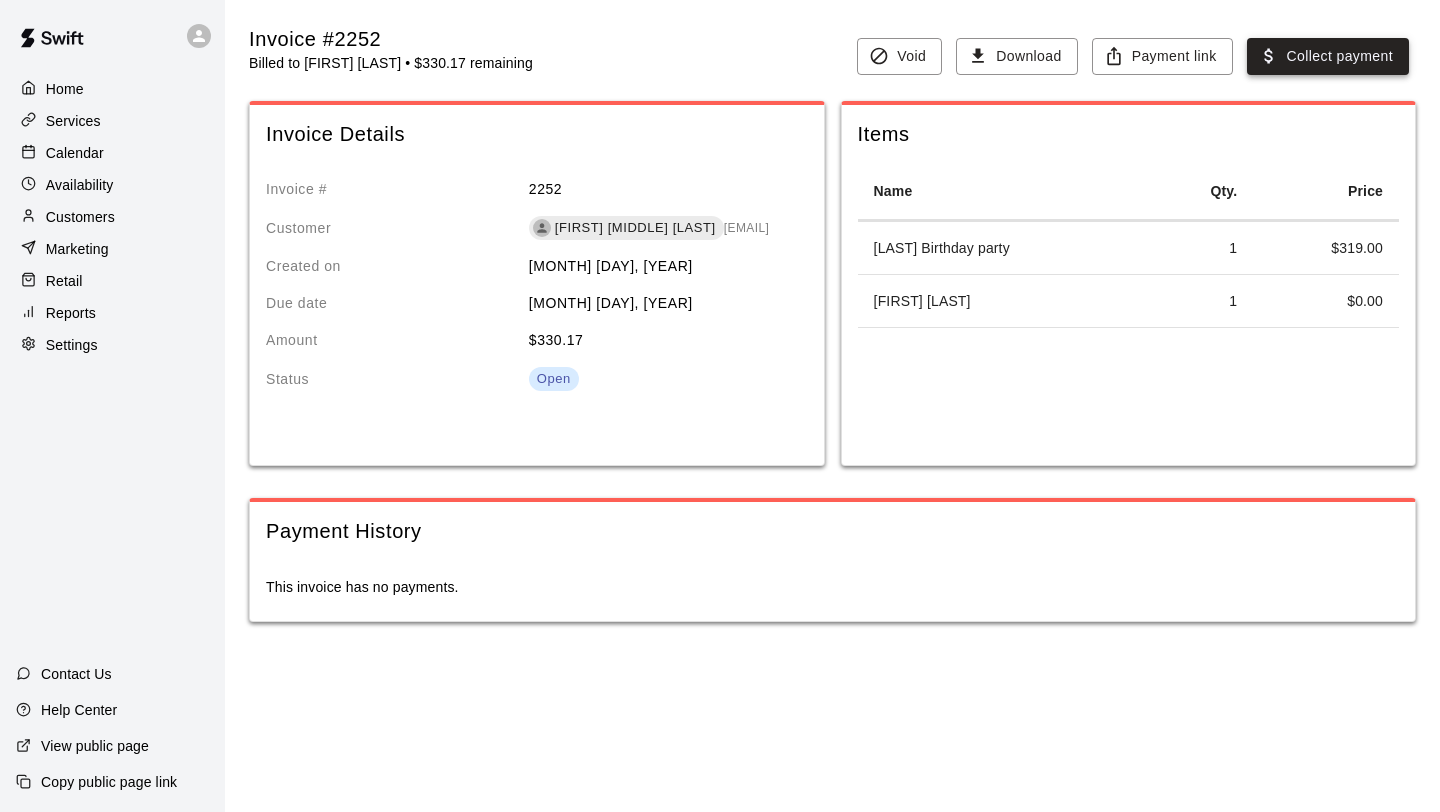 click on "Collect payment" at bounding box center (1328, 56) 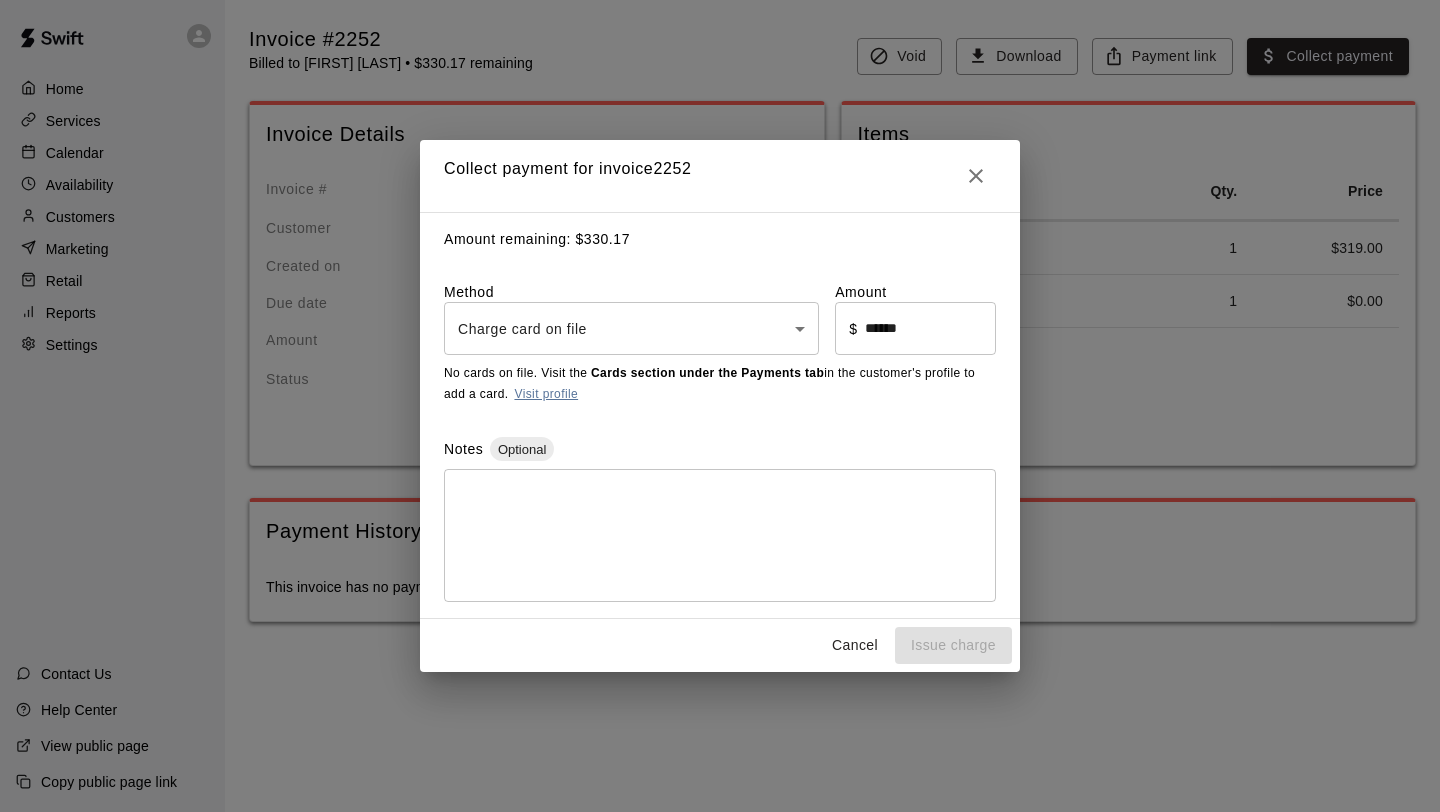 click on "Visit profile" at bounding box center [546, 394] 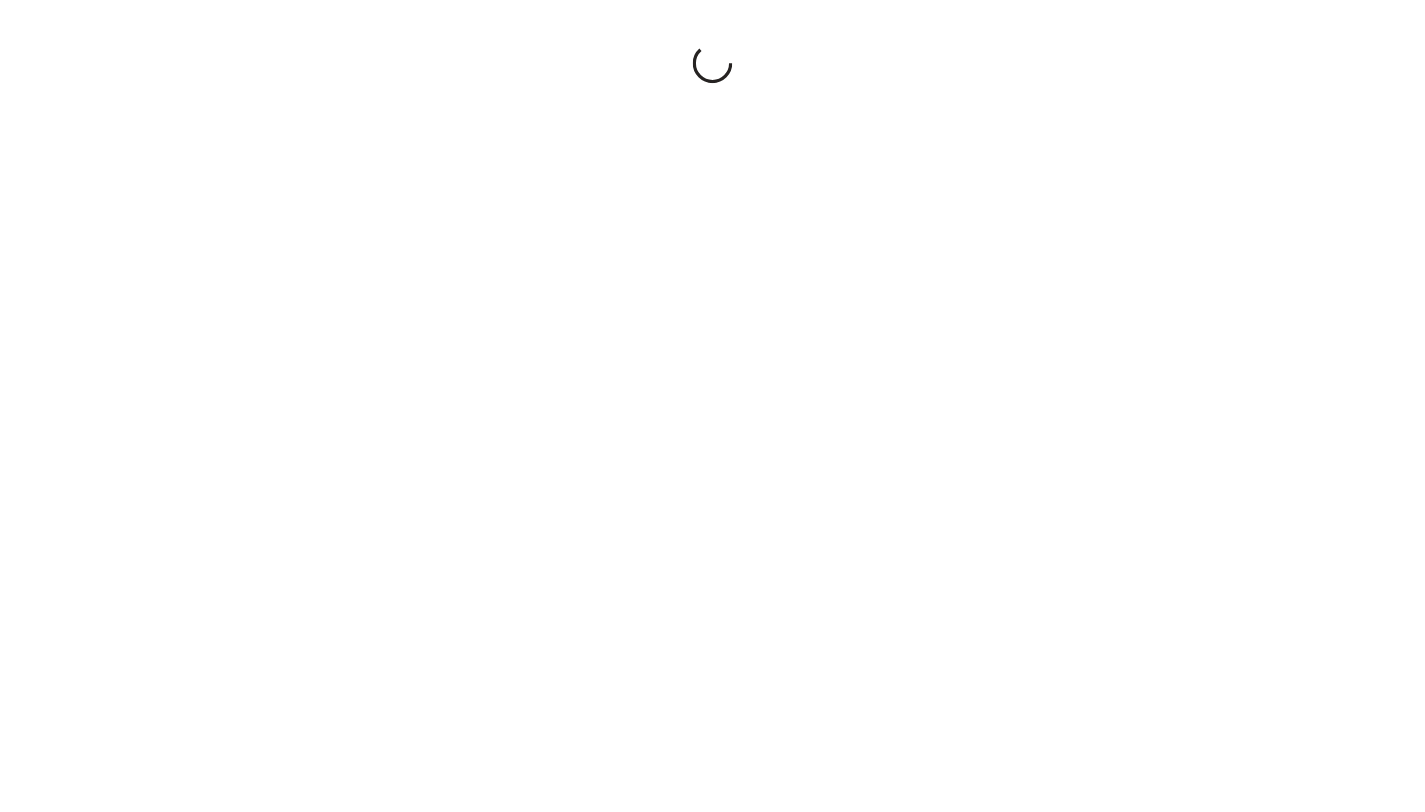 scroll, scrollTop: 0, scrollLeft: 0, axis: both 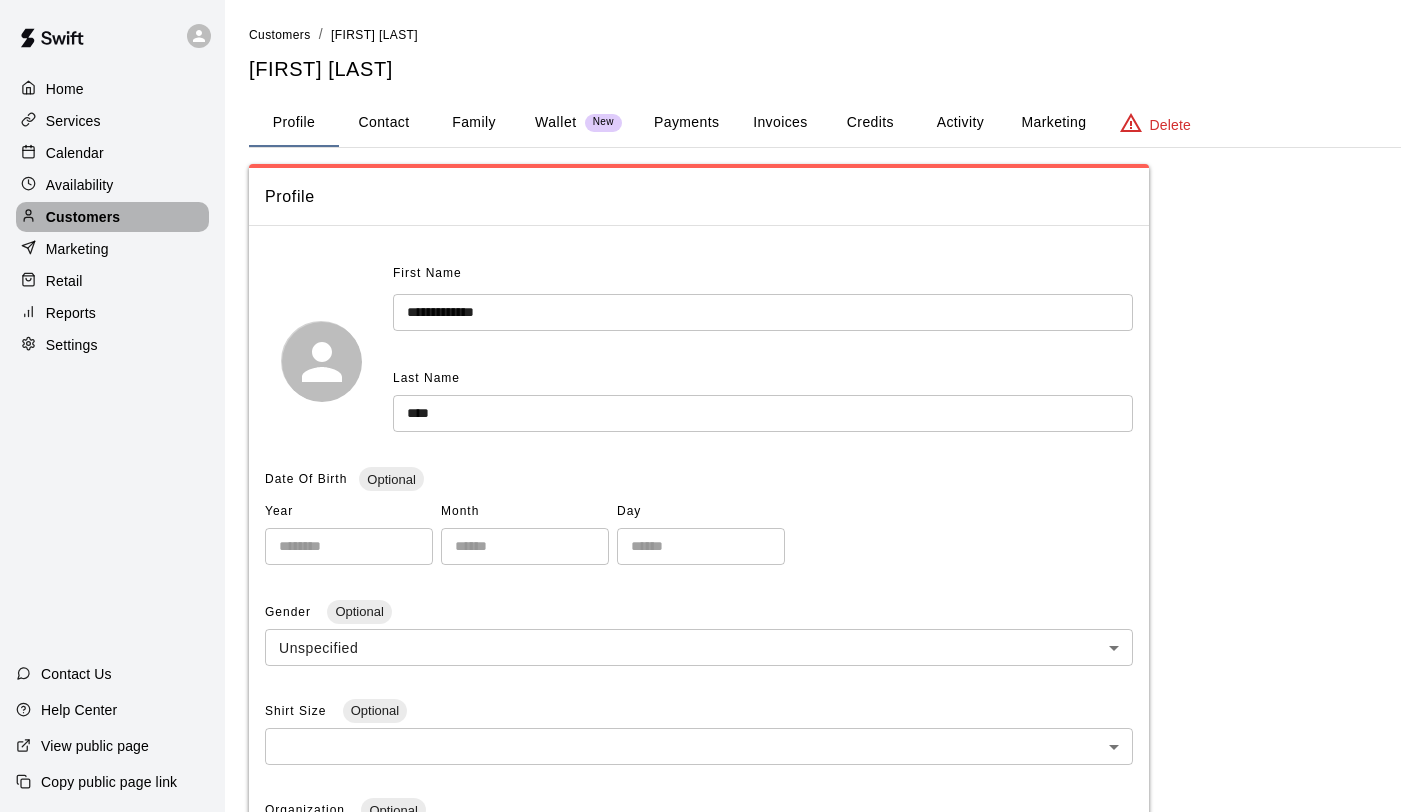 click on "Customers" at bounding box center [83, 217] 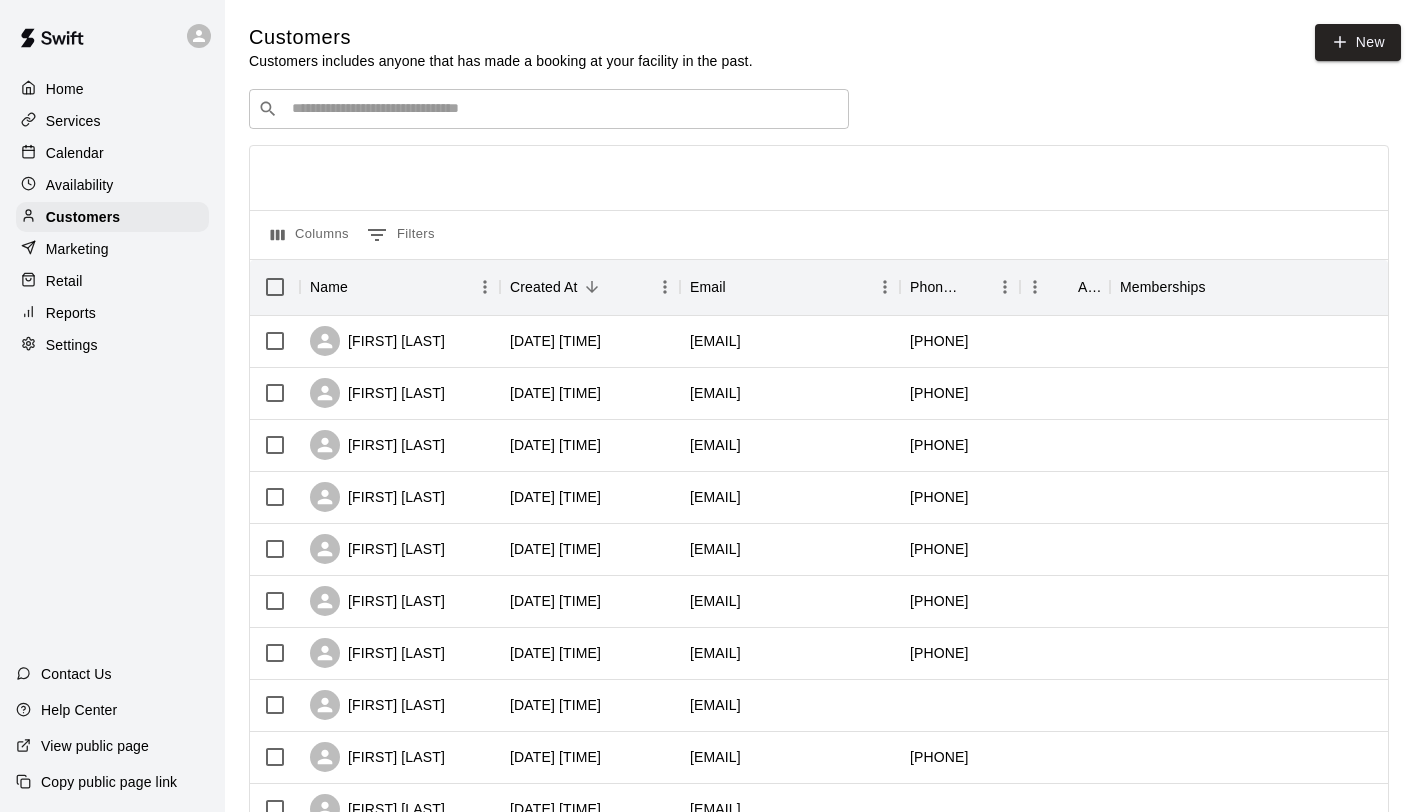 click at bounding box center [563, 109] 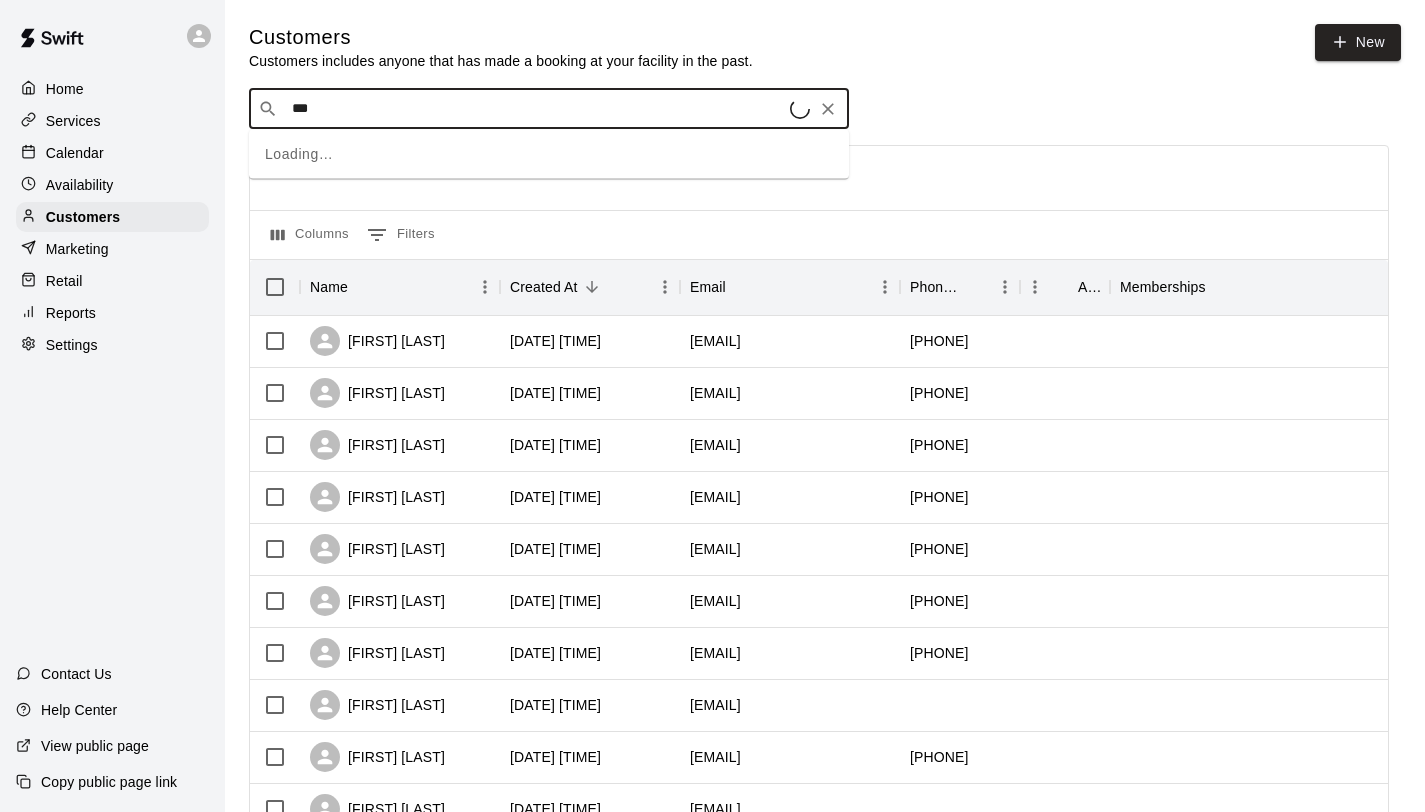 type on "****" 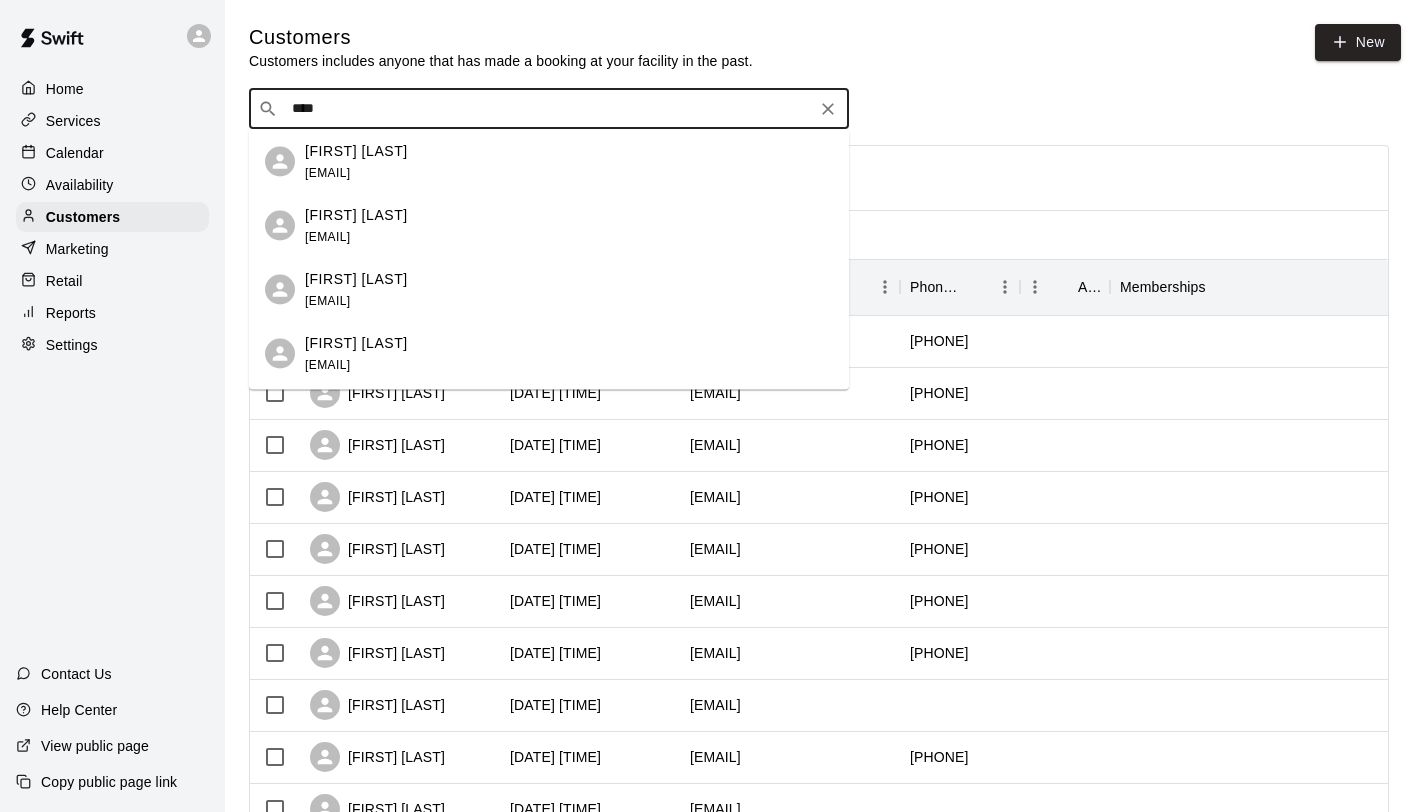 click on "Matthew Lieb" at bounding box center (356, 342) 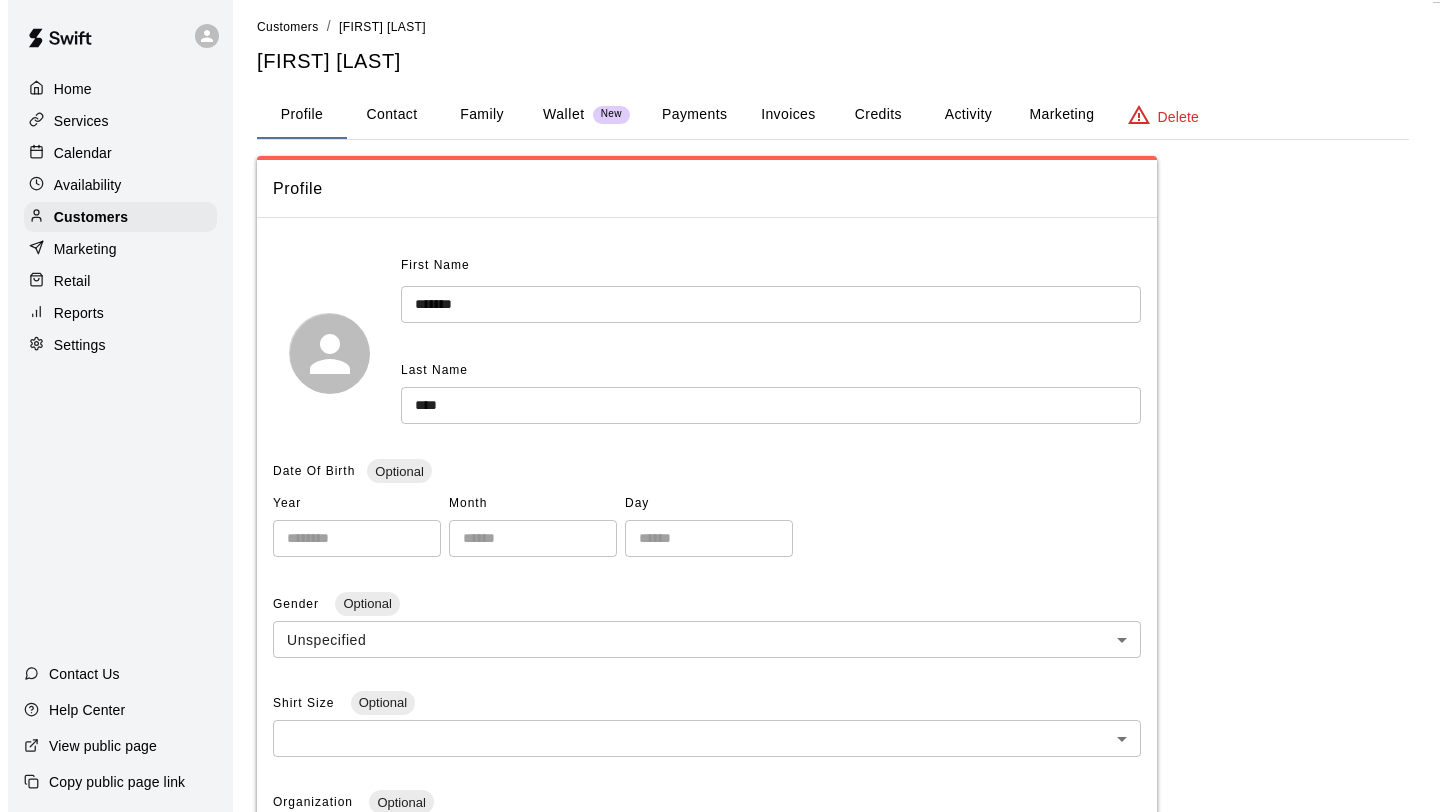 scroll, scrollTop: 0, scrollLeft: 0, axis: both 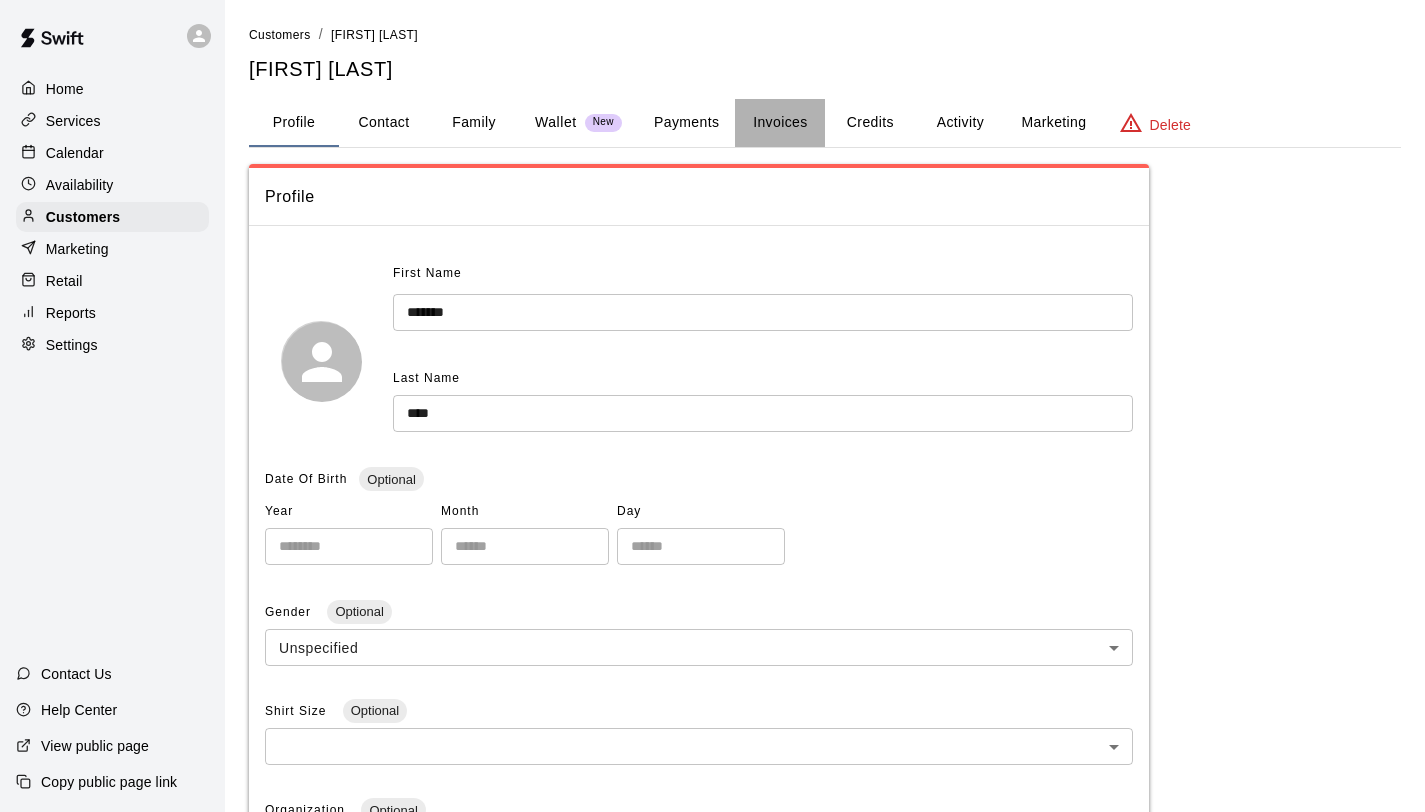 click on "Invoices" at bounding box center (780, 123) 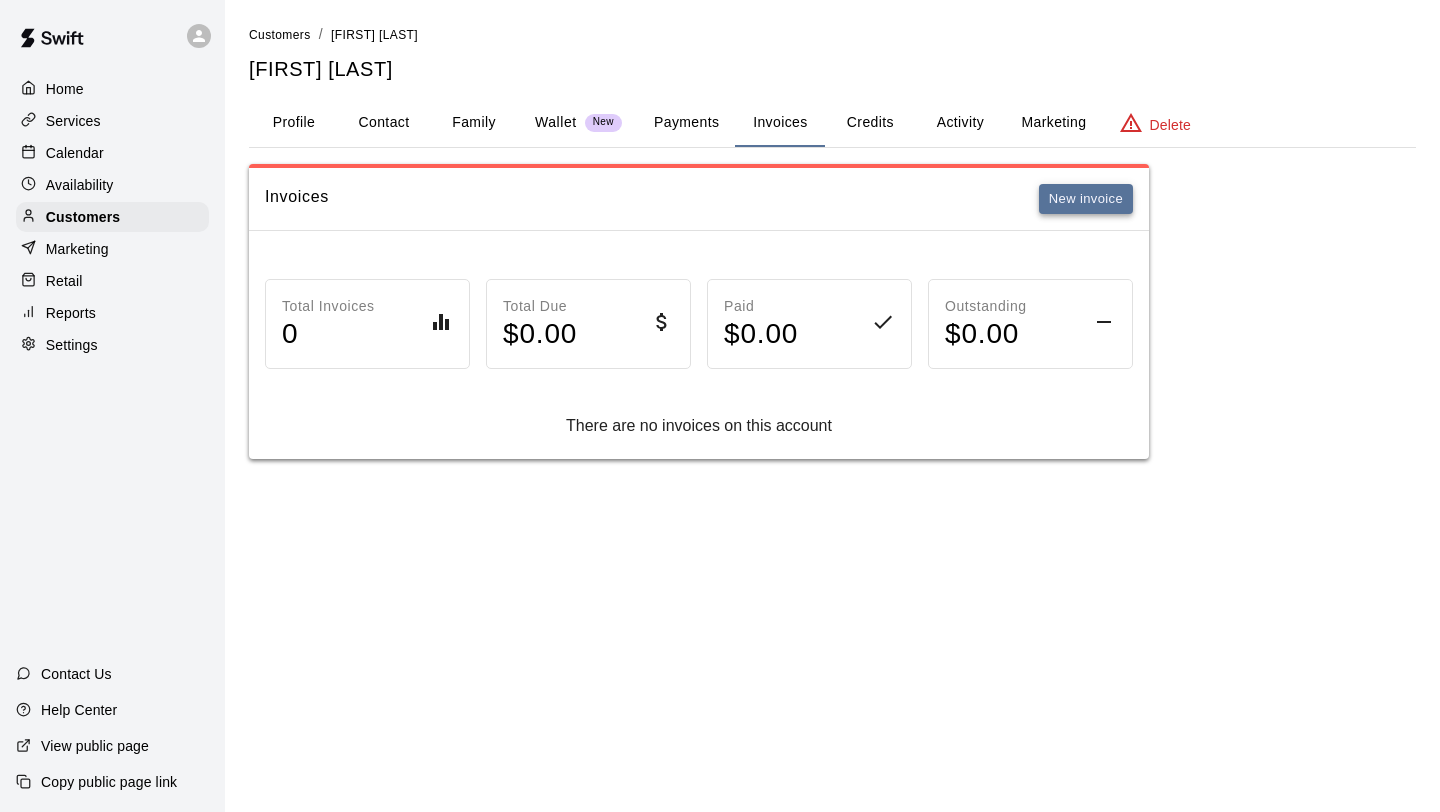 click on "New invoice" at bounding box center [1086, 199] 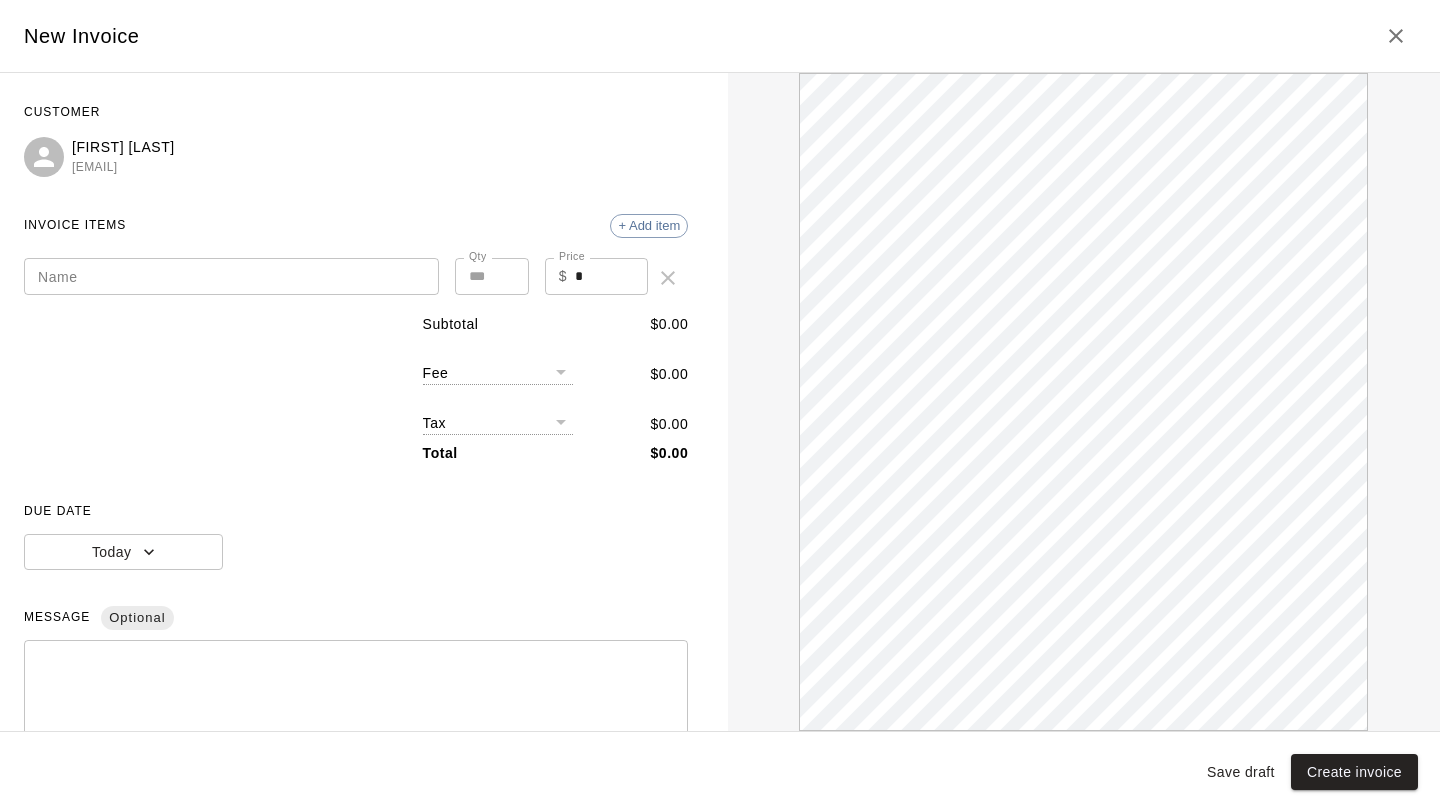 scroll, scrollTop: 0, scrollLeft: 0, axis: both 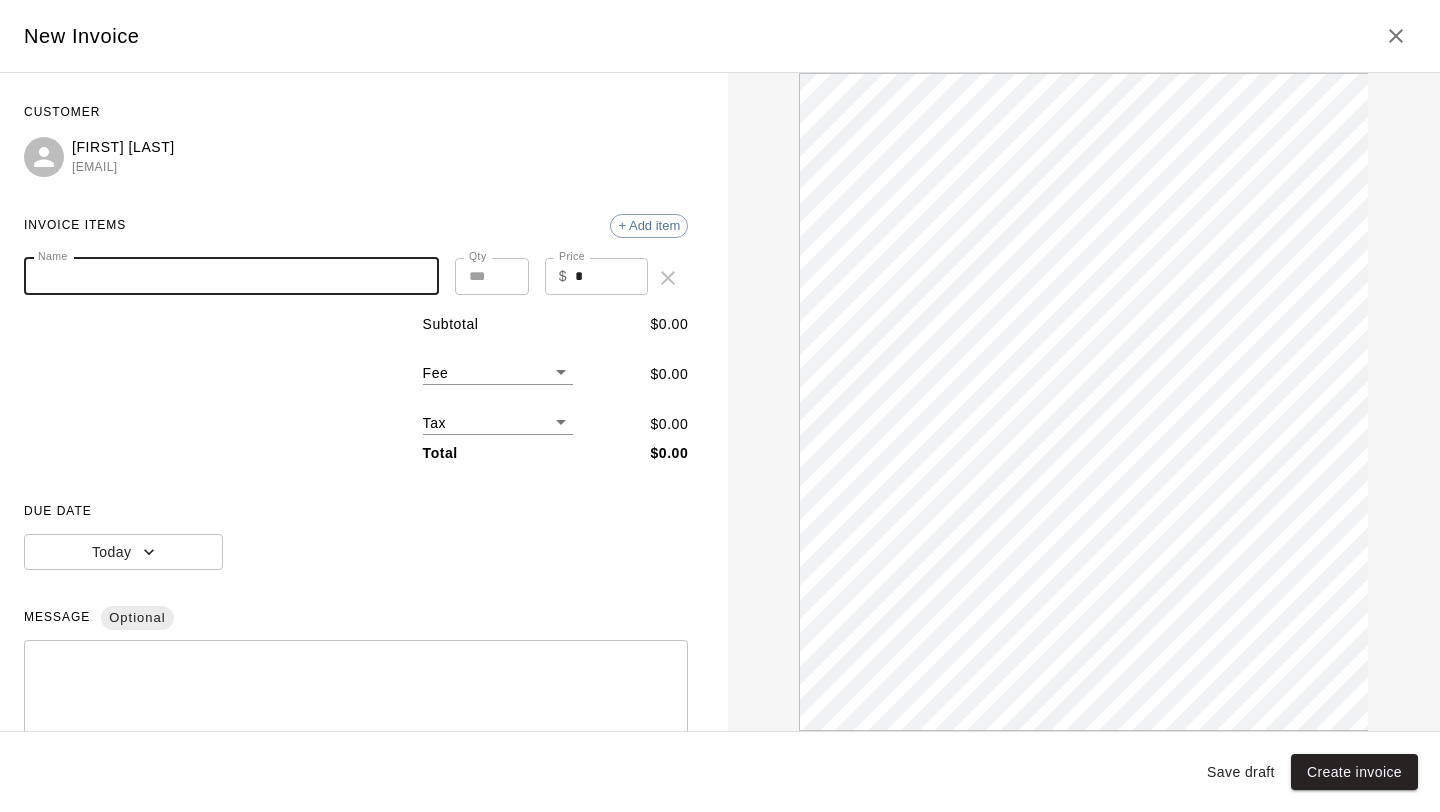click on "Name" at bounding box center (231, 276) 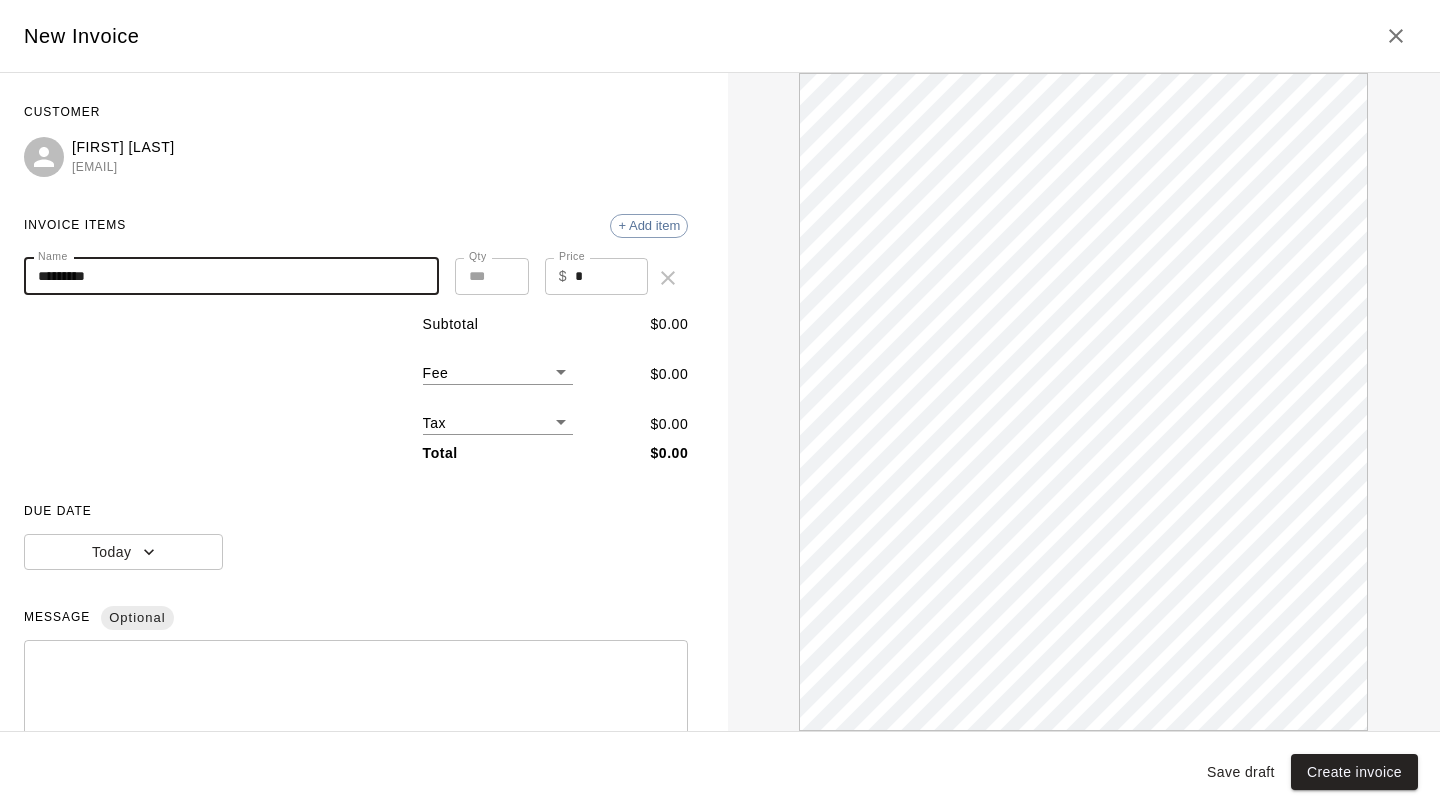 scroll, scrollTop: 0, scrollLeft: 0, axis: both 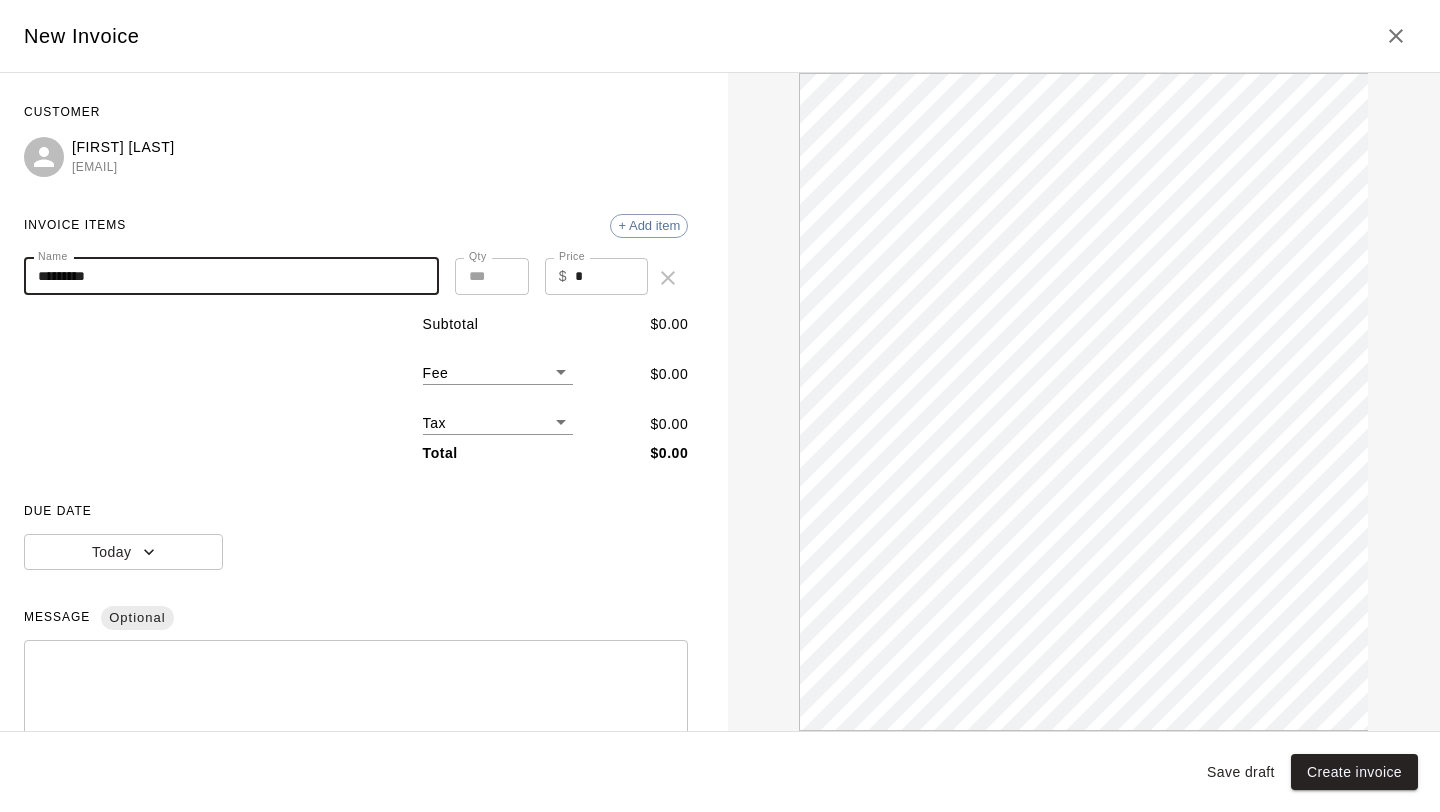 type on "*********" 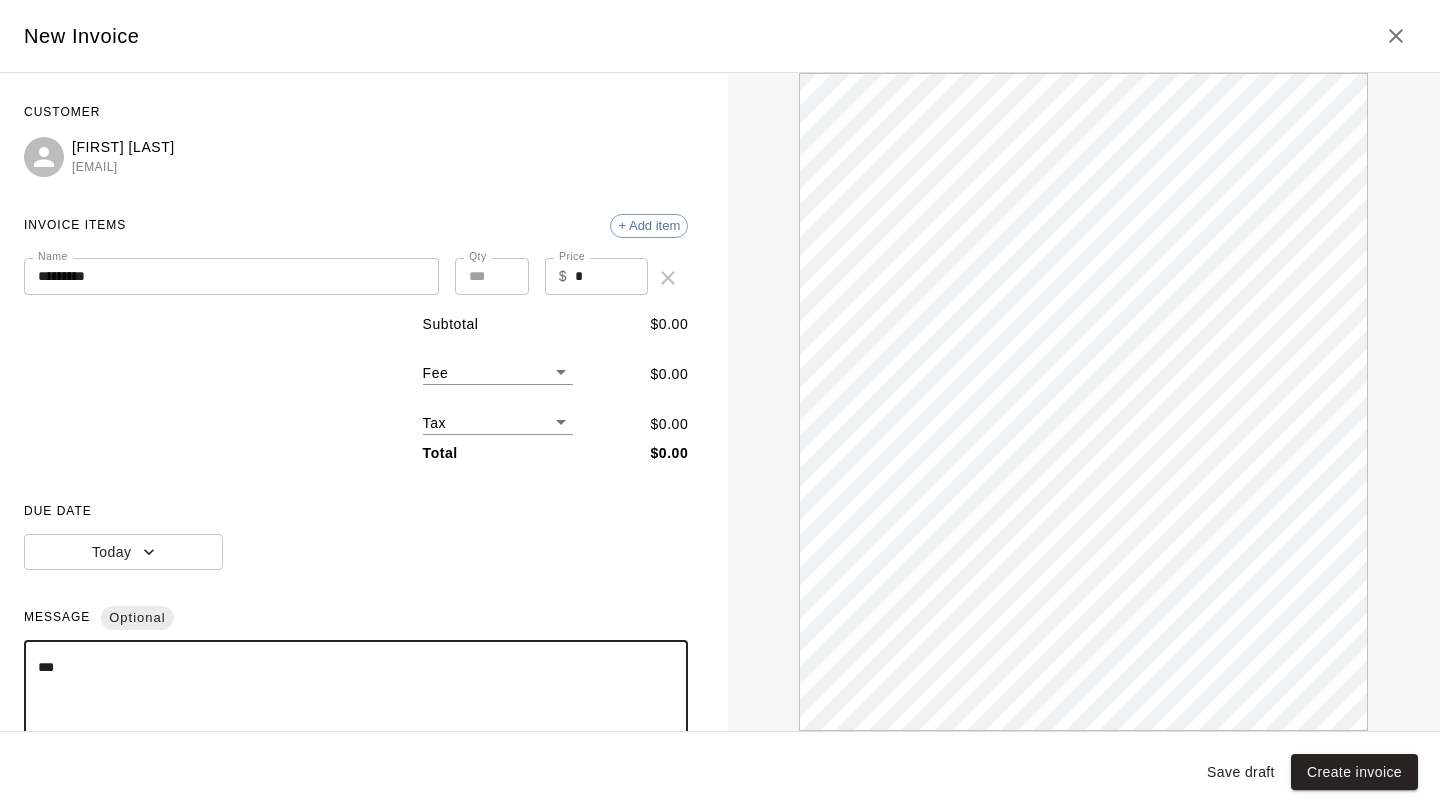 scroll, scrollTop: 0, scrollLeft: 0, axis: both 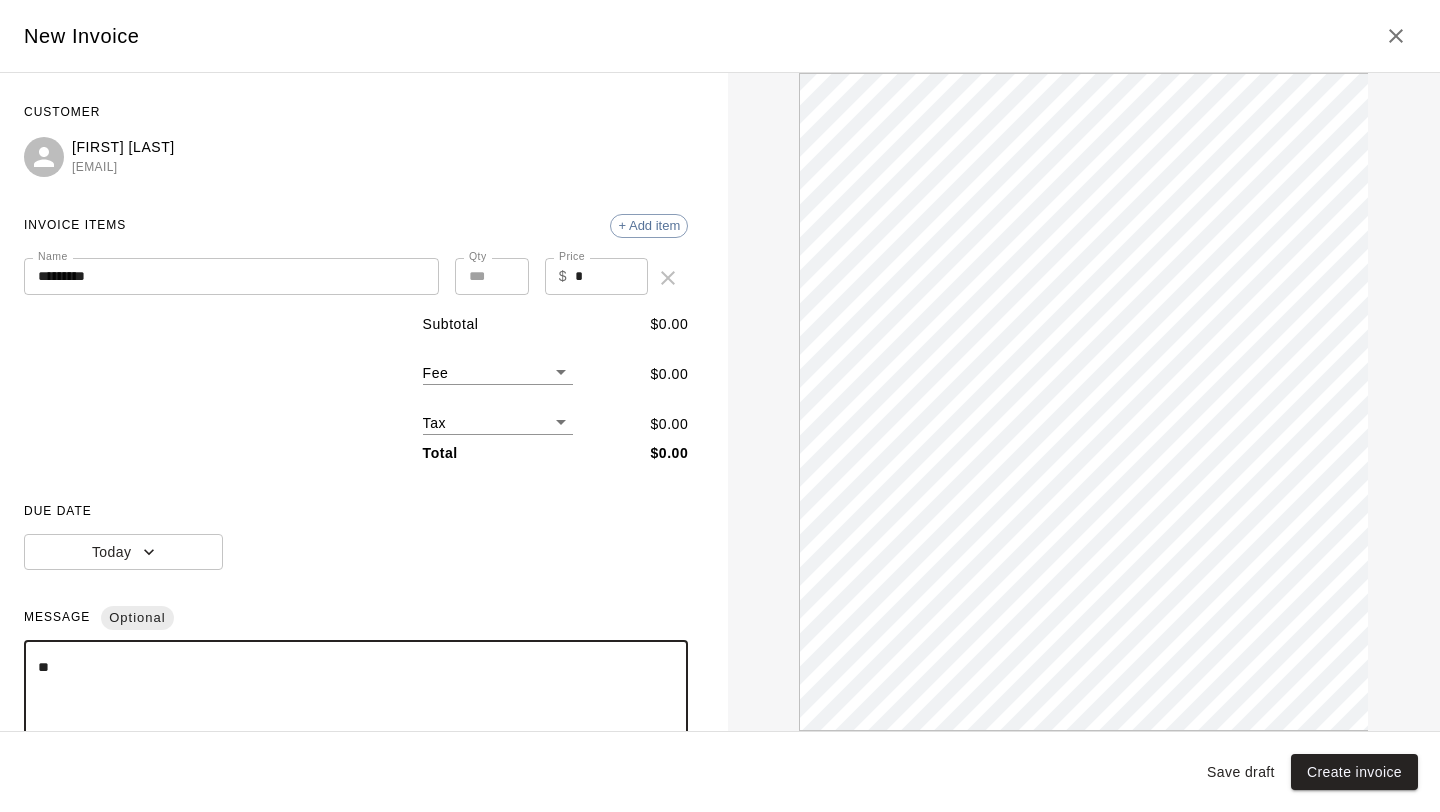 type on "*" 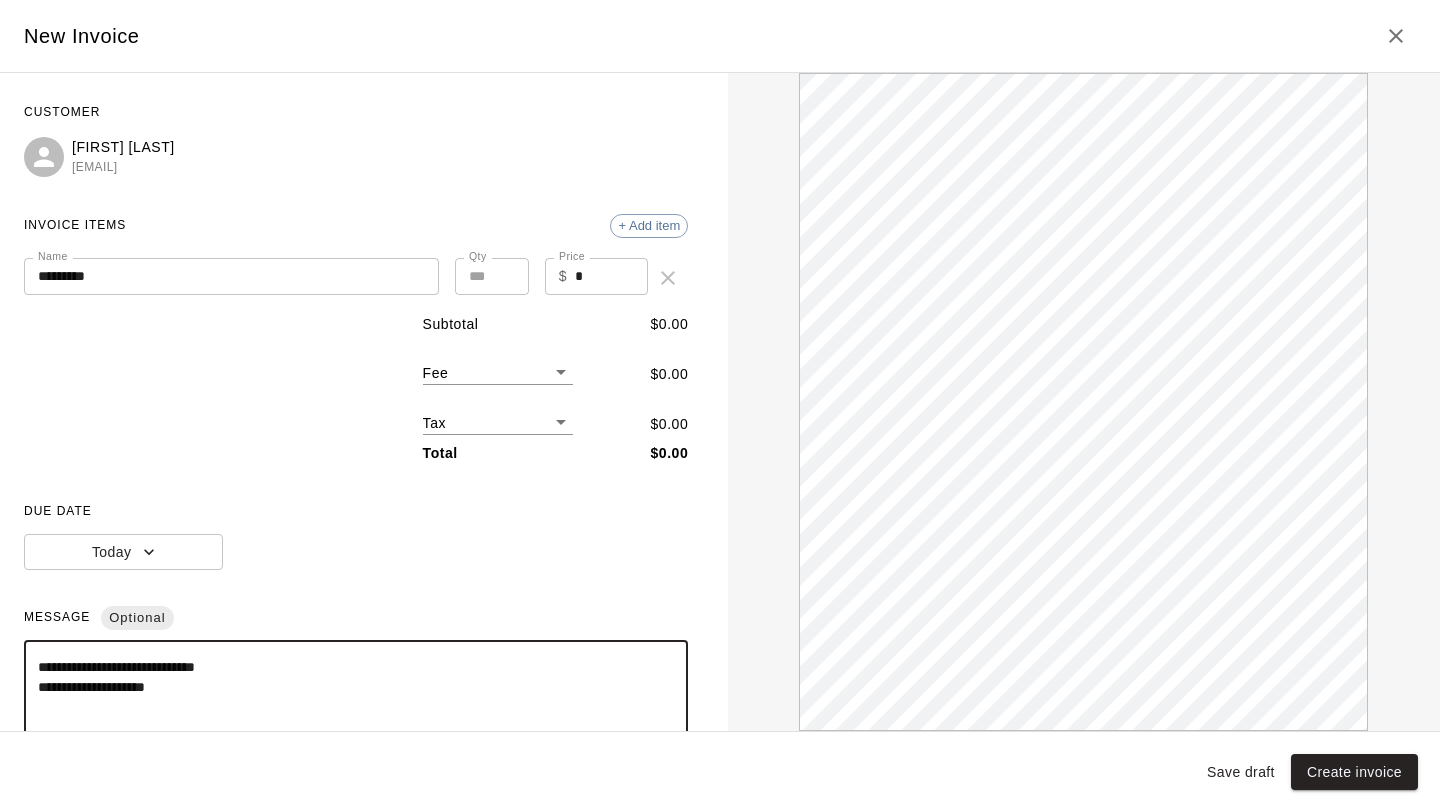 scroll, scrollTop: 0, scrollLeft: 0, axis: both 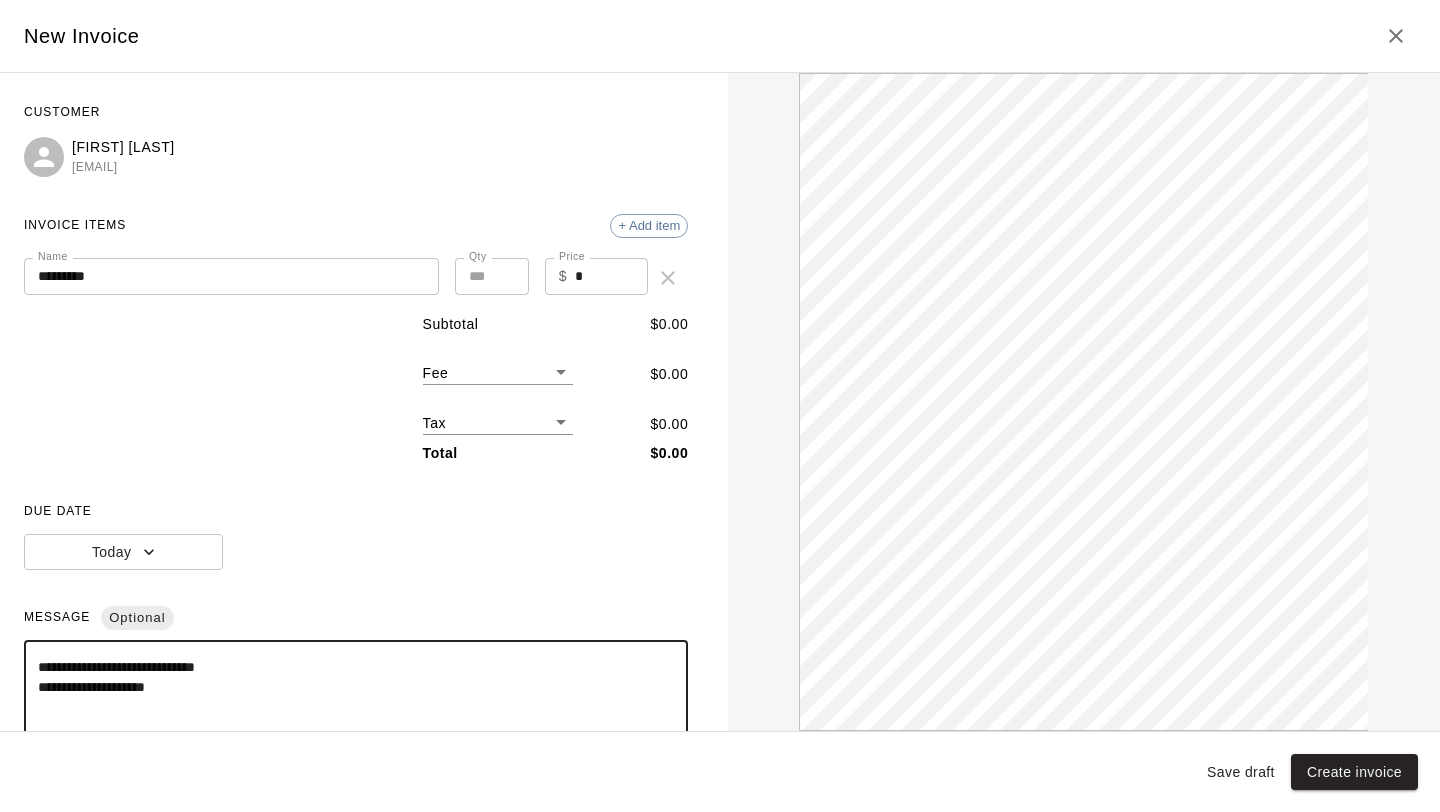 type on "**********" 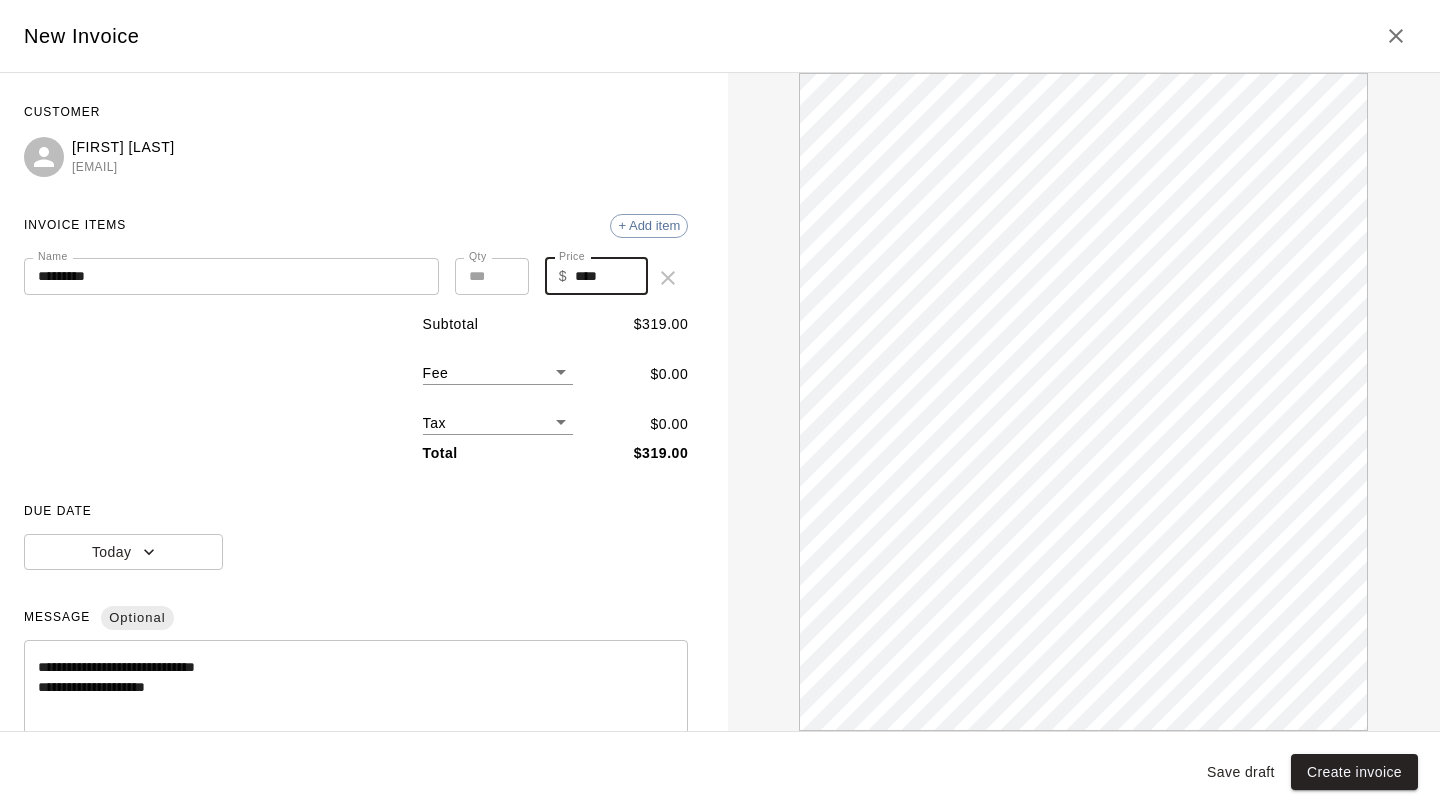 scroll, scrollTop: 0, scrollLeft: 0, axis: both 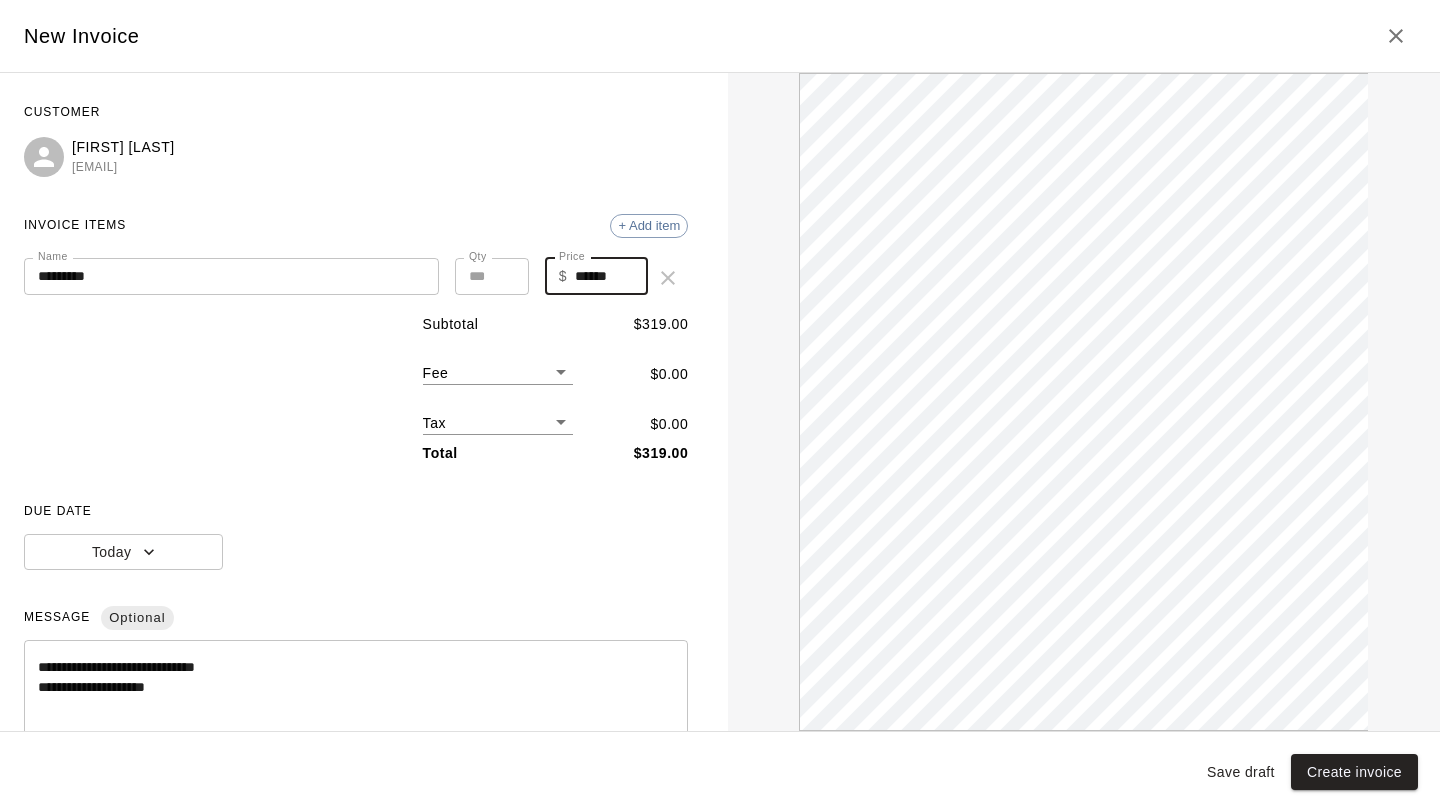 type on "******" 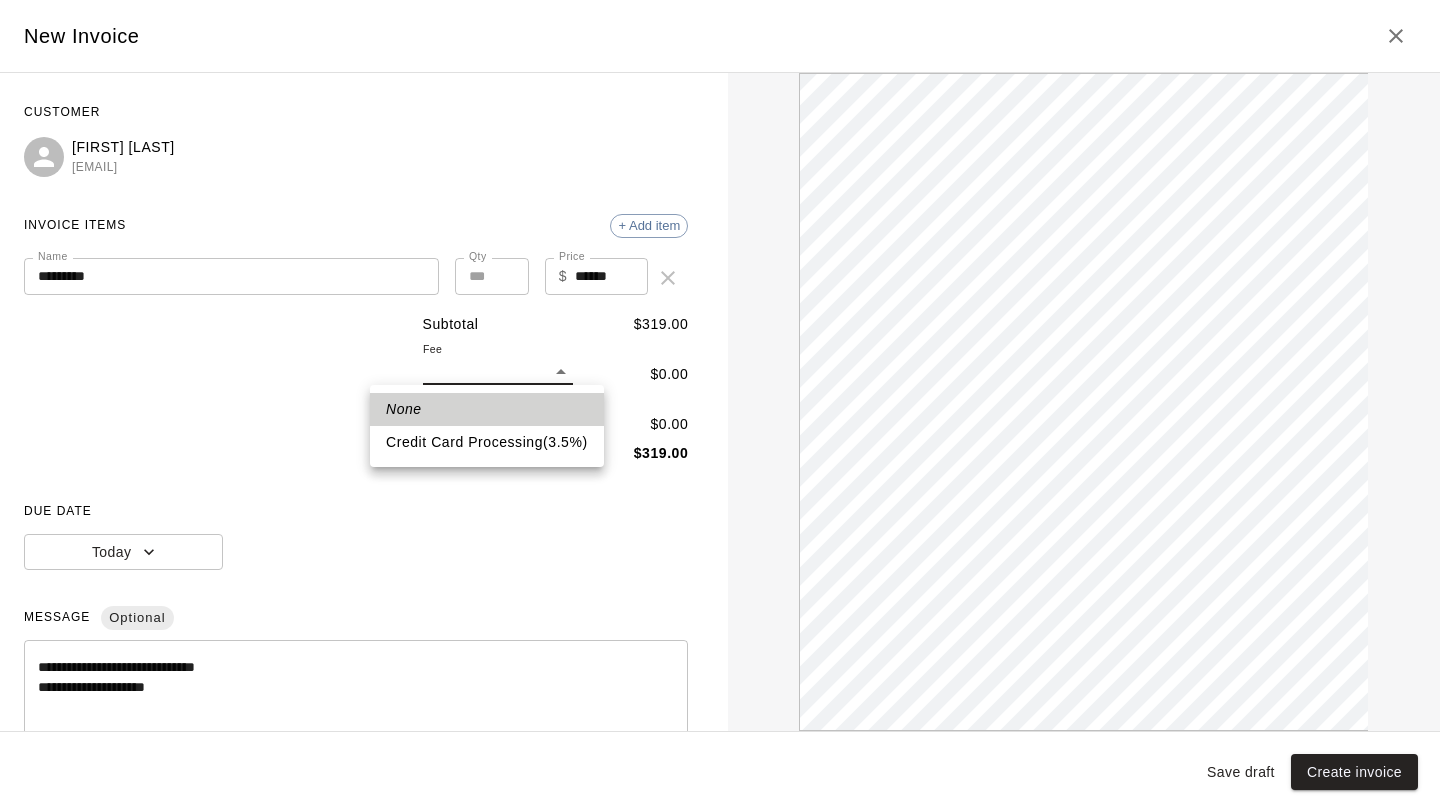 click on "**********" at bounding box center (720, 249) 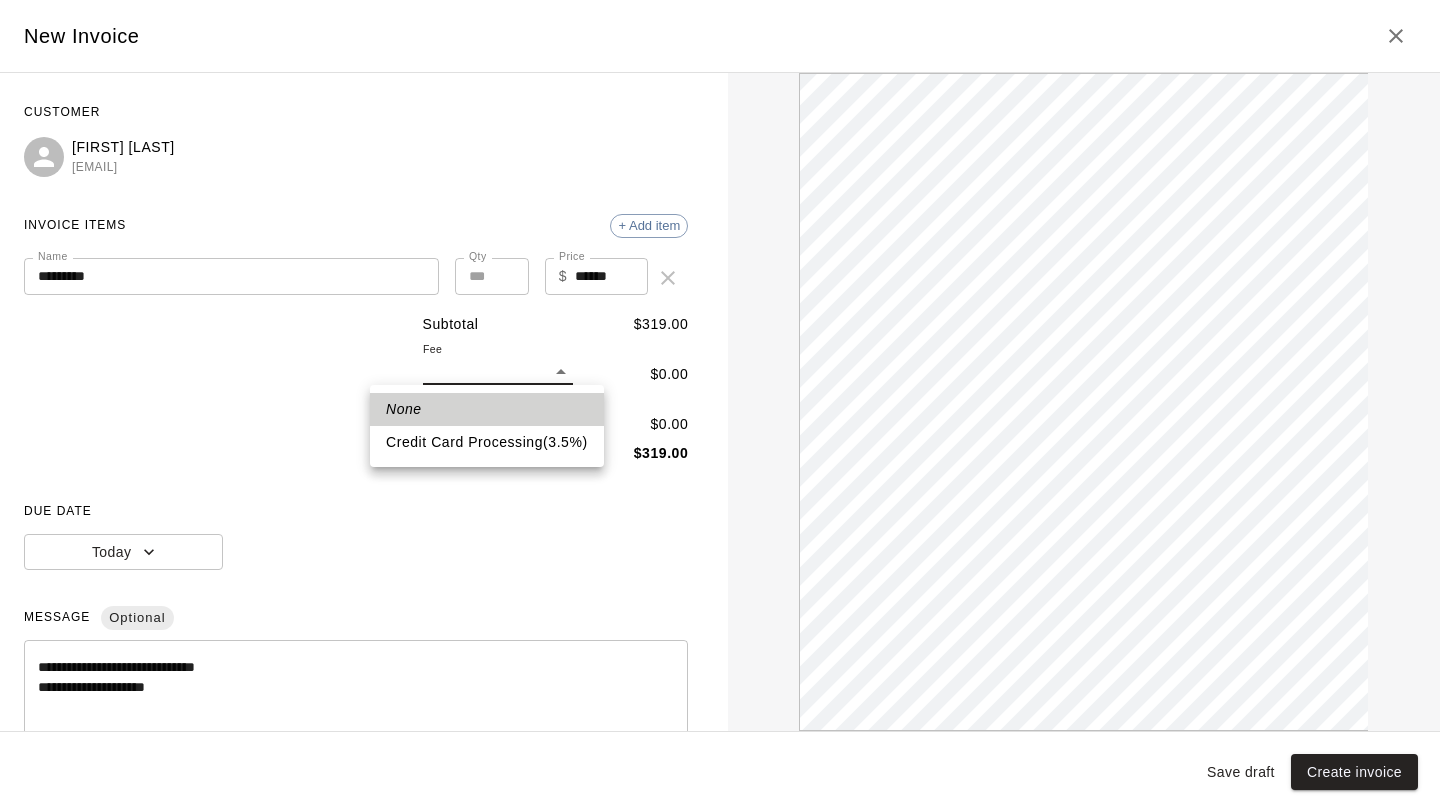 click on "Credit Card Processing  ( 3.5 % )" at bounding box center [487, 442] 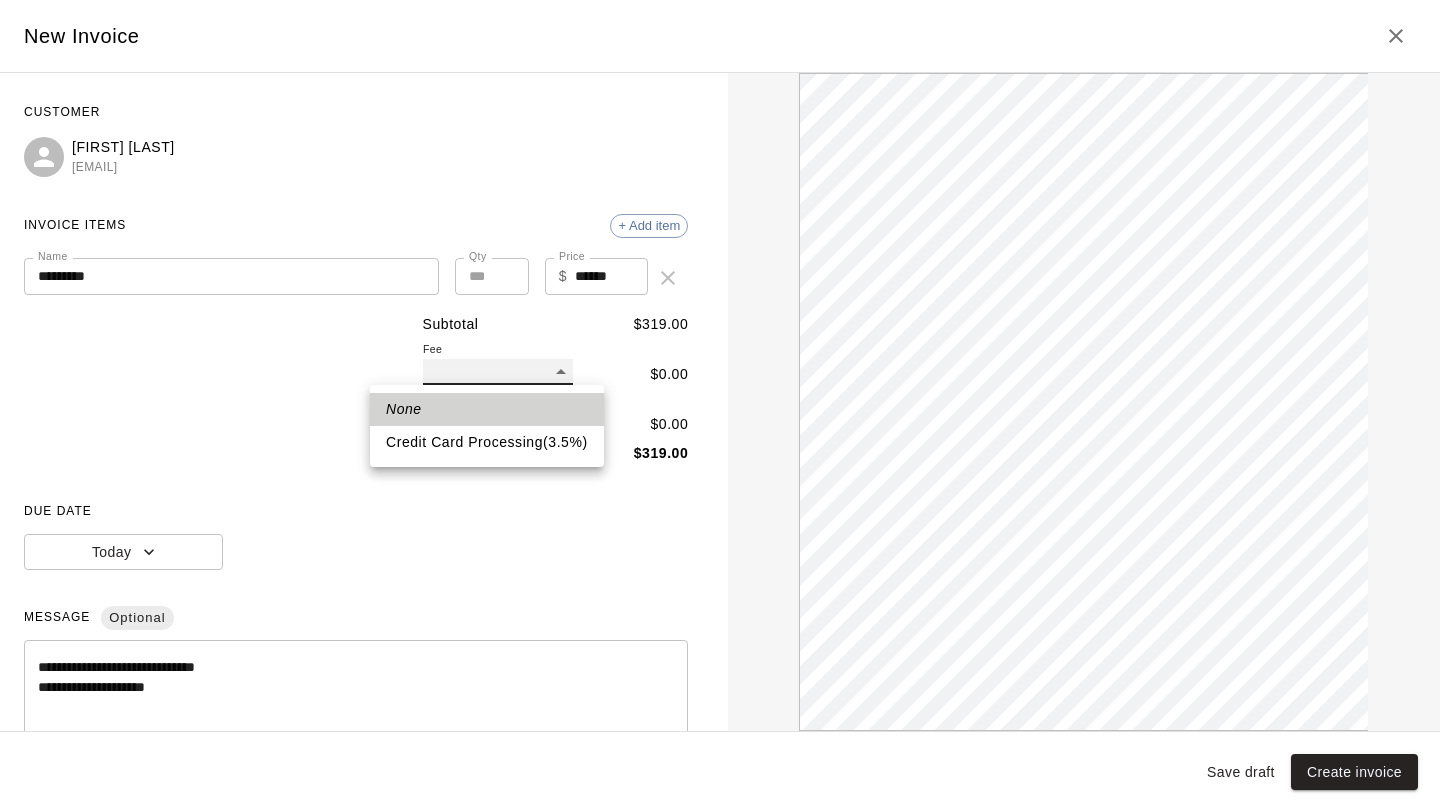 type on "***" 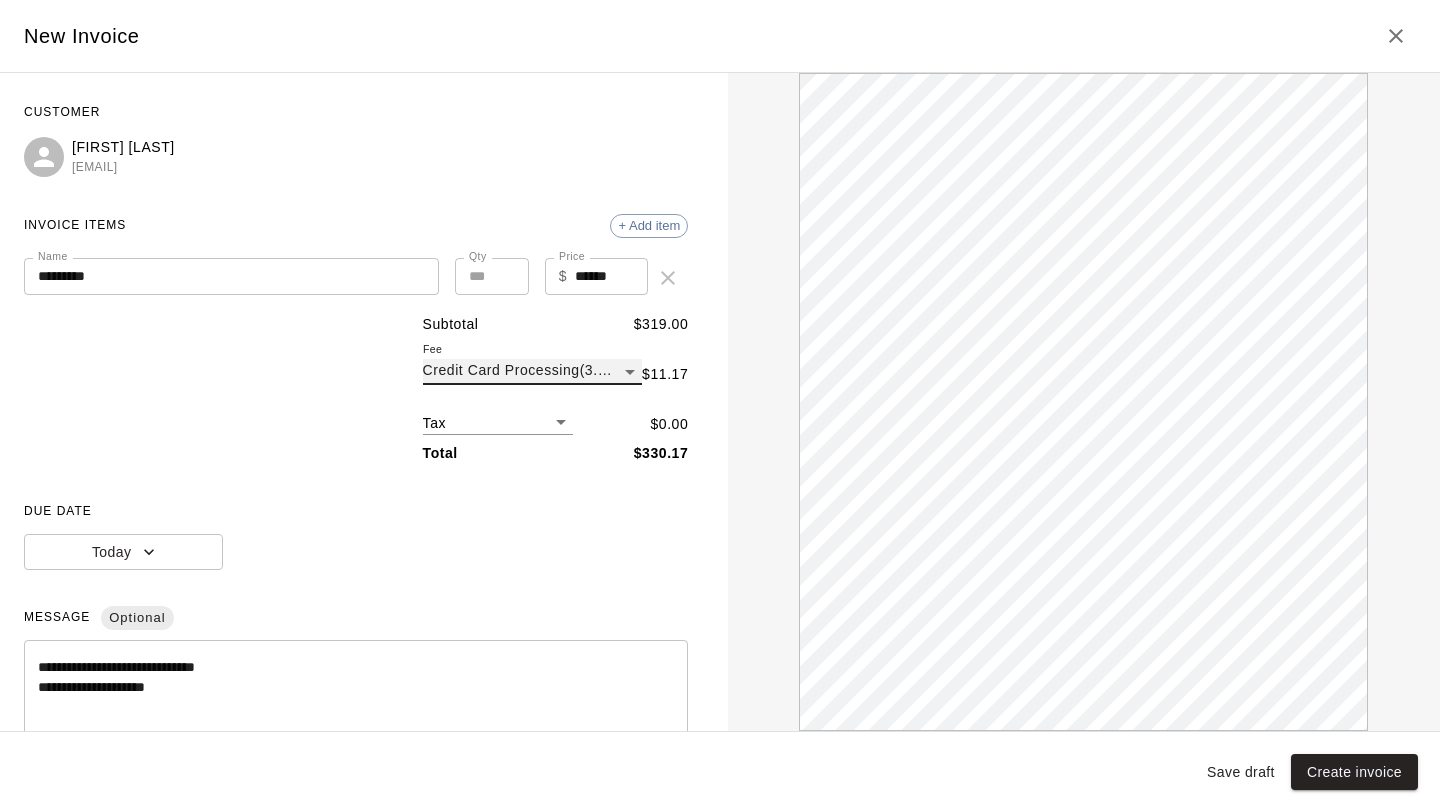 scroll, scrollTop: 0, scrollLeft: 0, axis: both 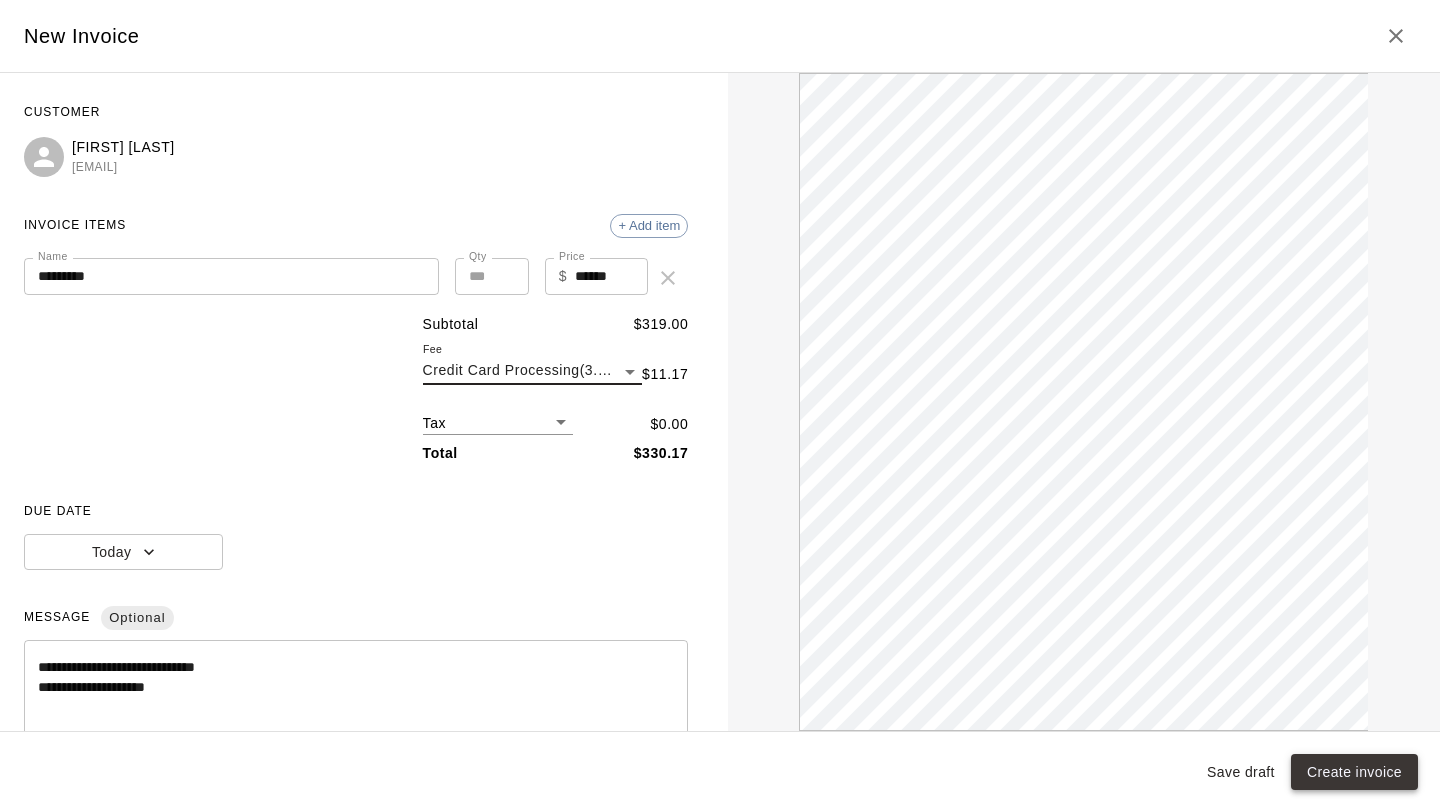 click on "Create invoice" at bounding box center [1354, 772] 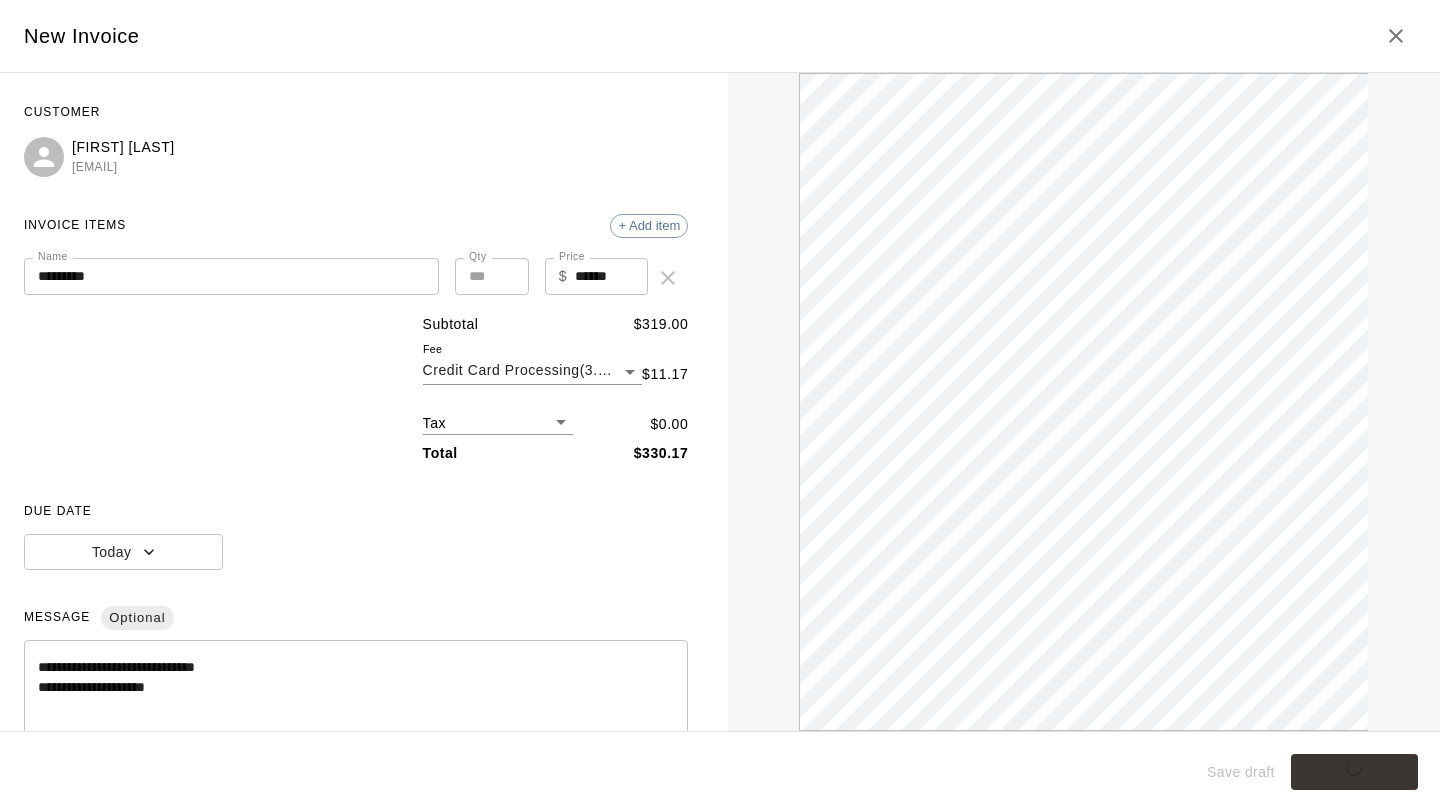 type 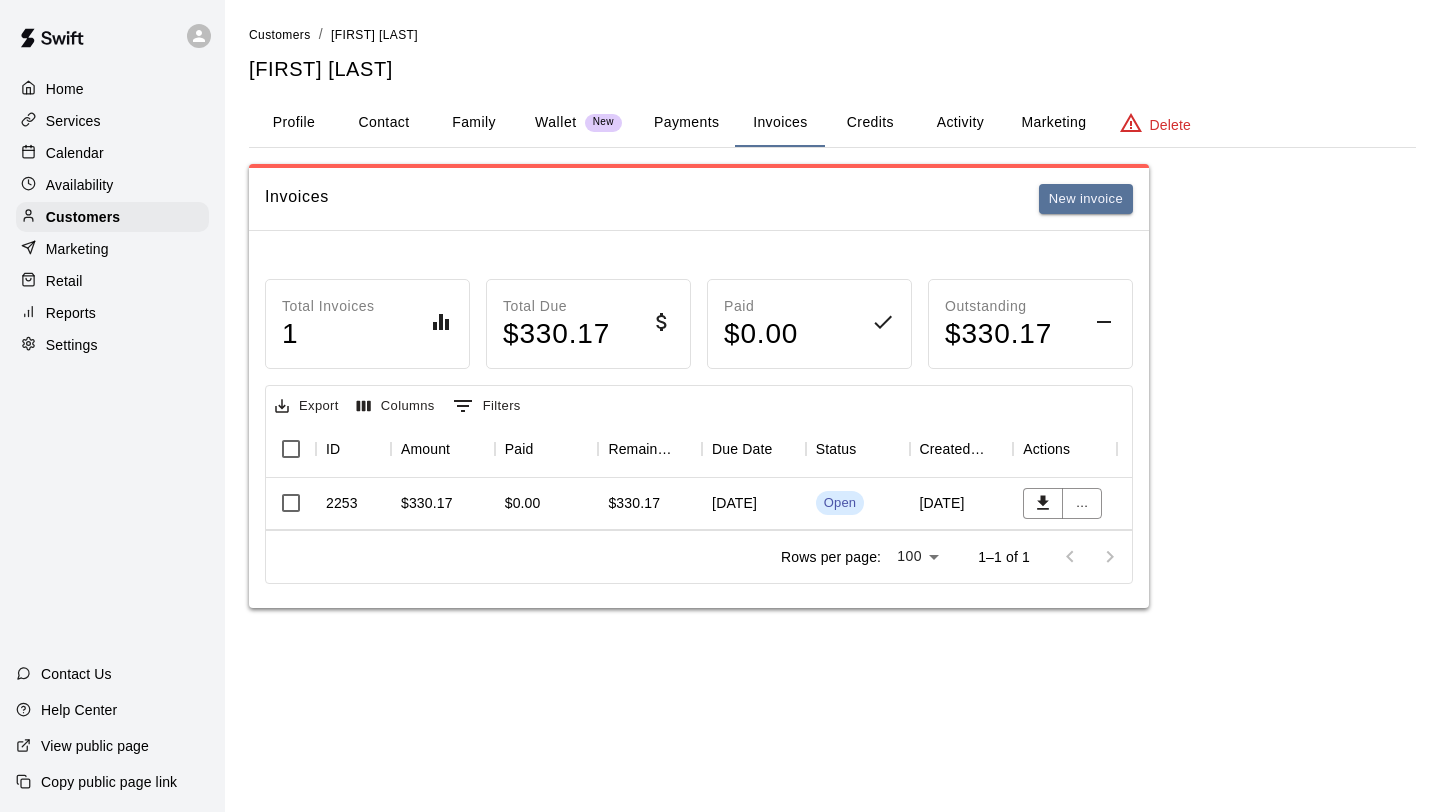 click on "[MONTH] [DAY], [YEAR]" at bounding box center [754, 504] 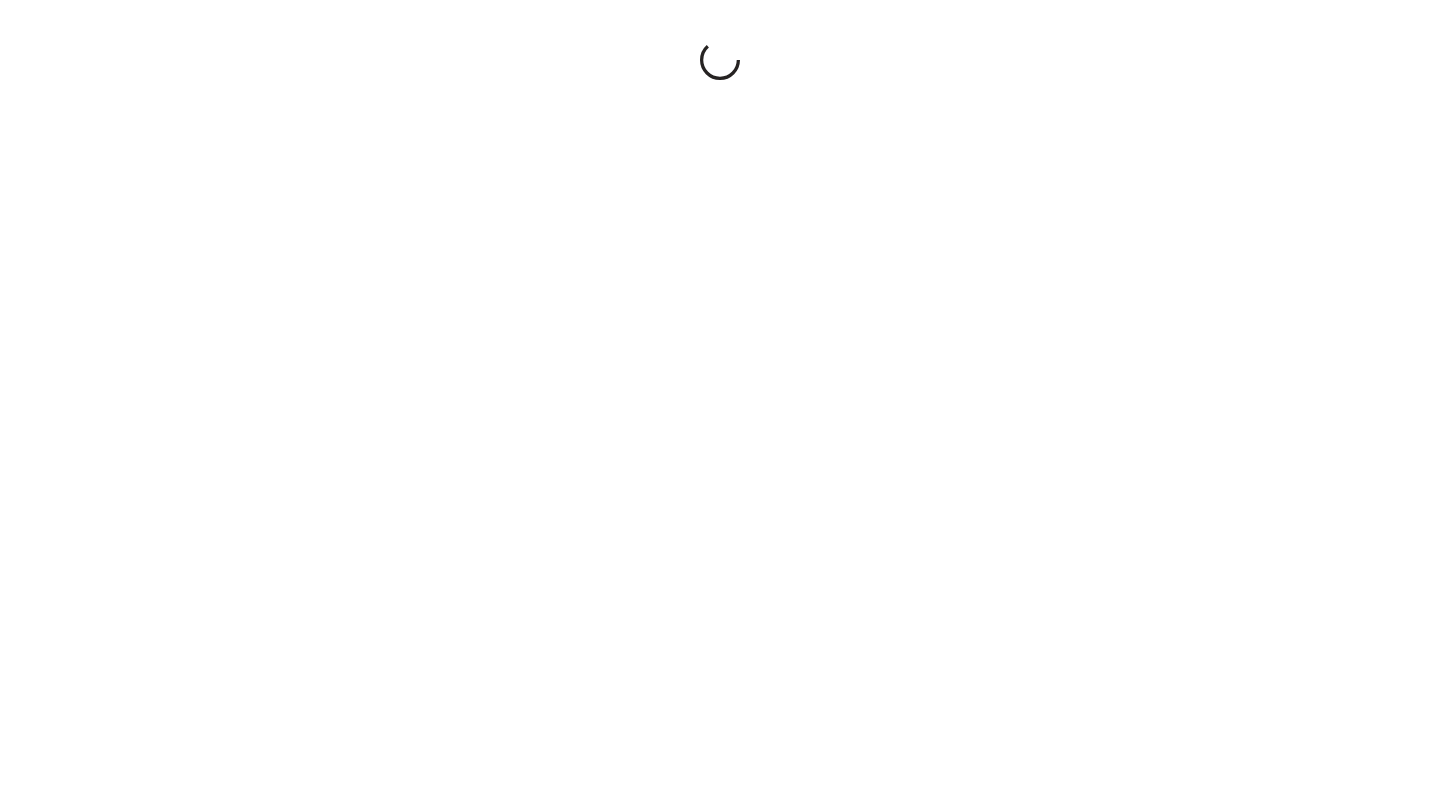 scroll, scrollTop: 0, scrollLeft: 0, axis: both 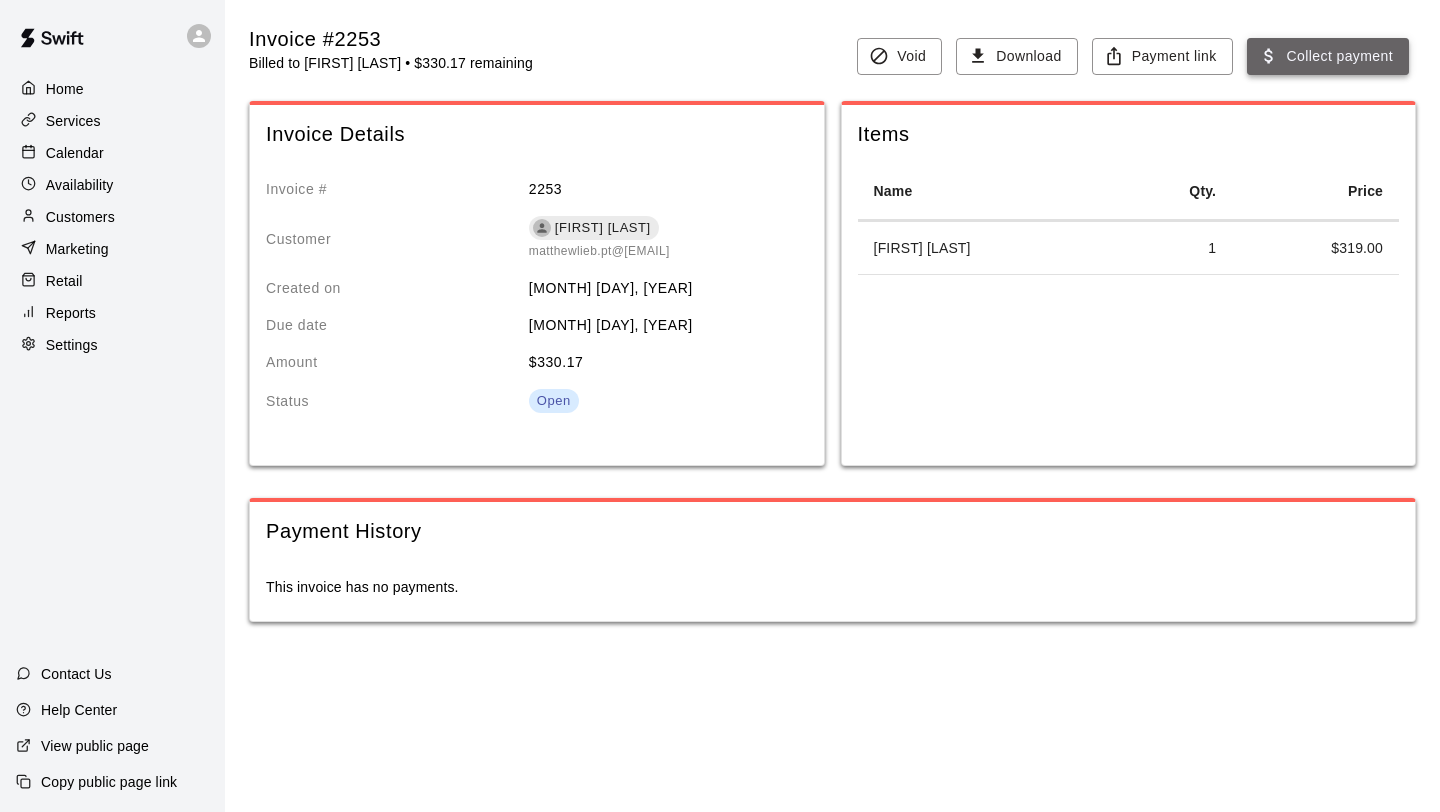 click on "Collect payment" at bounding box center [1328, 56] 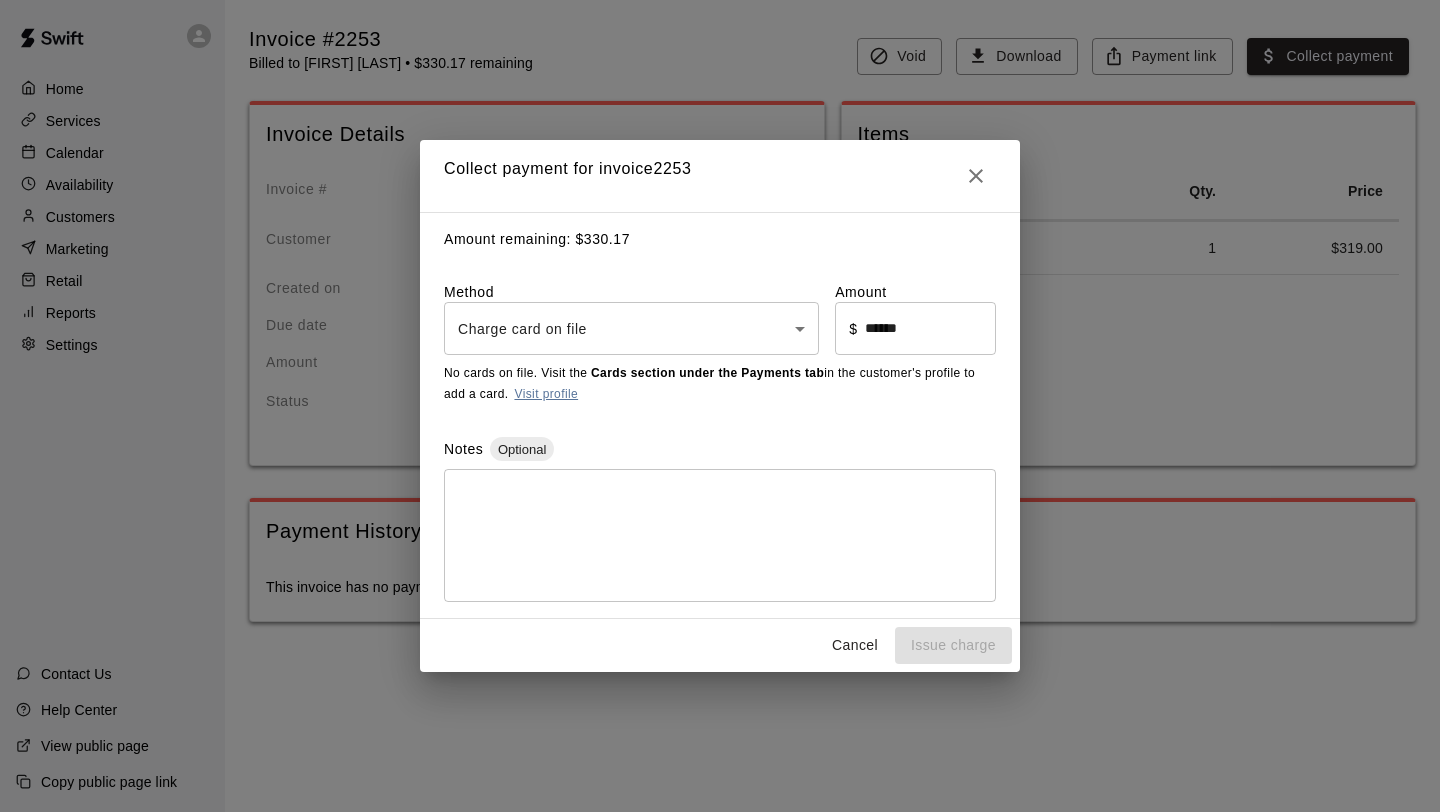 click on "Visit profile" at bounding box center [546, 394] 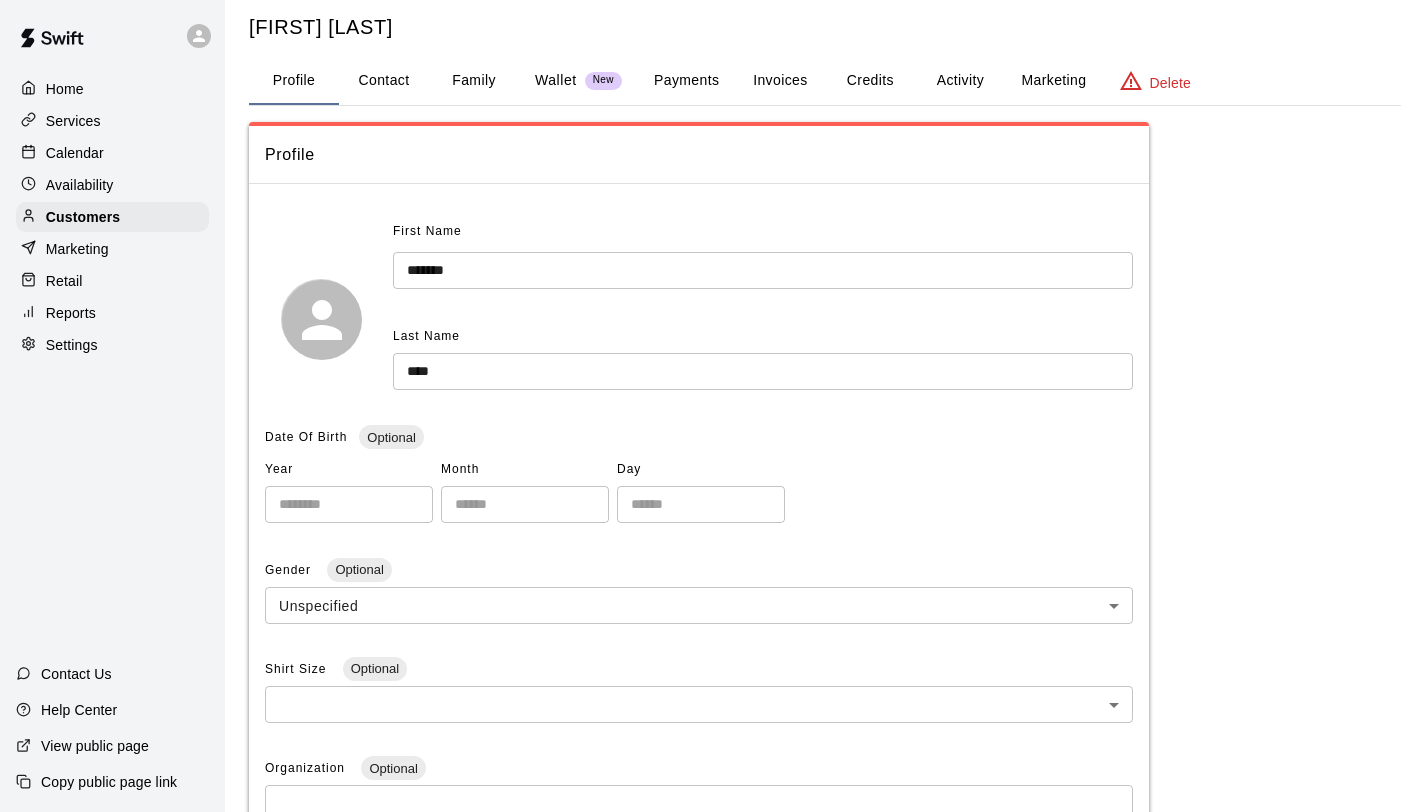 scroll, scrollTop: 0, scrollLeft: 0, axis: both 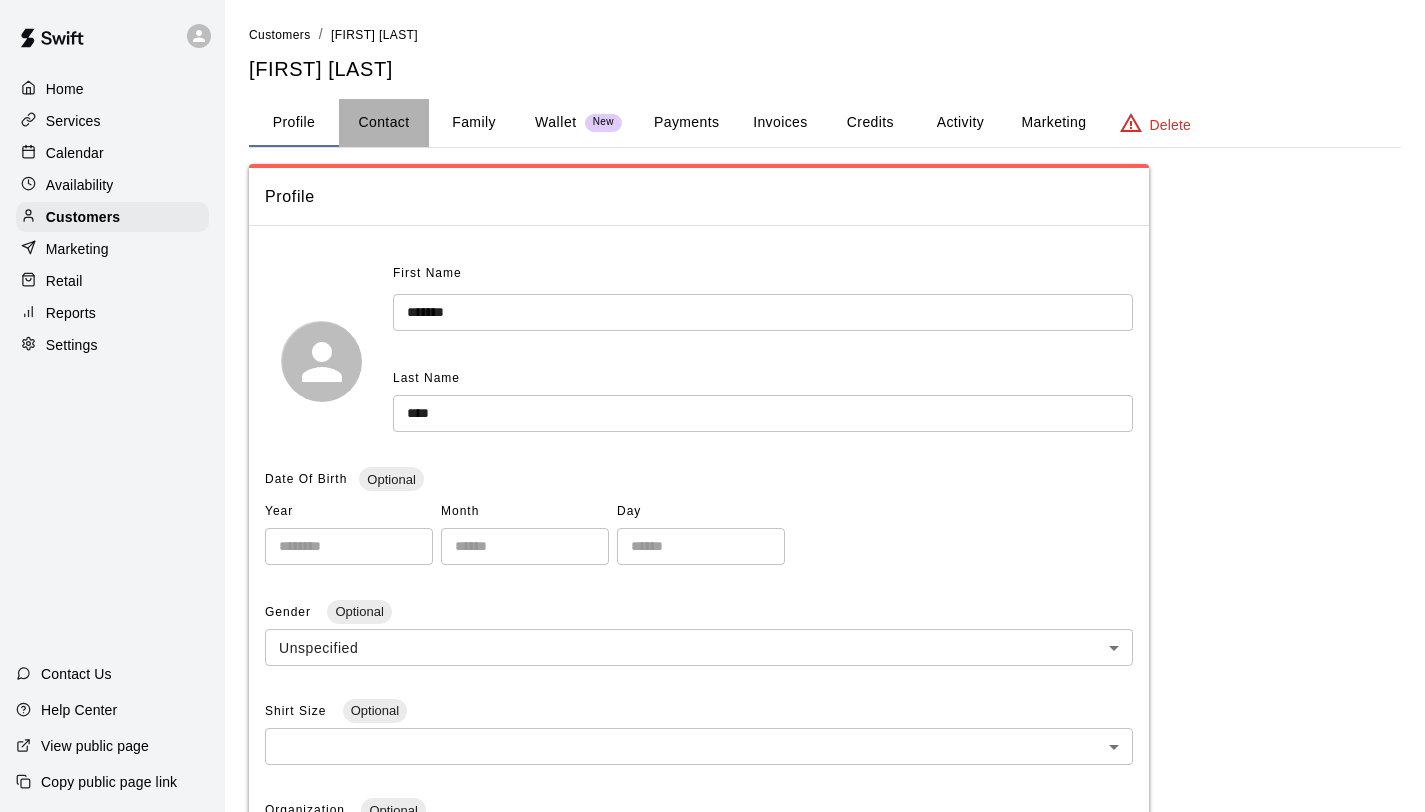 click on "Contact" at bounding box center (384, 123) 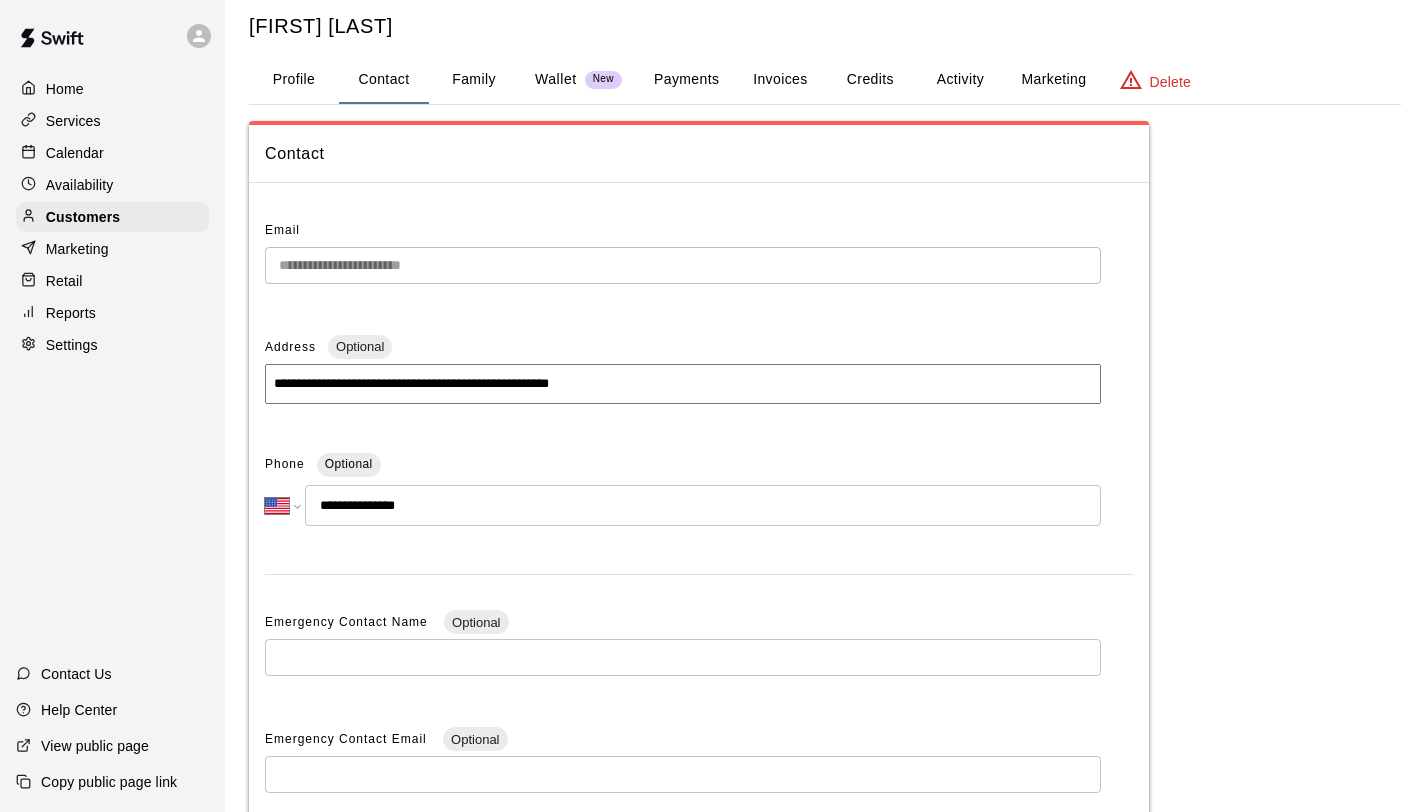 scroll, scrollTop: 0, scrollLeft: 0, axis: both 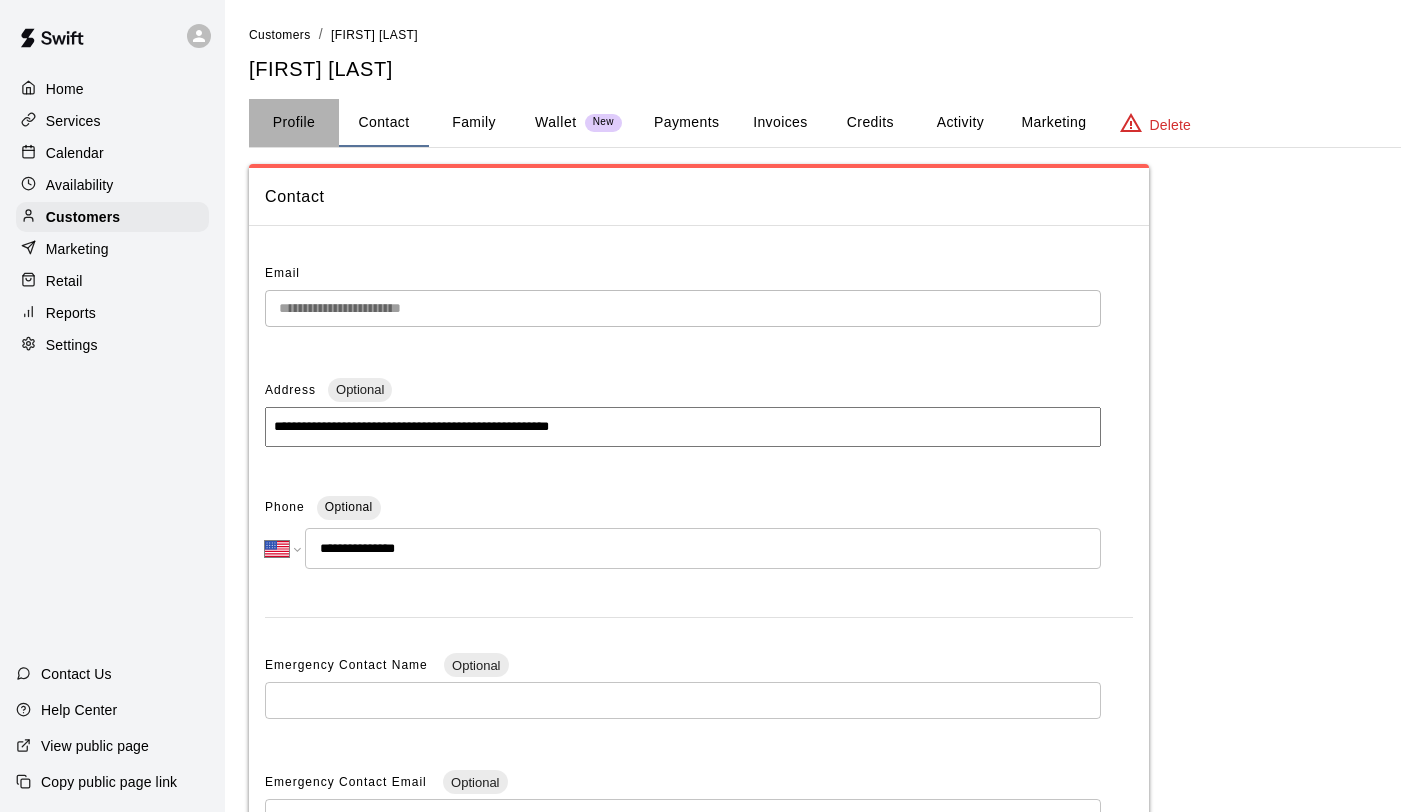click on "Profile" at bounding box center [294, 123] 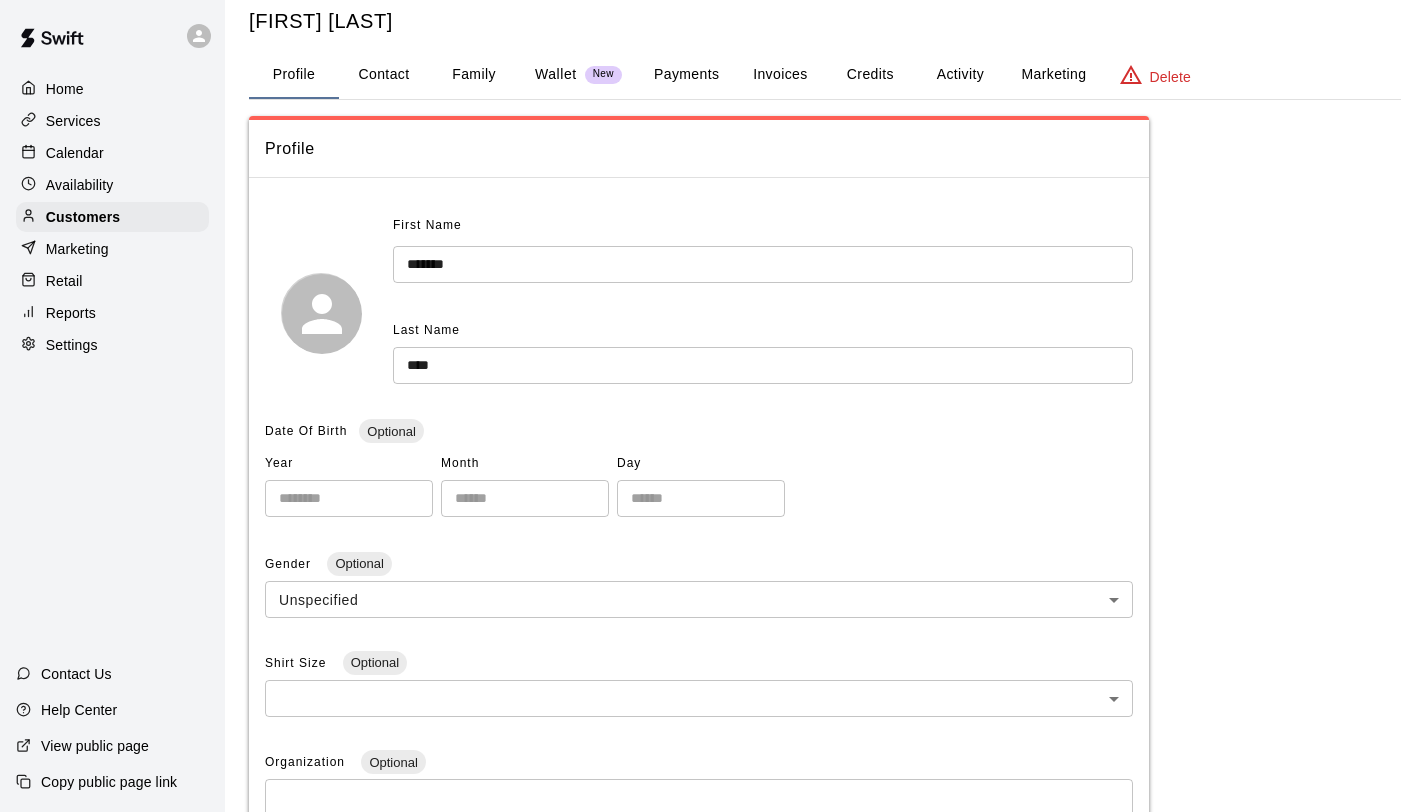 scroll, scrollTop: 0, scrollLeft: 0, axis: both 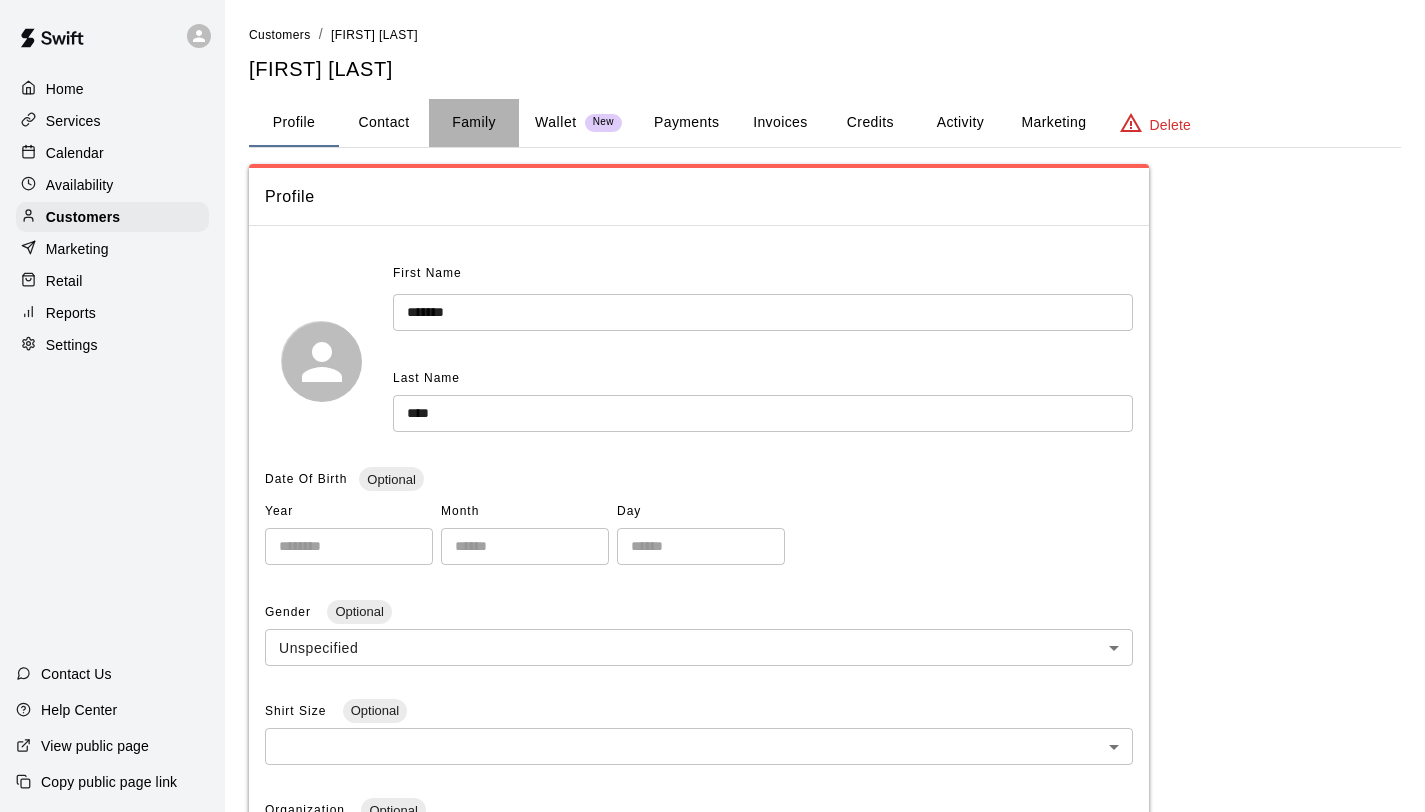 click on "Family" at bounding box center [474, 123] 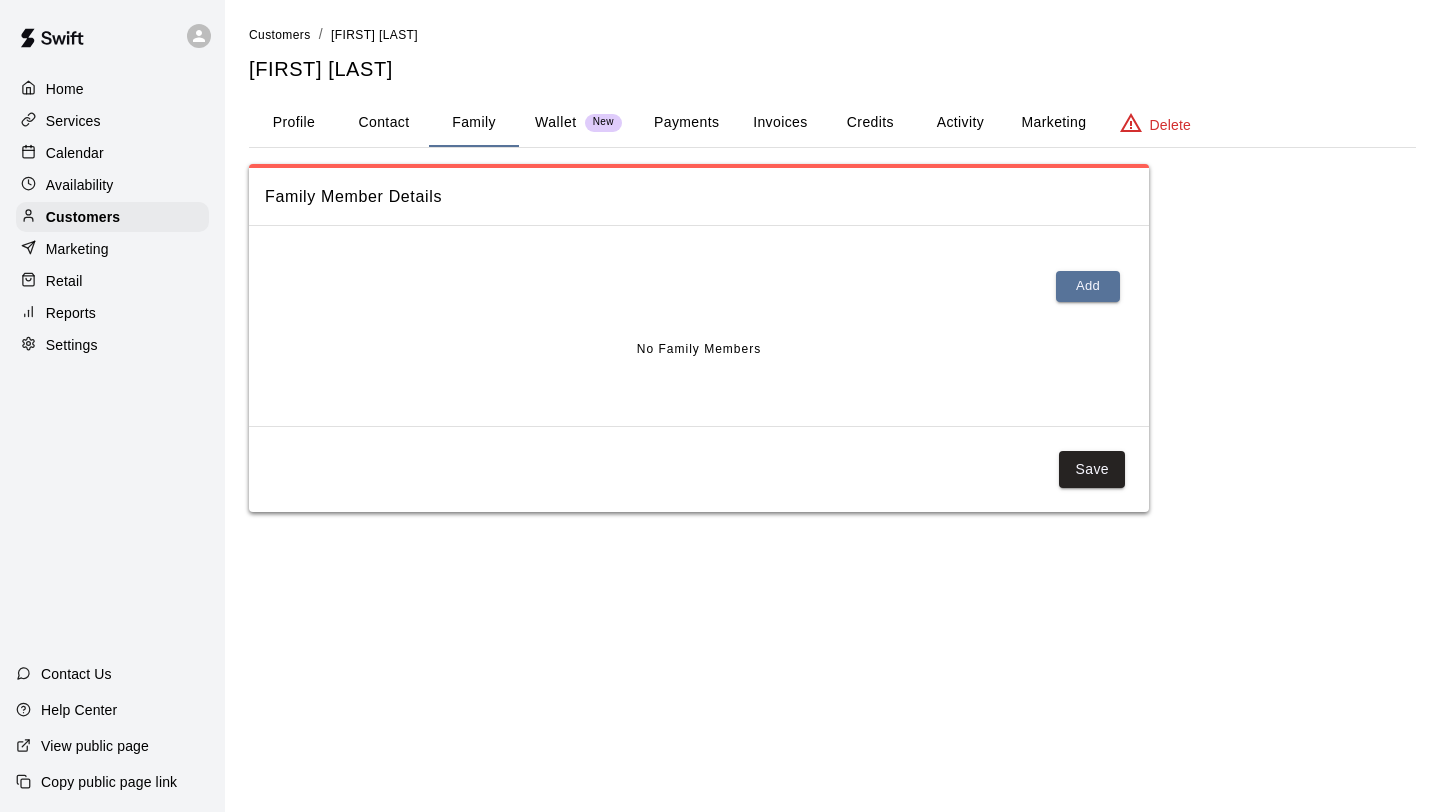 click on "Wallet" at bounding box center [556, 122] 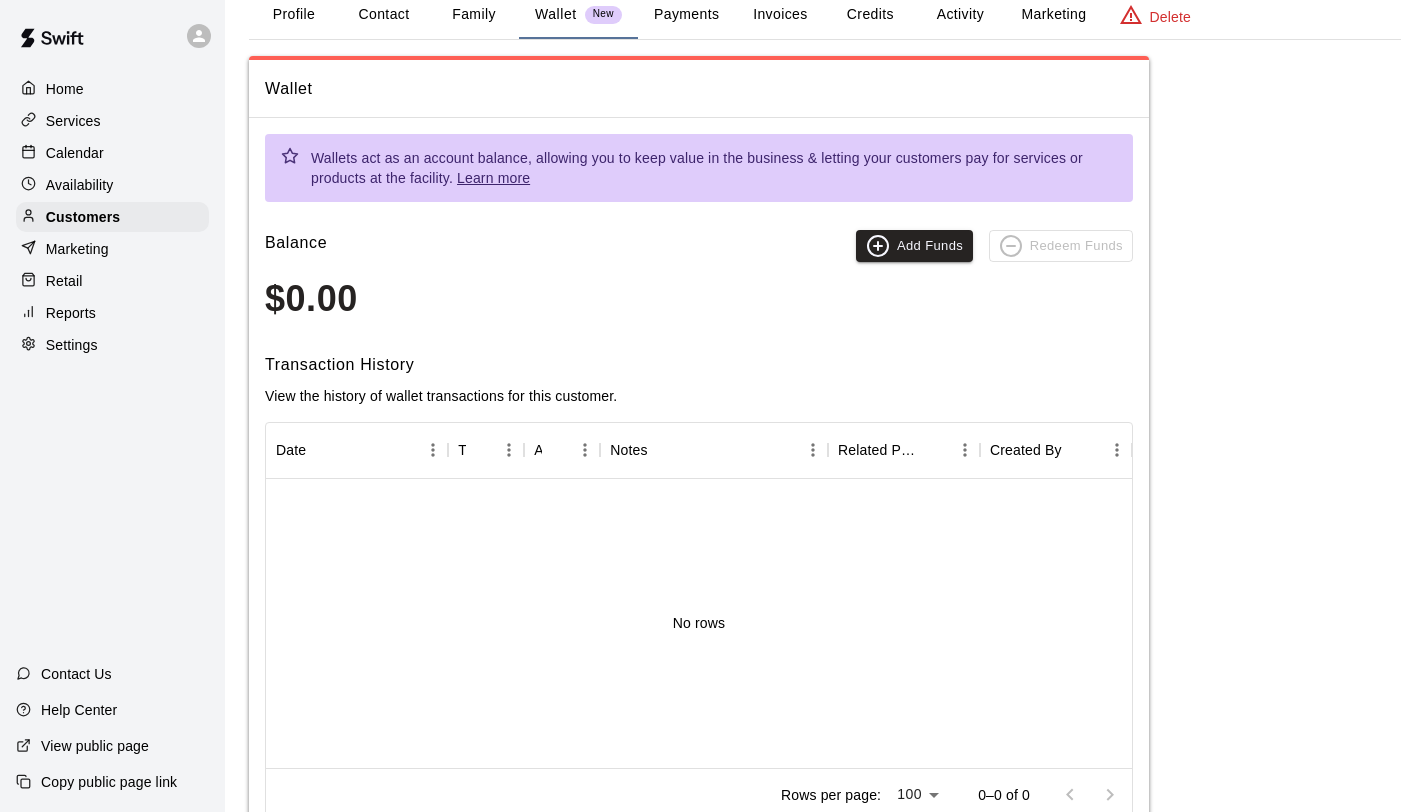 scroll, scrollTop: 0, scrollLeft: 0, axis: both 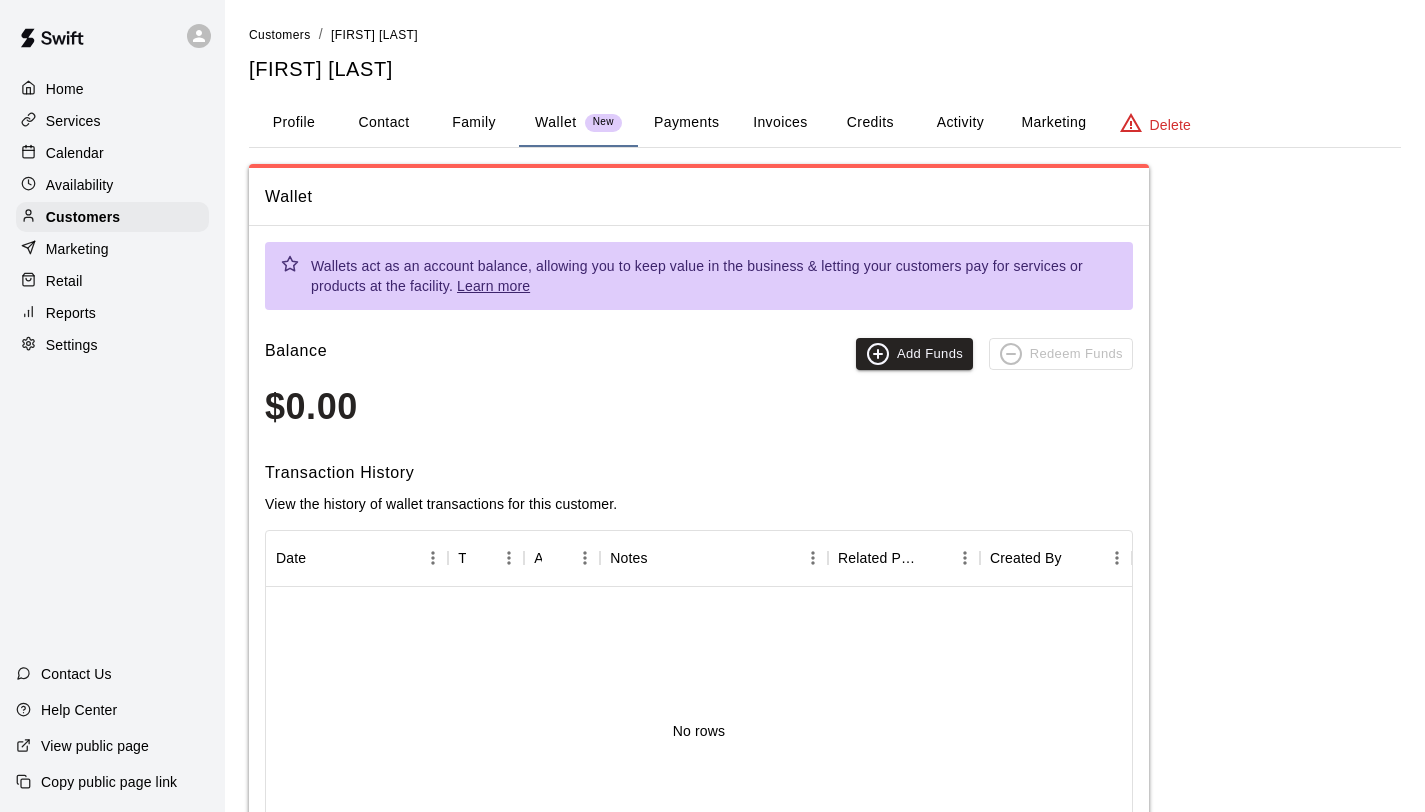 click on "Credits" at bounding box center [870, 123] 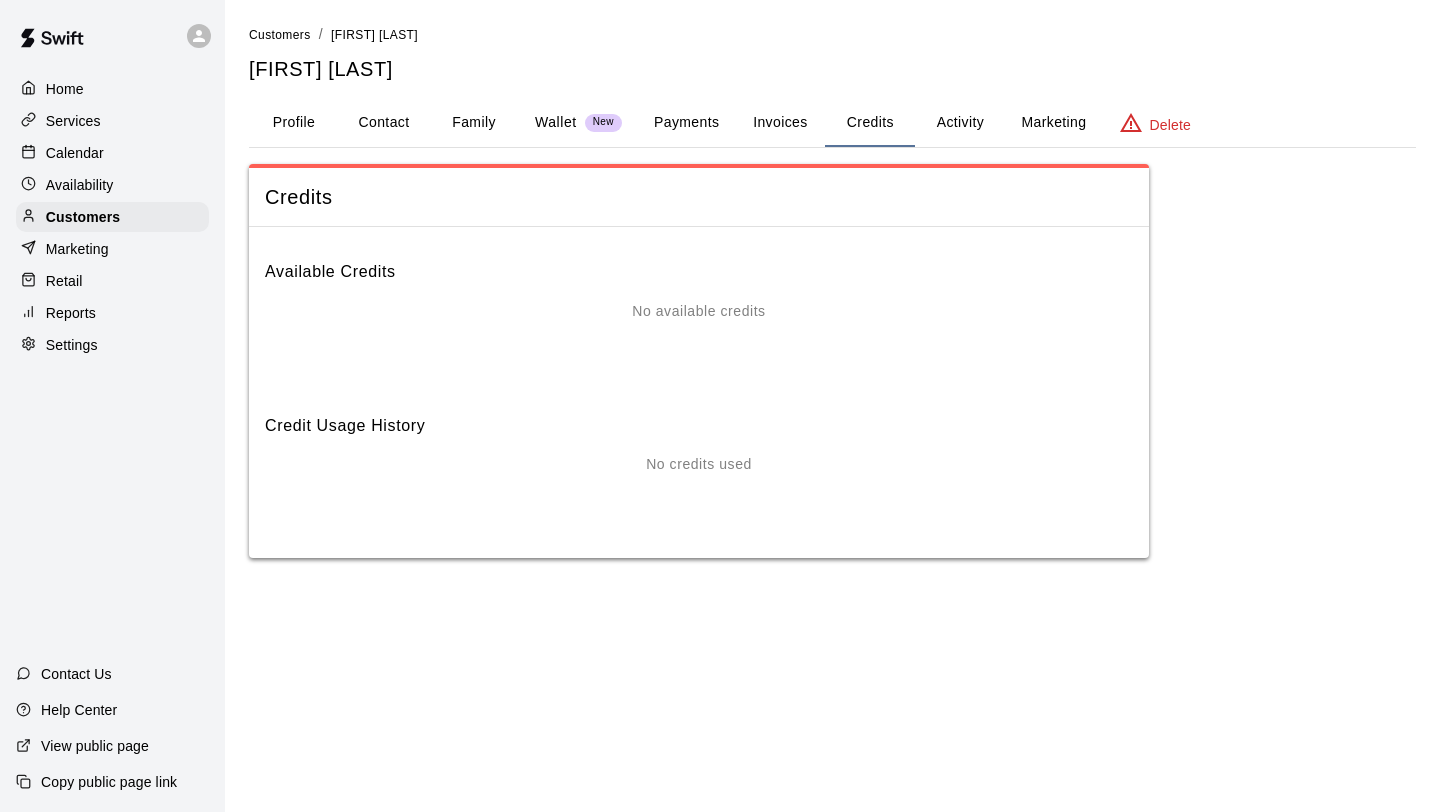 click on "Profile" at bounding box center (294, 123) 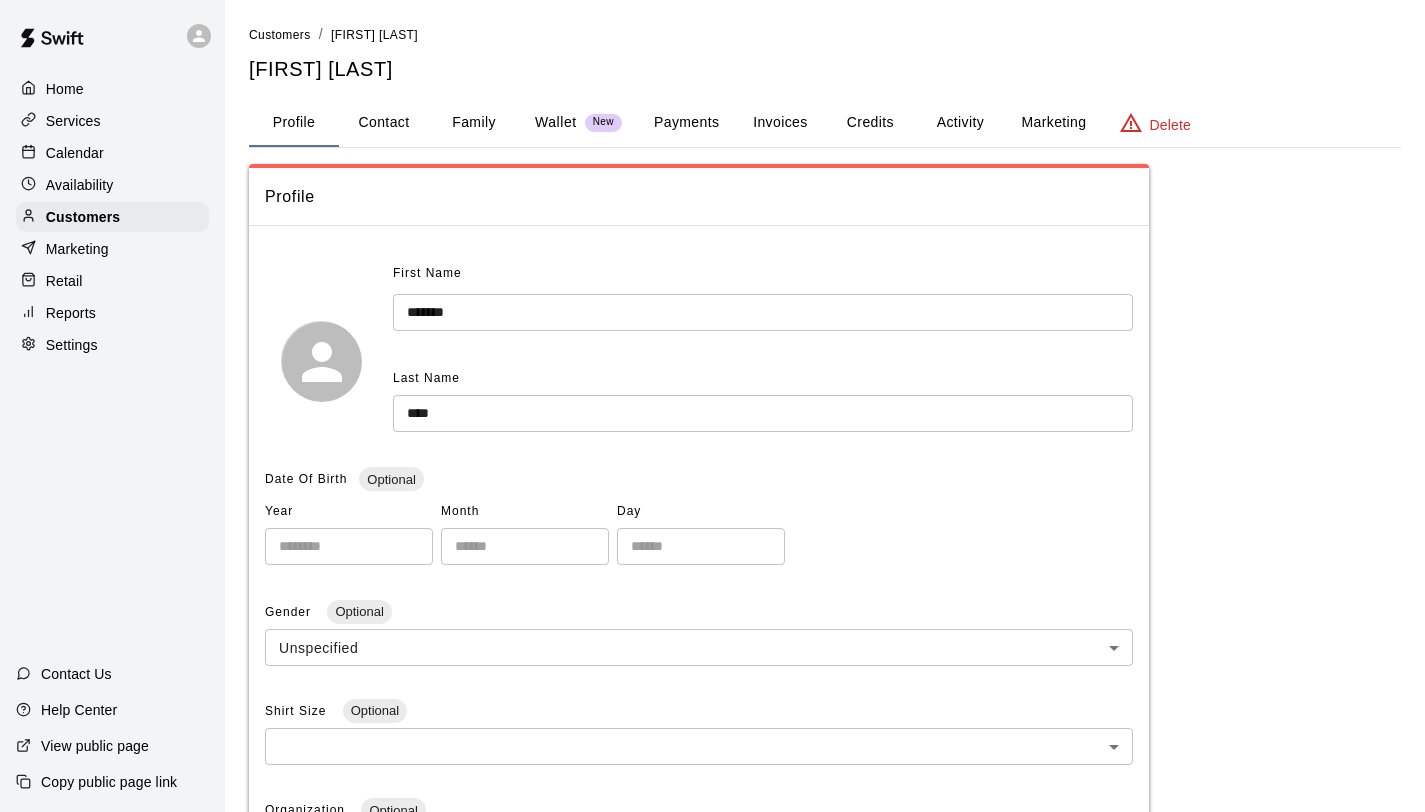 click on "Contact" at bounding box center (384, 123) 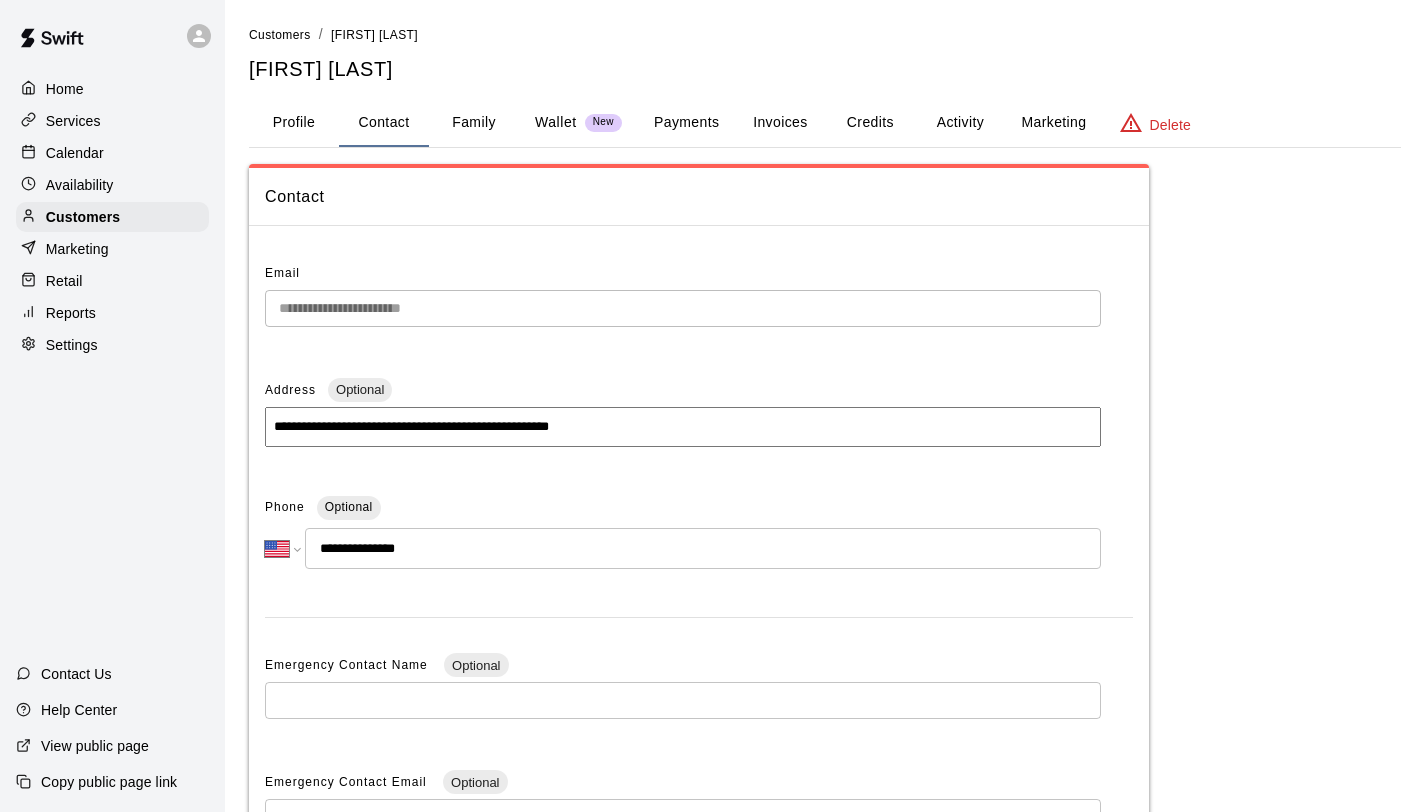 click on "Activity" at bounding box center (960, 123) 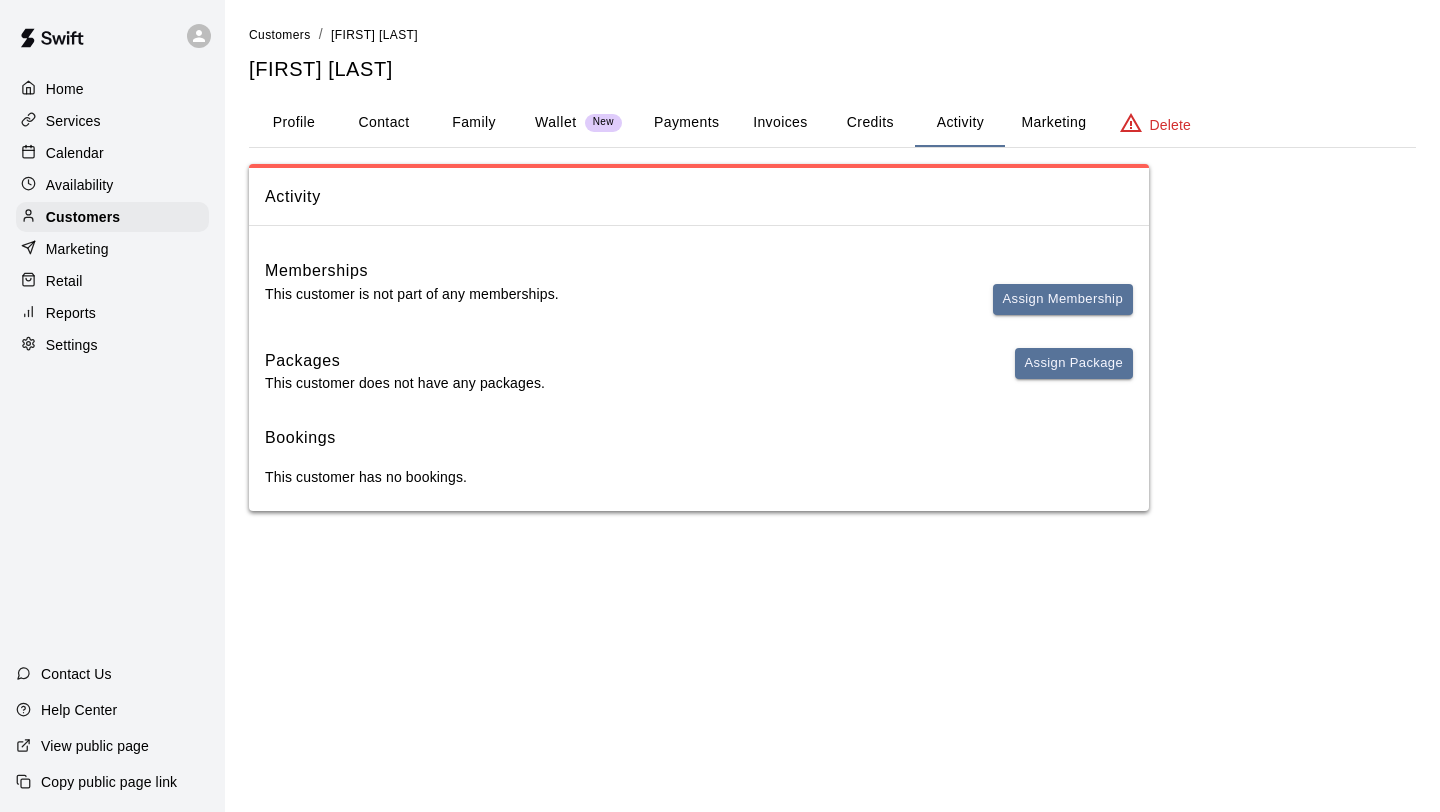click on "Profile" at bounding box center [294, 123] 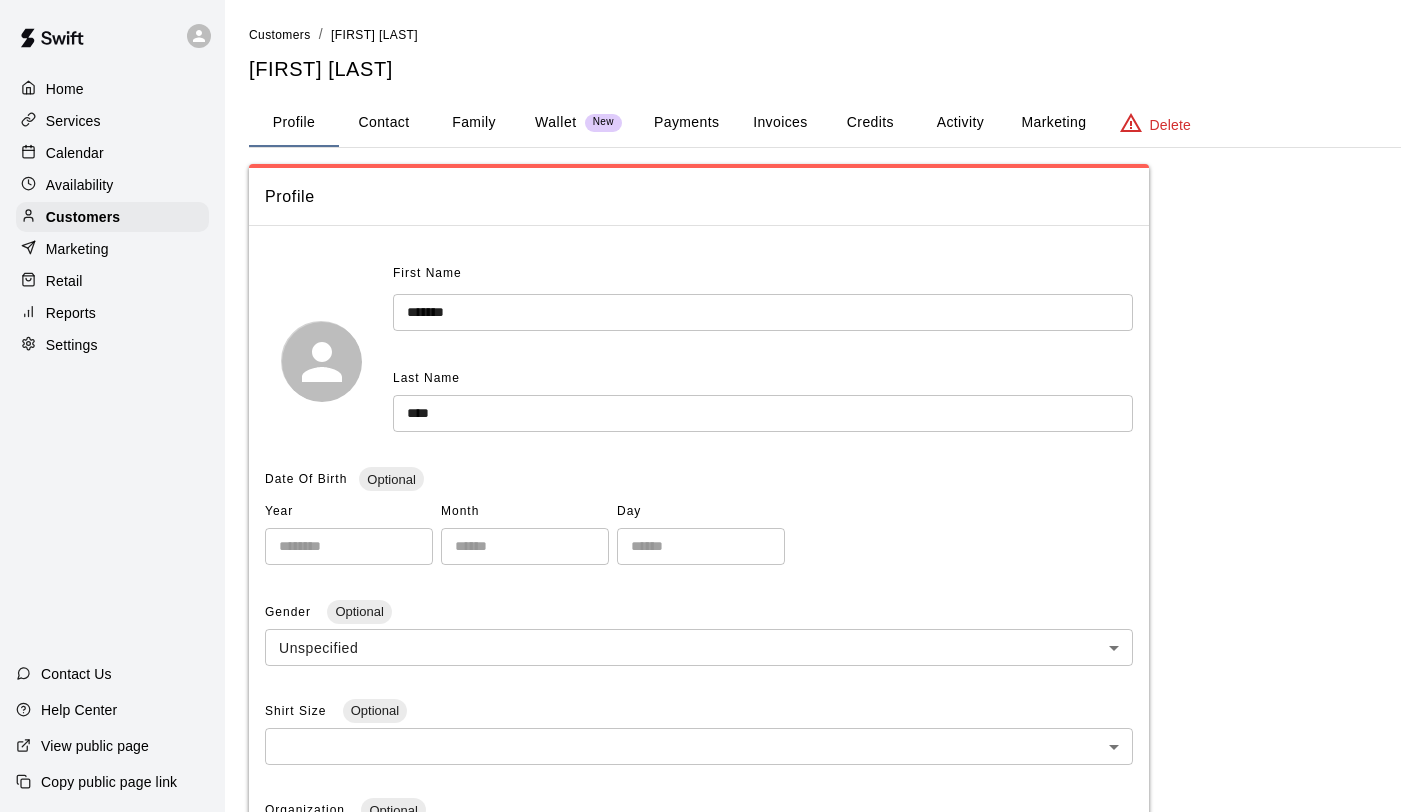 click on "Contact" at bounding box center (384, 123) 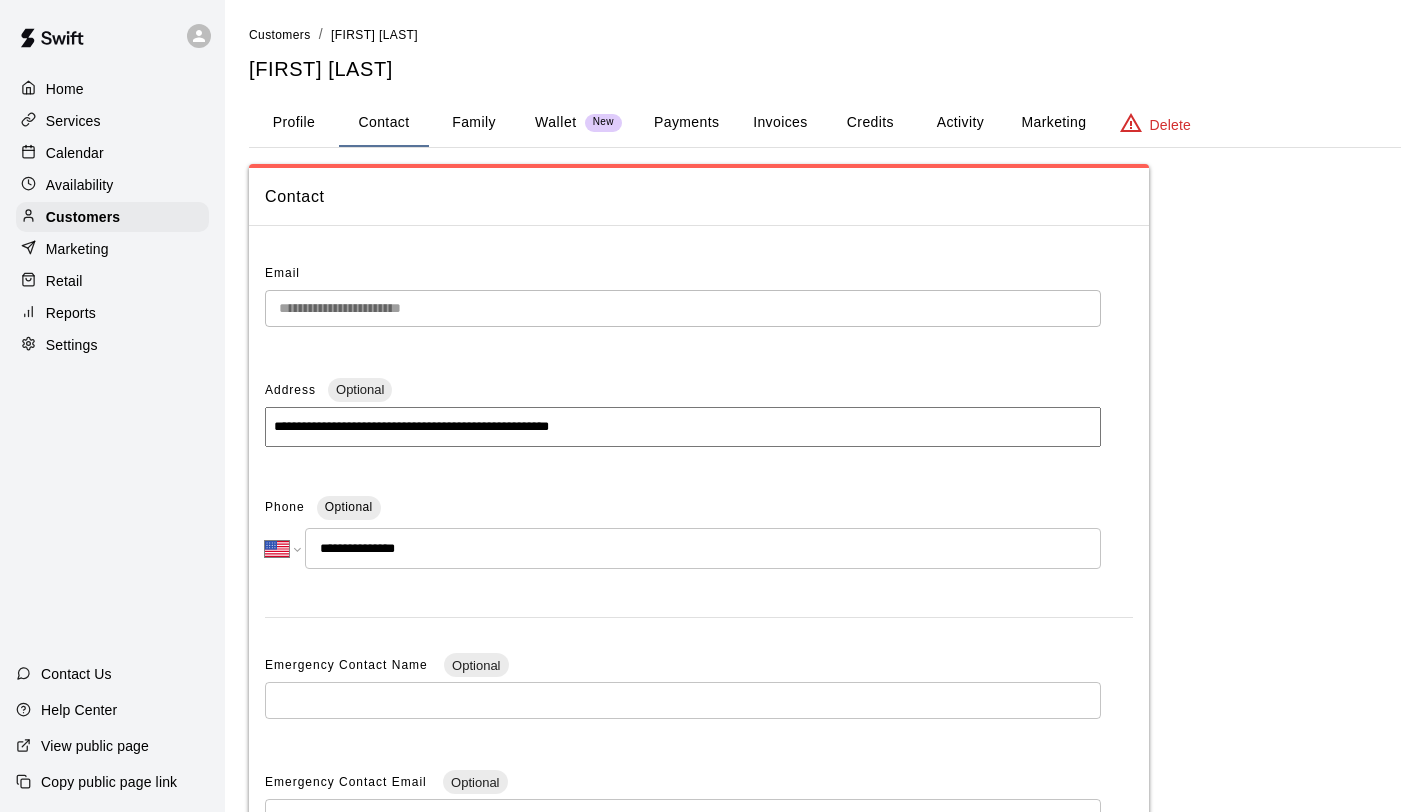 click on "Family" at bounding box center (474, 123) 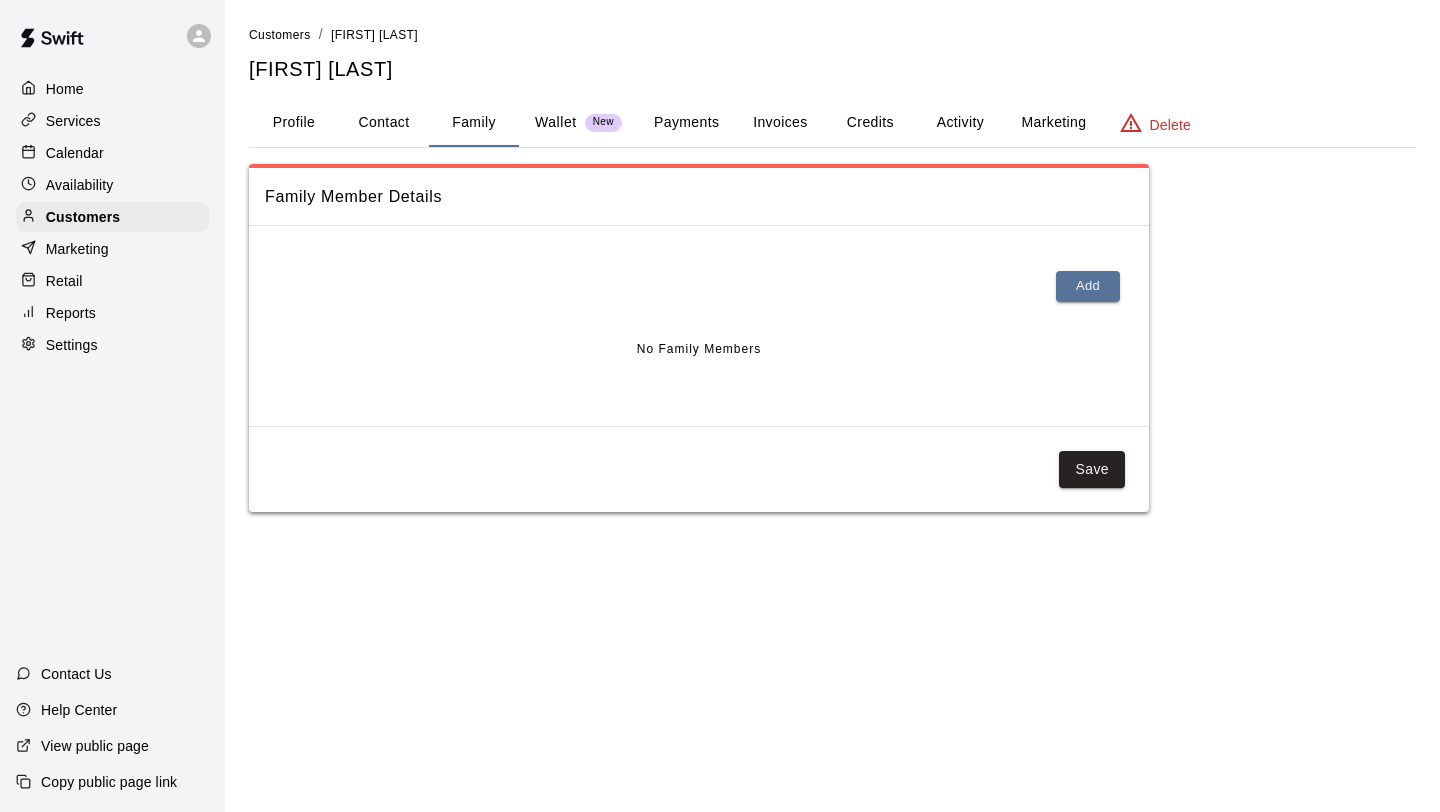 click on "Wallet" at bounding box center (556, 122) 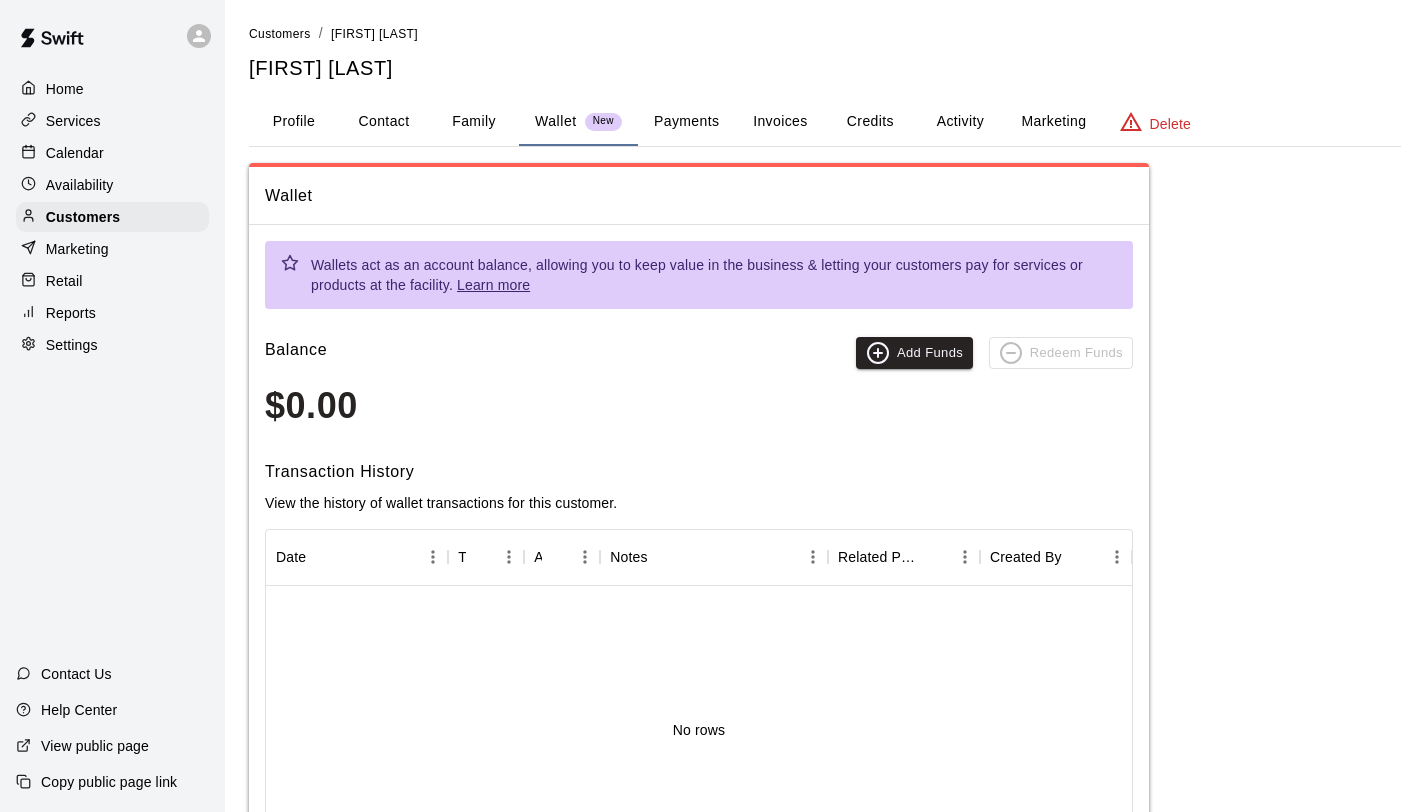 scroll, scrollTop: 0, scrollLeft: 0, axis: both 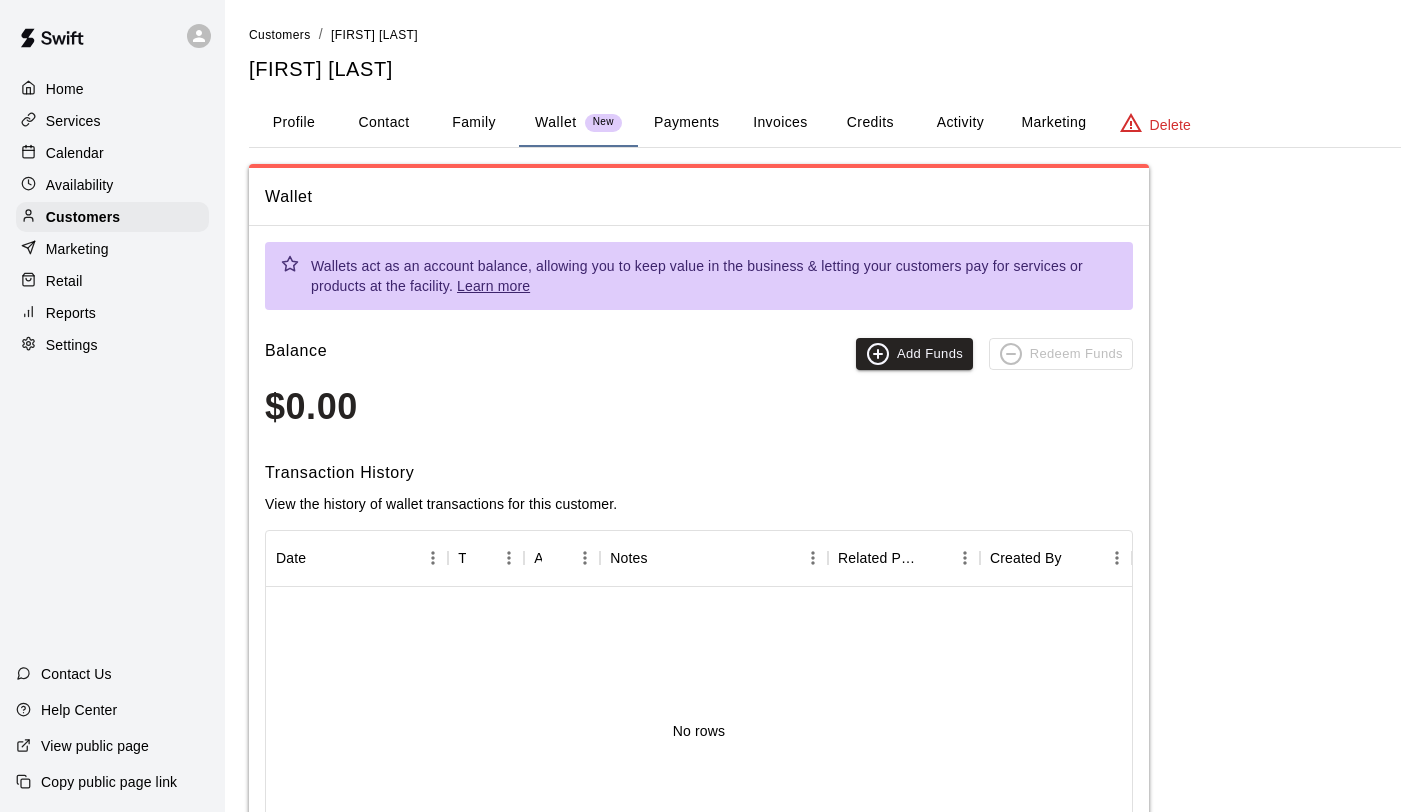 click on "Activity" at bounding box center [960, 123] 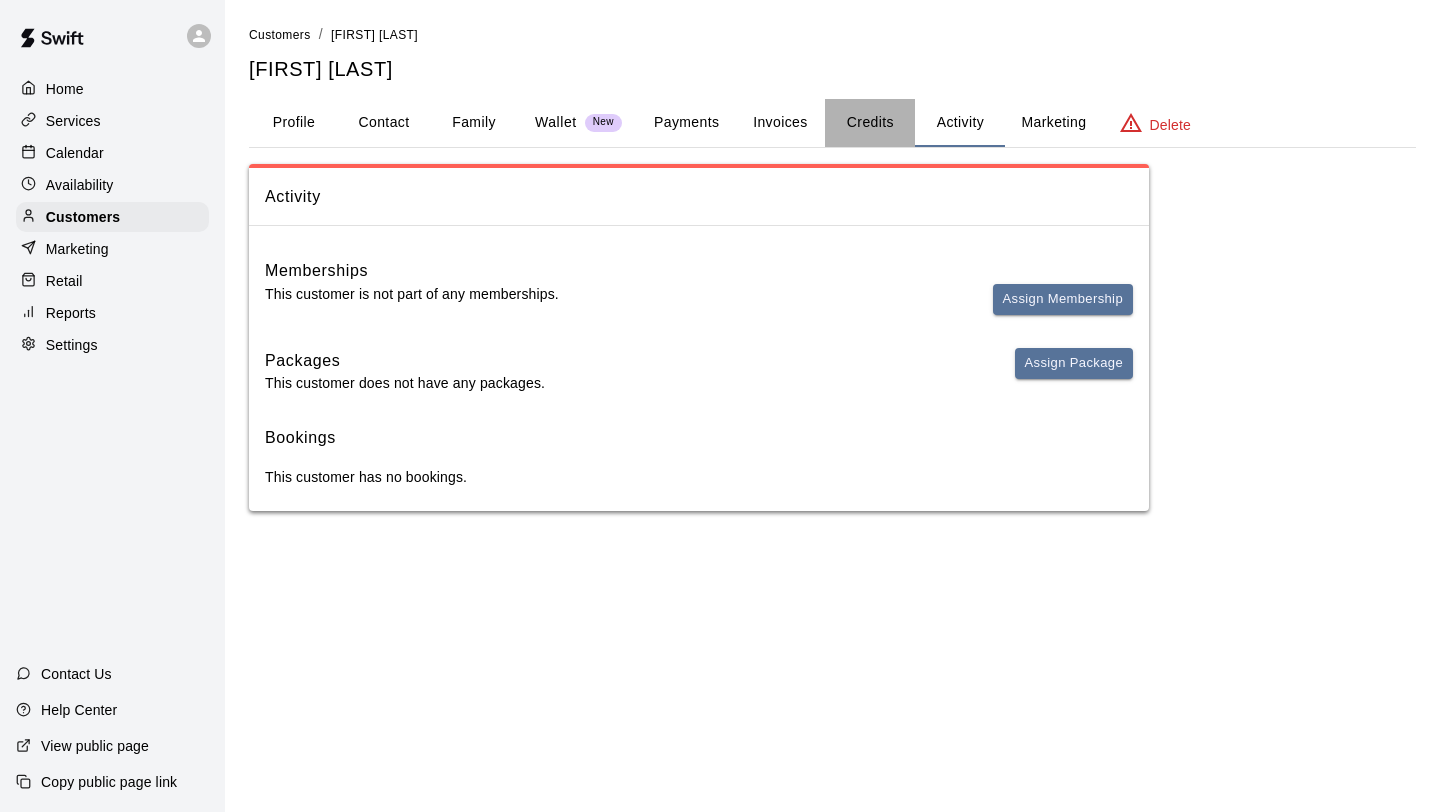 click on "Credits" at bounding box center [870, 123] 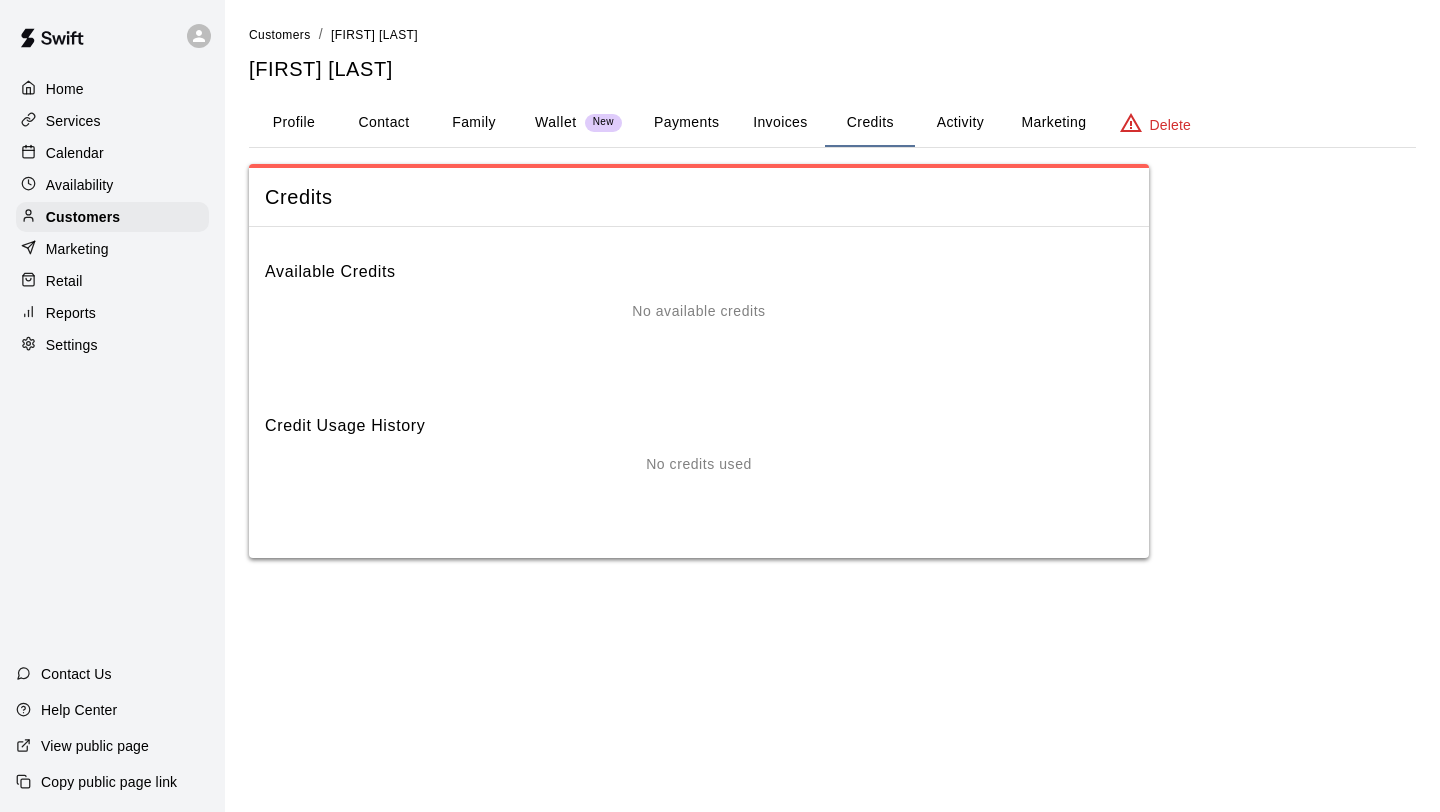 click on "Profile" at bounding box center [294, 123] 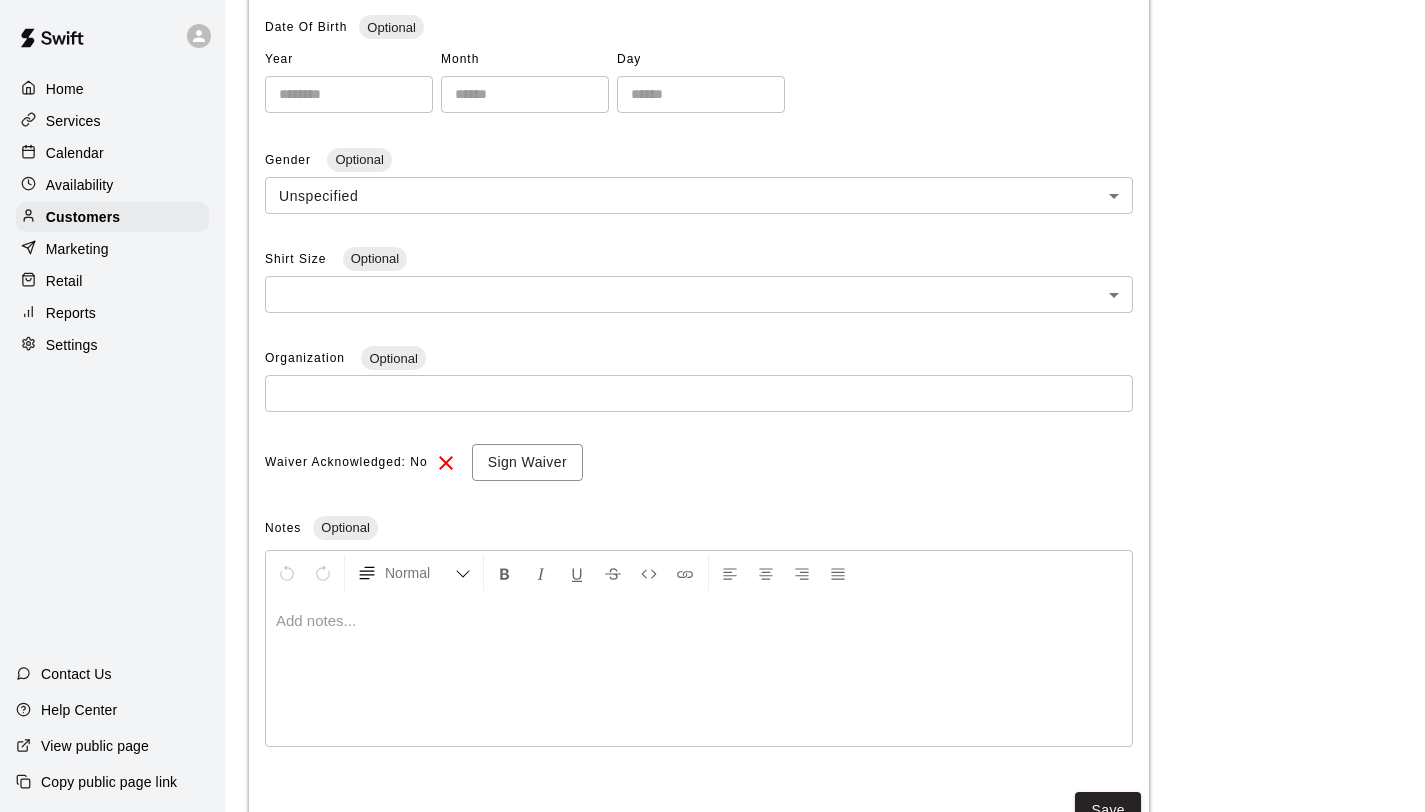 scroll, scrollTop: 524, scrollLeft: 0, axis: vertical 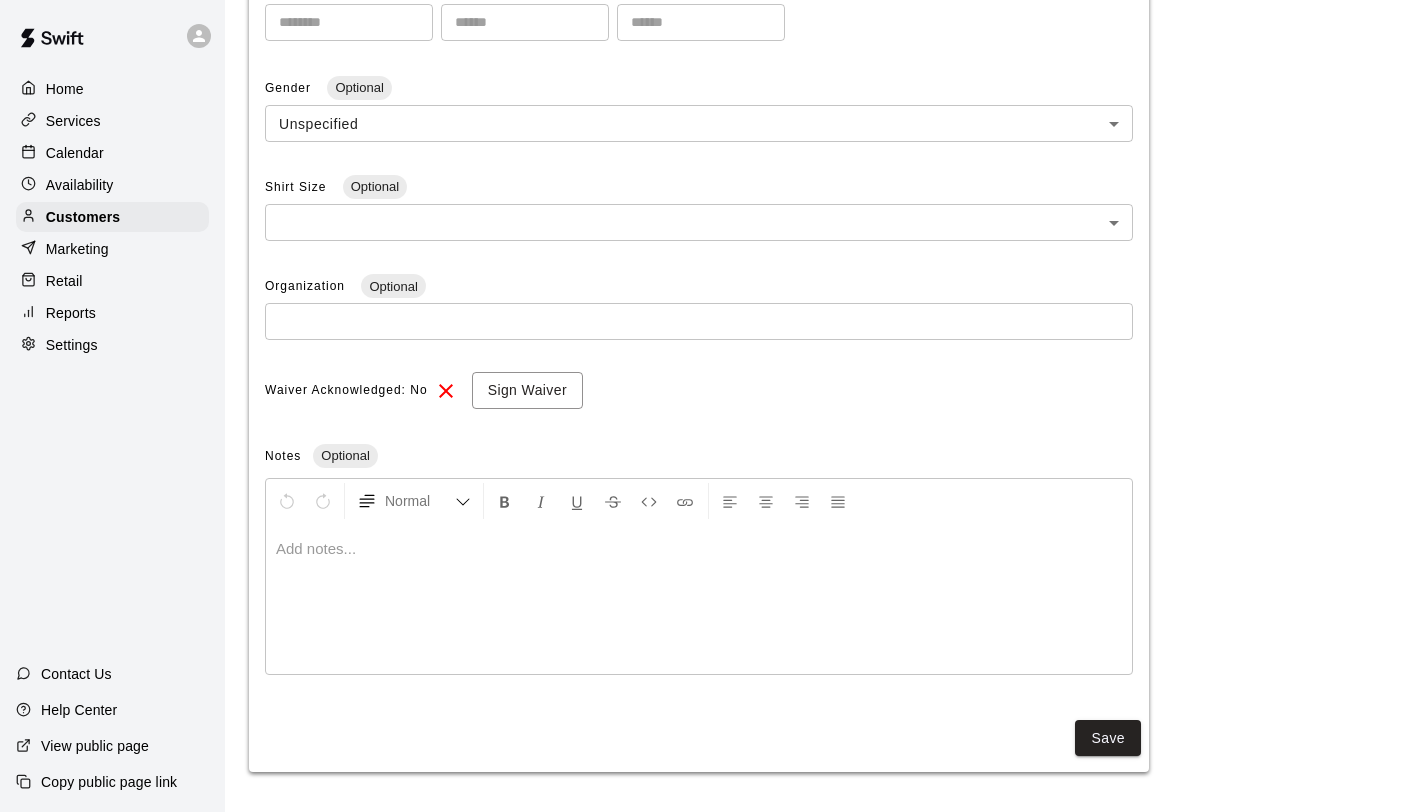 click on "Save" at bounding box center (1108, 738) 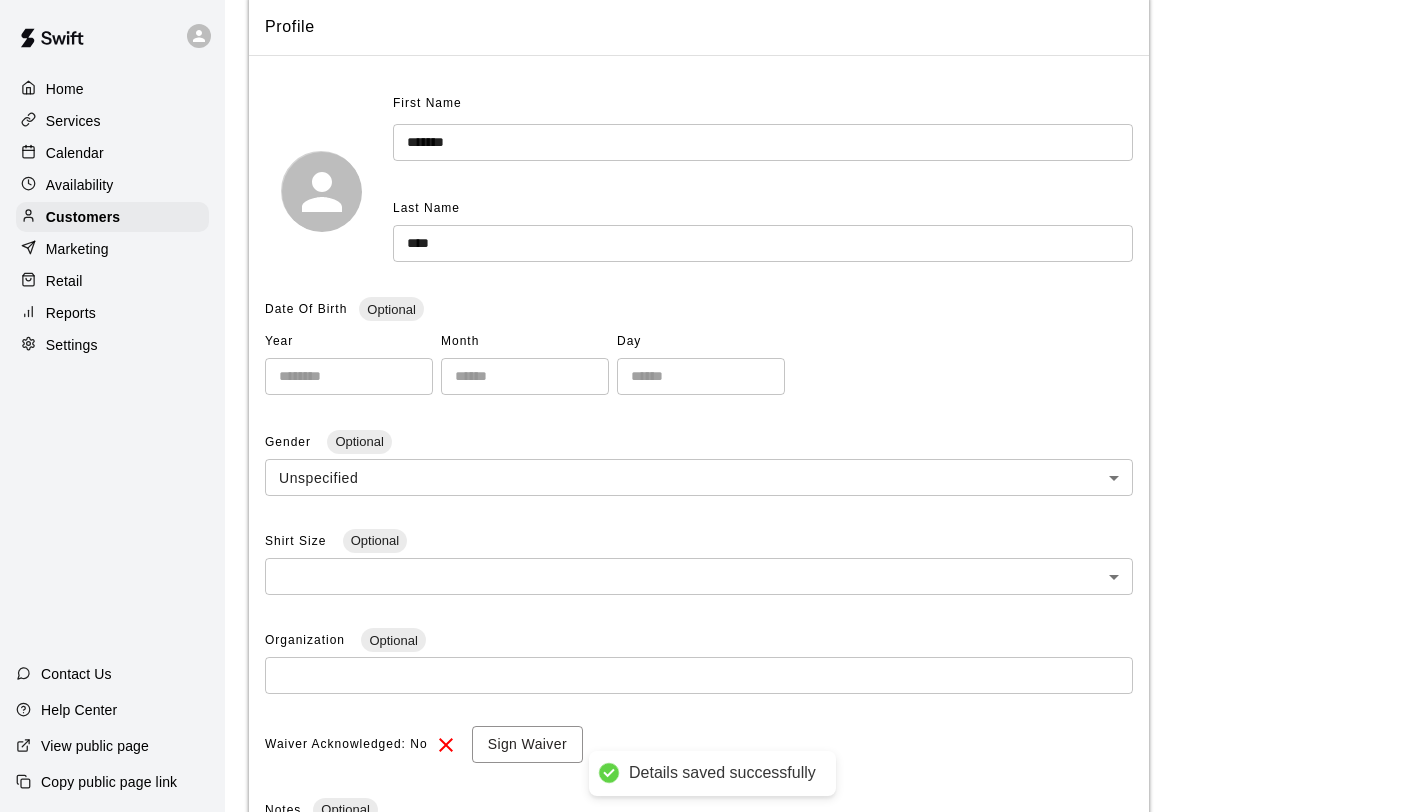 scroll, scrollTop: 0, scrollLeft: 0, axis: both 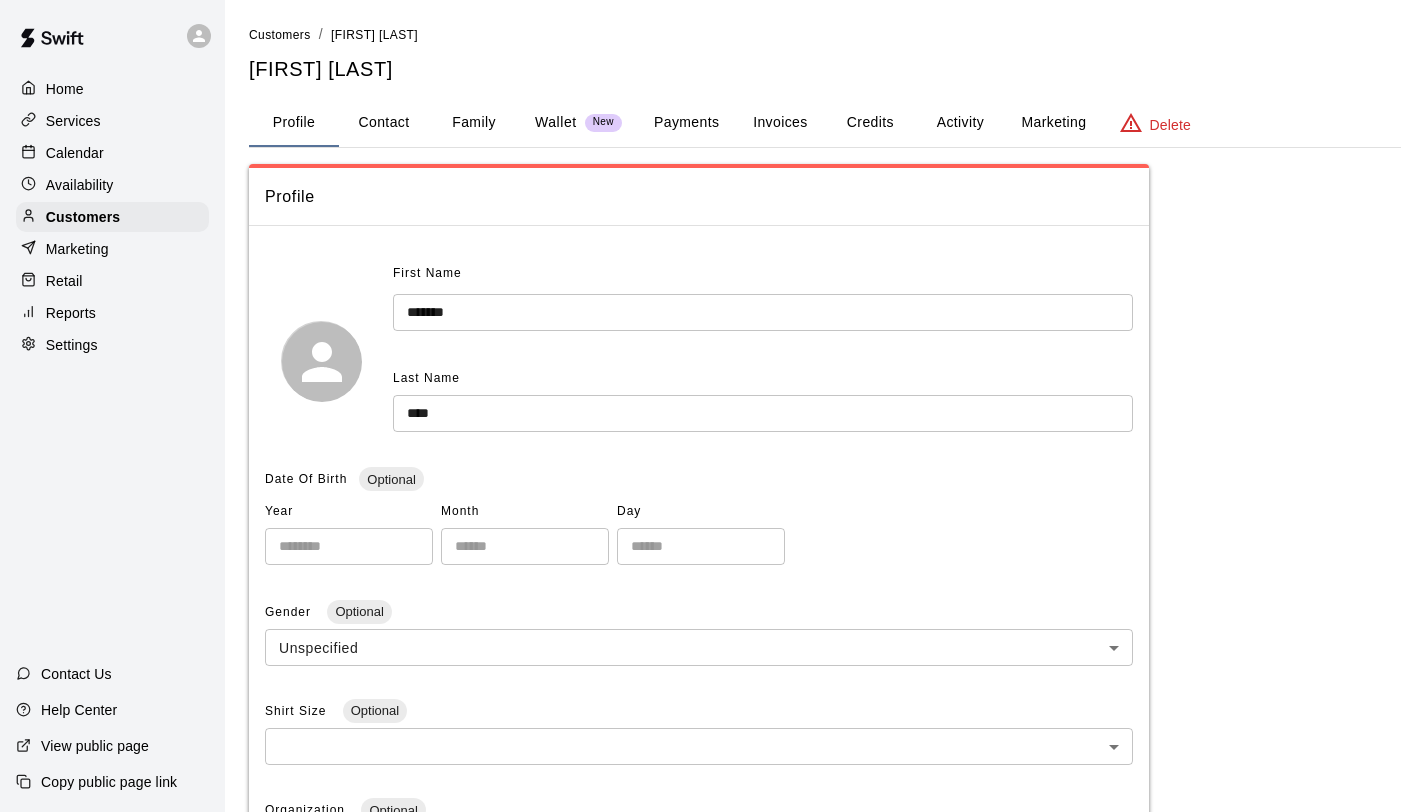 click on "Contact" at bounding box center (384, 123) 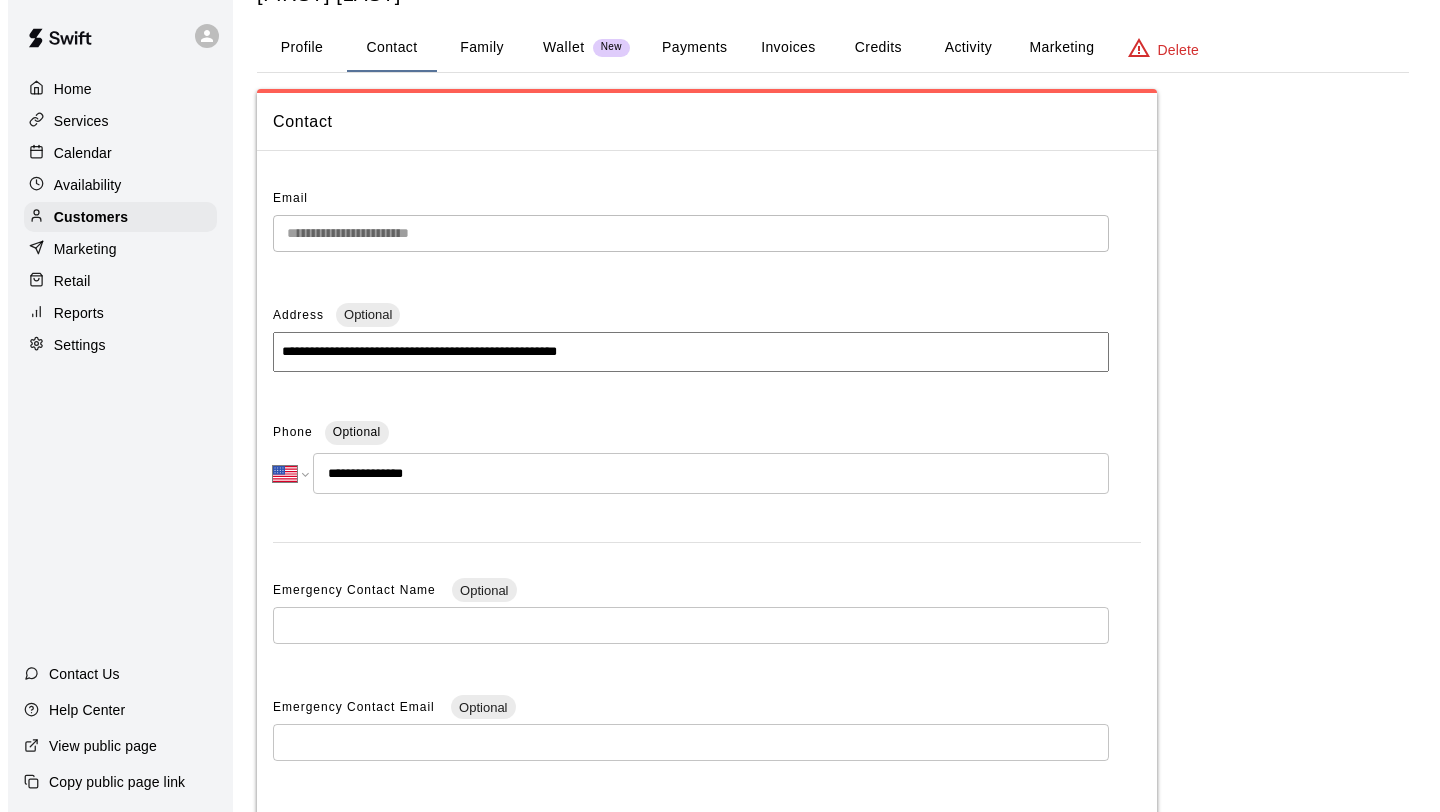 scroll, scrollTop: 0, scrollLeft: 0, axis: both 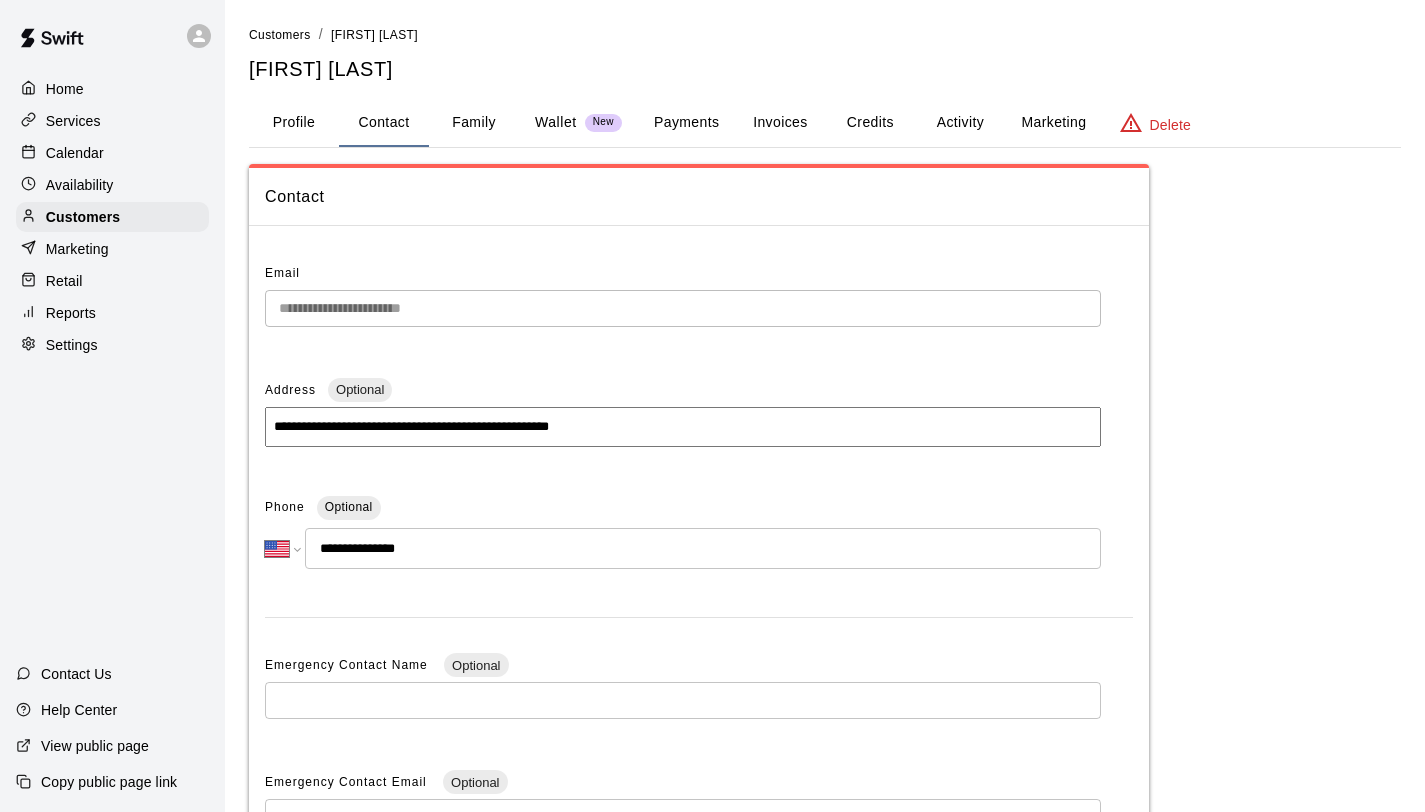click on "Family" at bounding box center (474, 123) 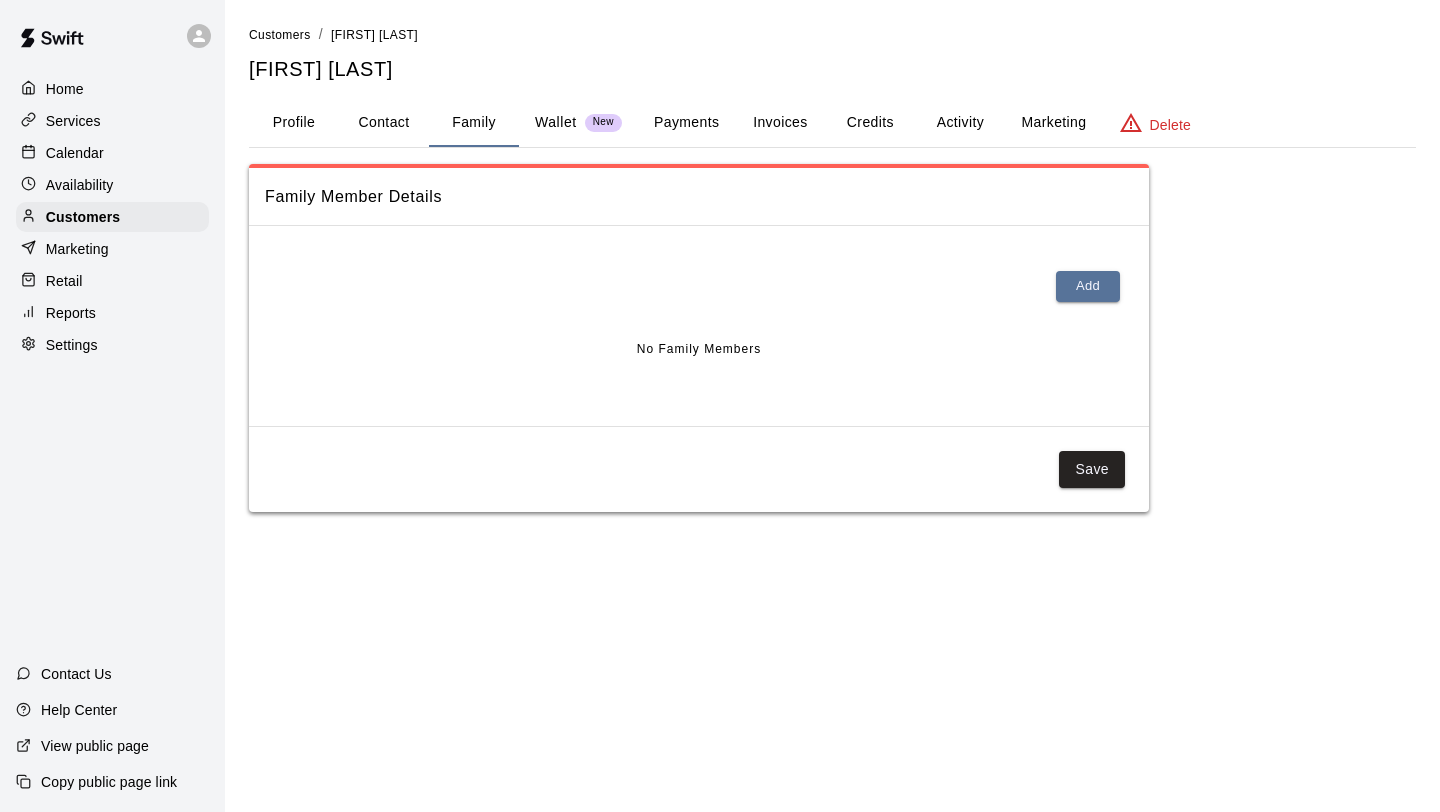 click on "Wallet" at bounding box center (556, 122) 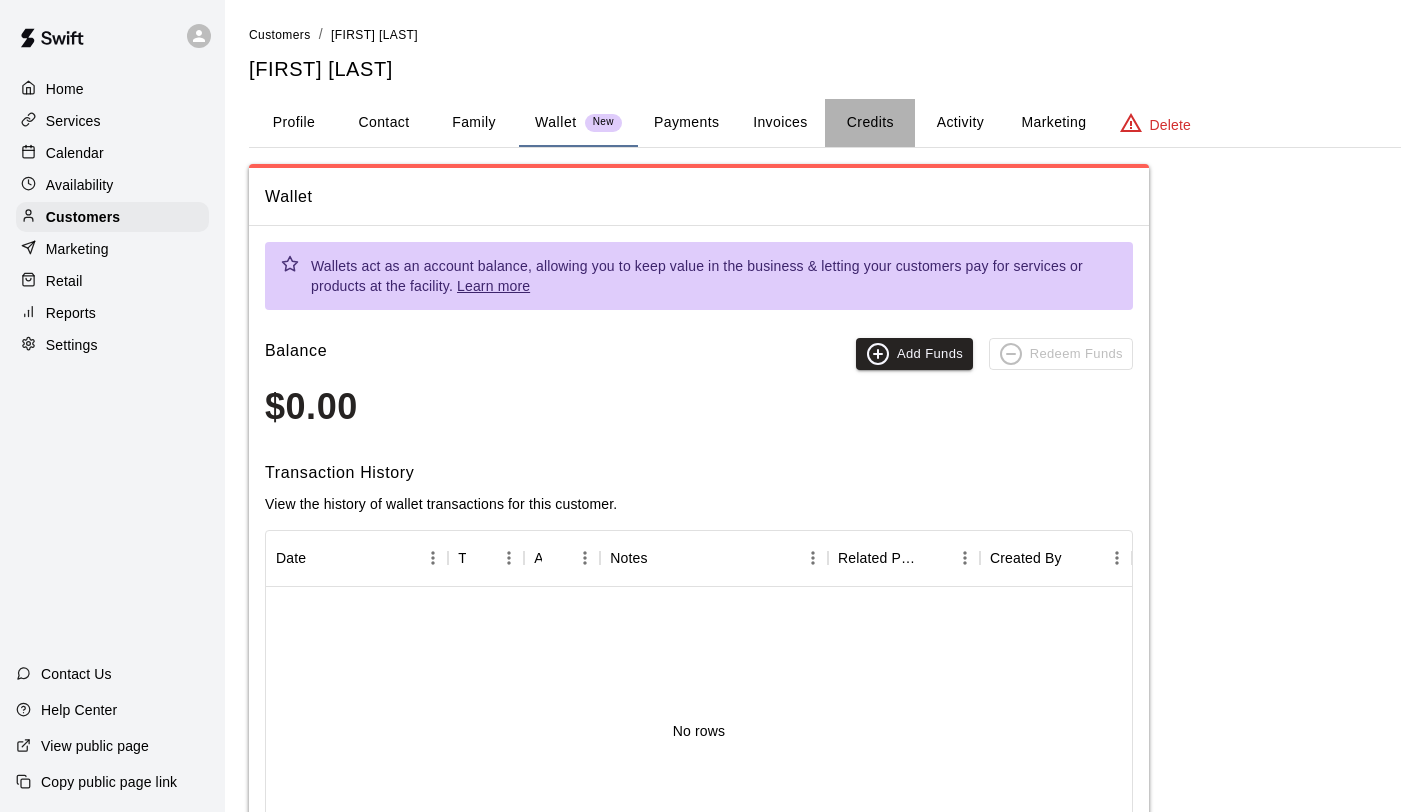 click on "Credits" at bounding box center (870, 123) 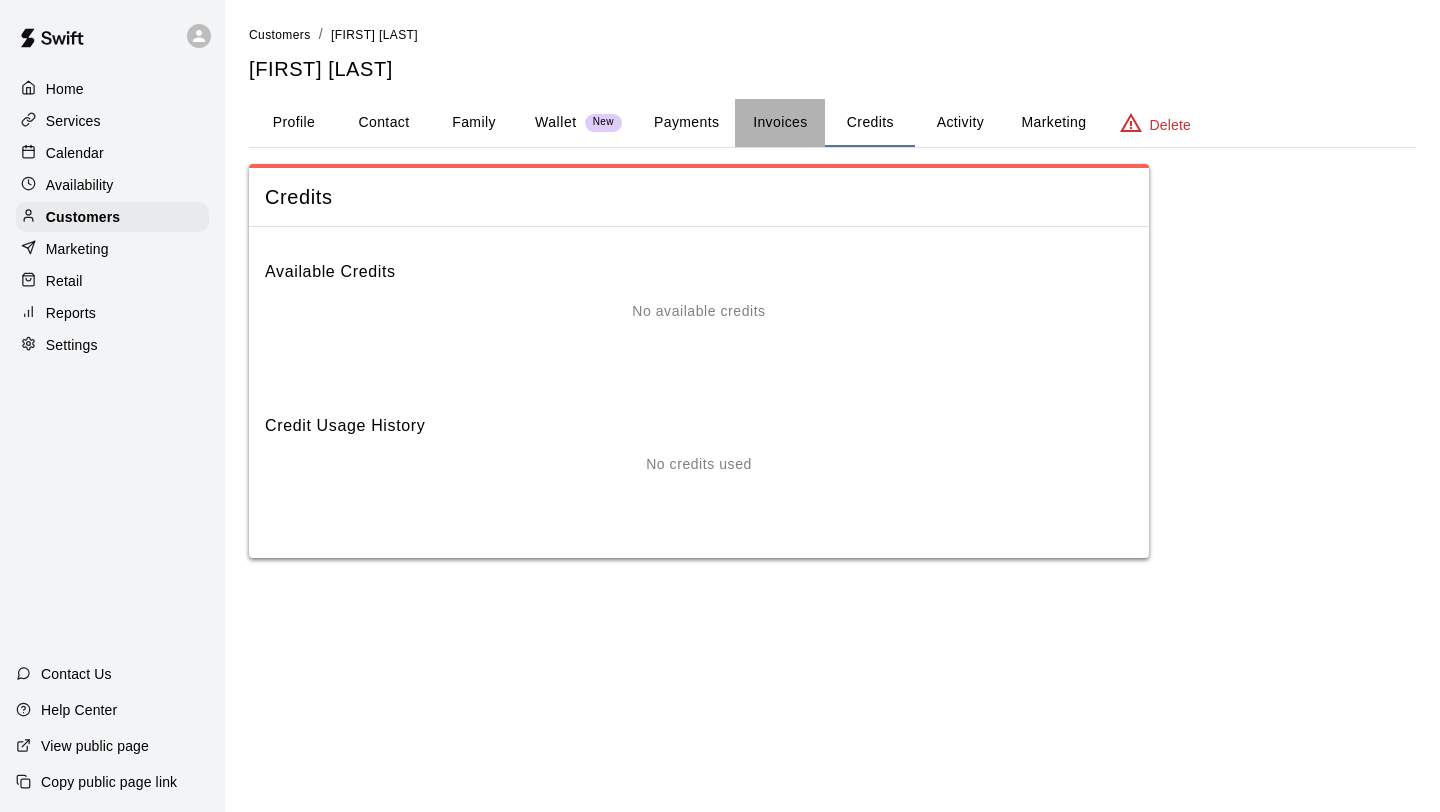 click on "Invoices" at bounding box center [780, 123] 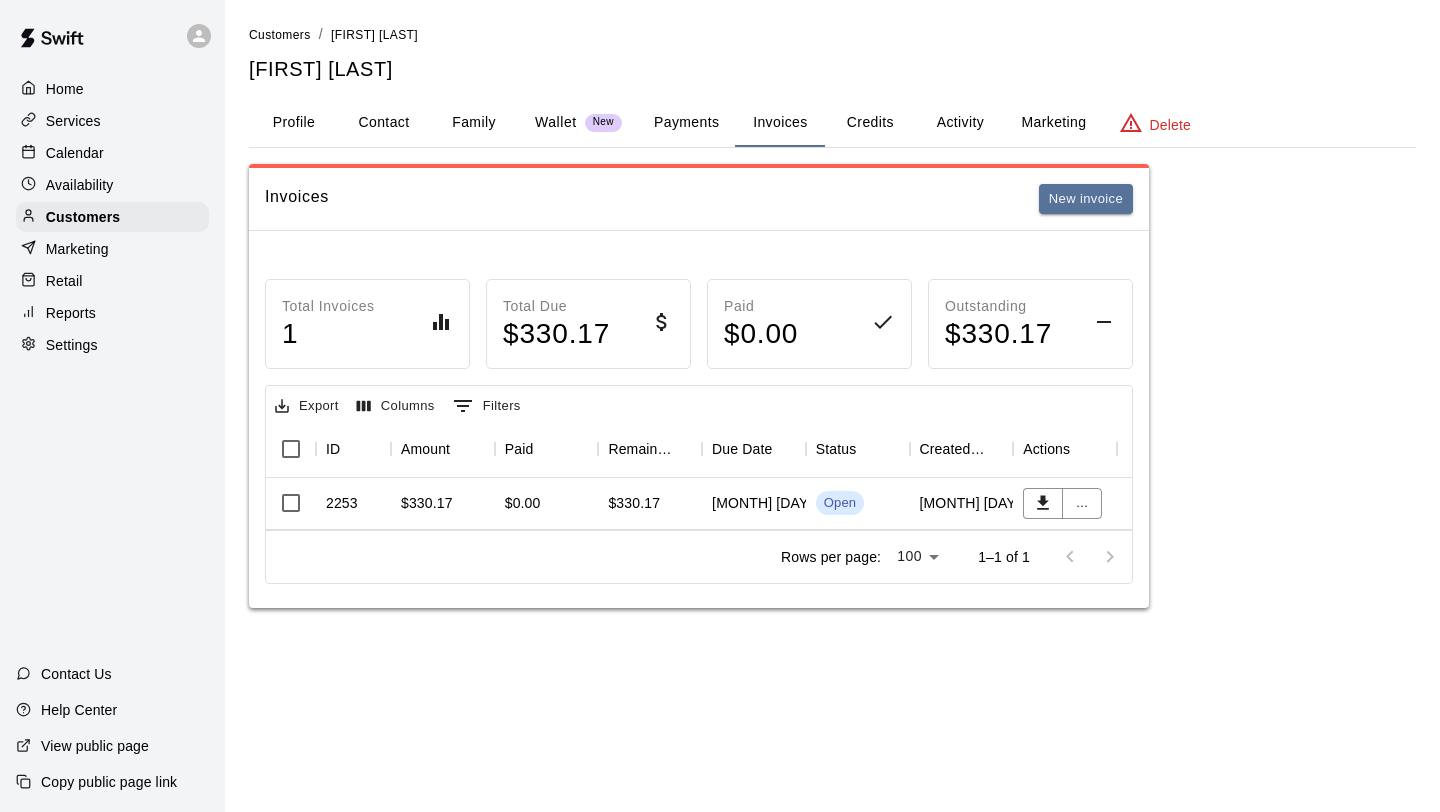 click on "[MONTH] [DAY], [YEAR]" at bounding box center [754, 504] 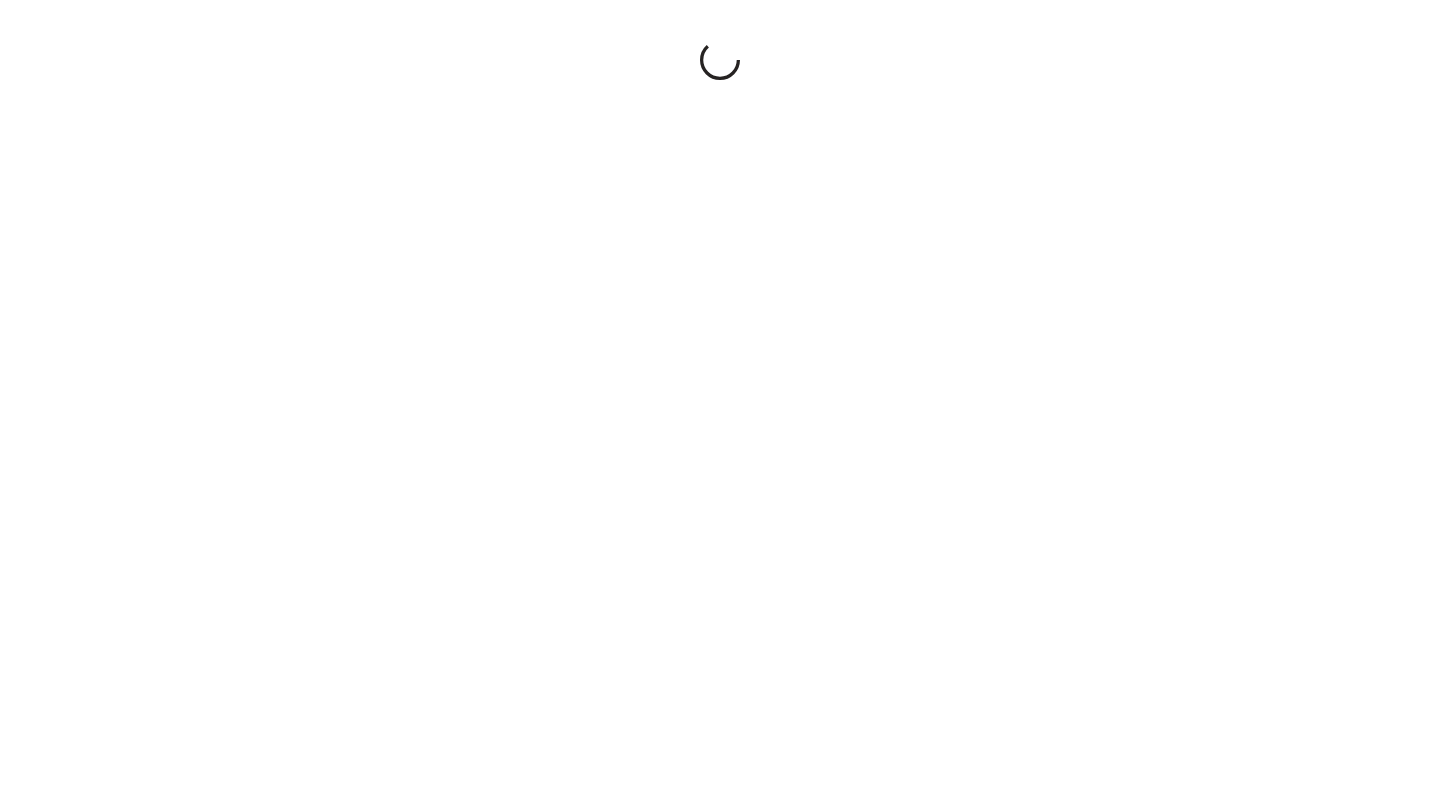 scroll, scrollTop: 0, scrollLeft: 0, axis: both 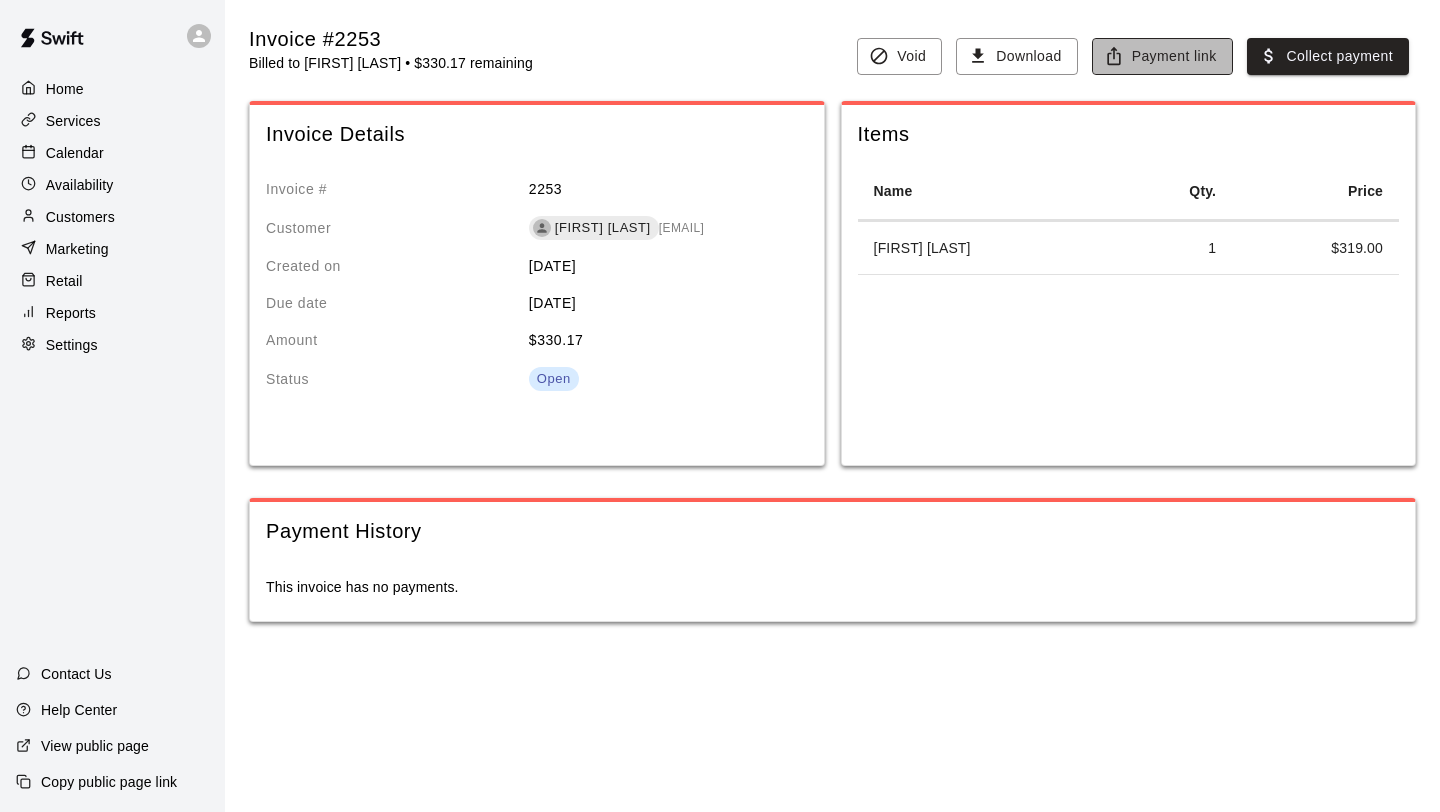 click on "Payment link" at bounding box center [1162, 56] 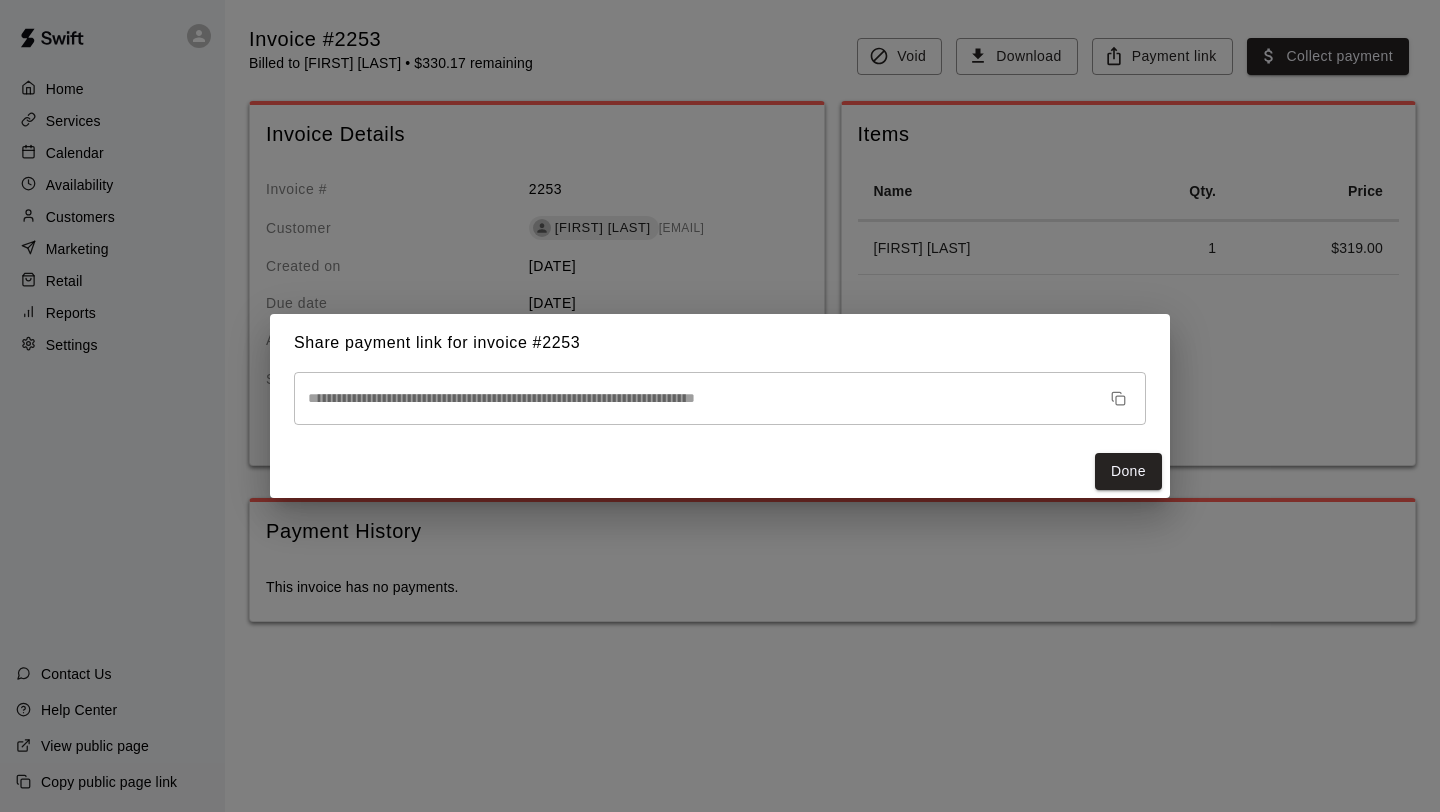 click on "**********" at bounding box center [720, 406] 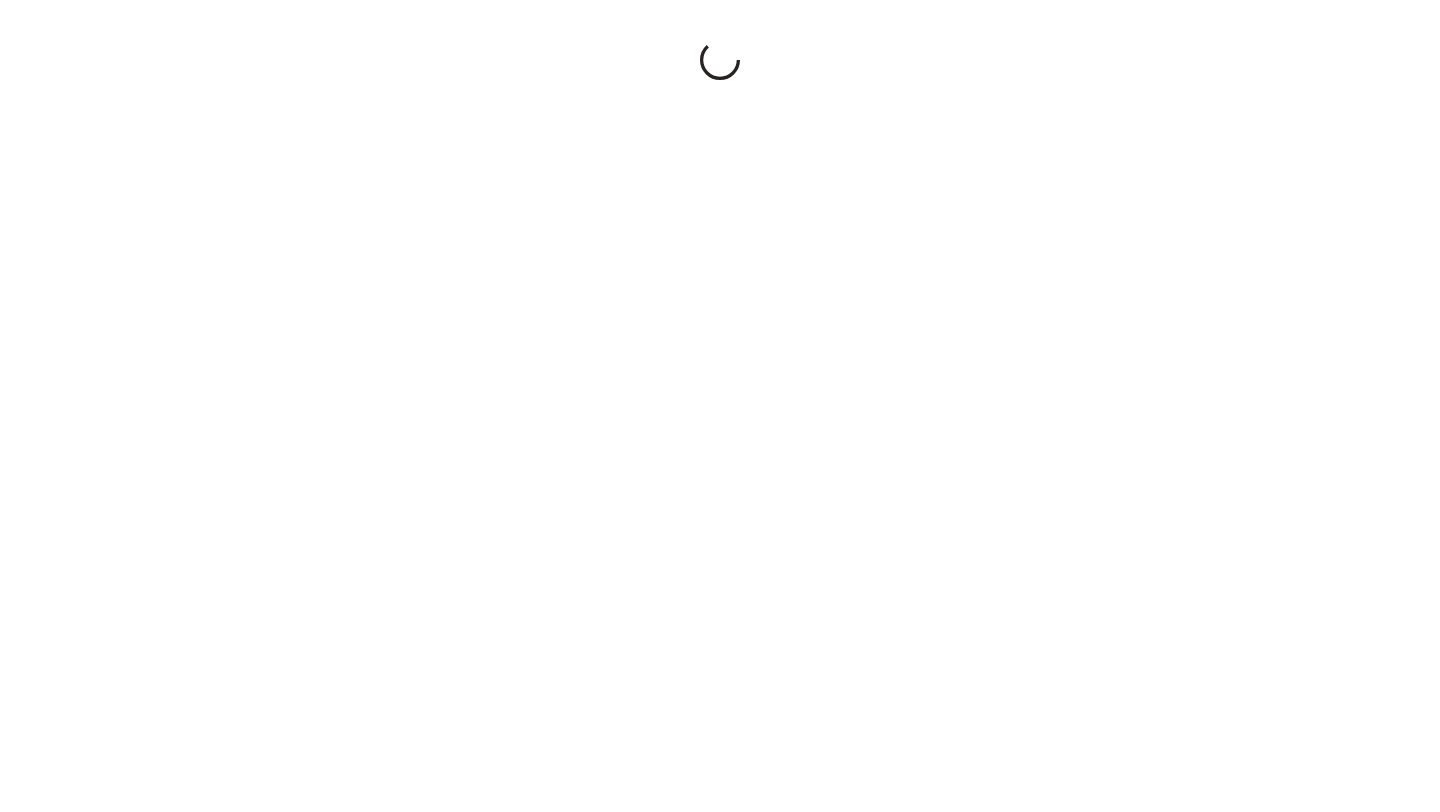 scroll, scrollTop: 0, scrollLeft: 0, axis: both 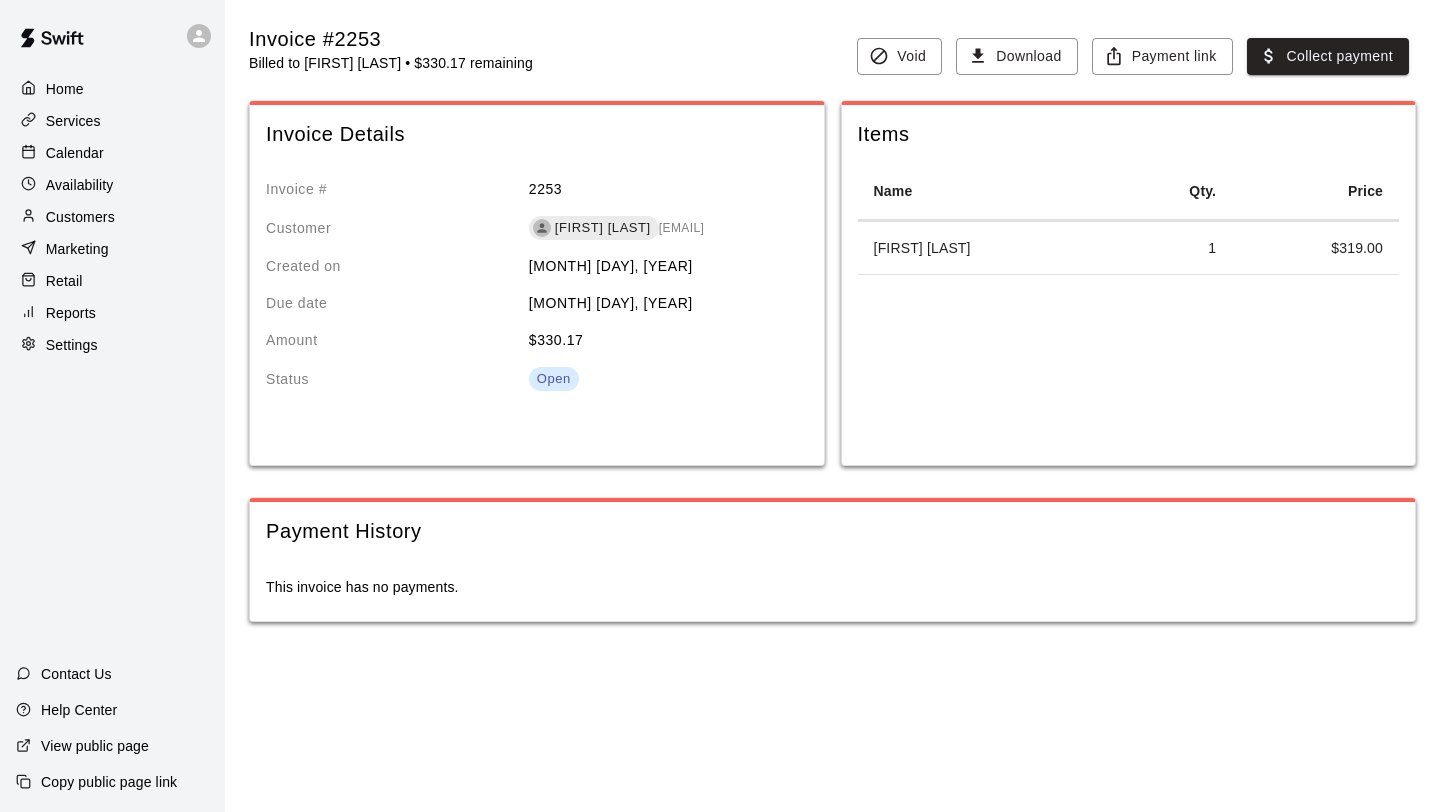 click on "Customers" at bounding box center [80, 217] 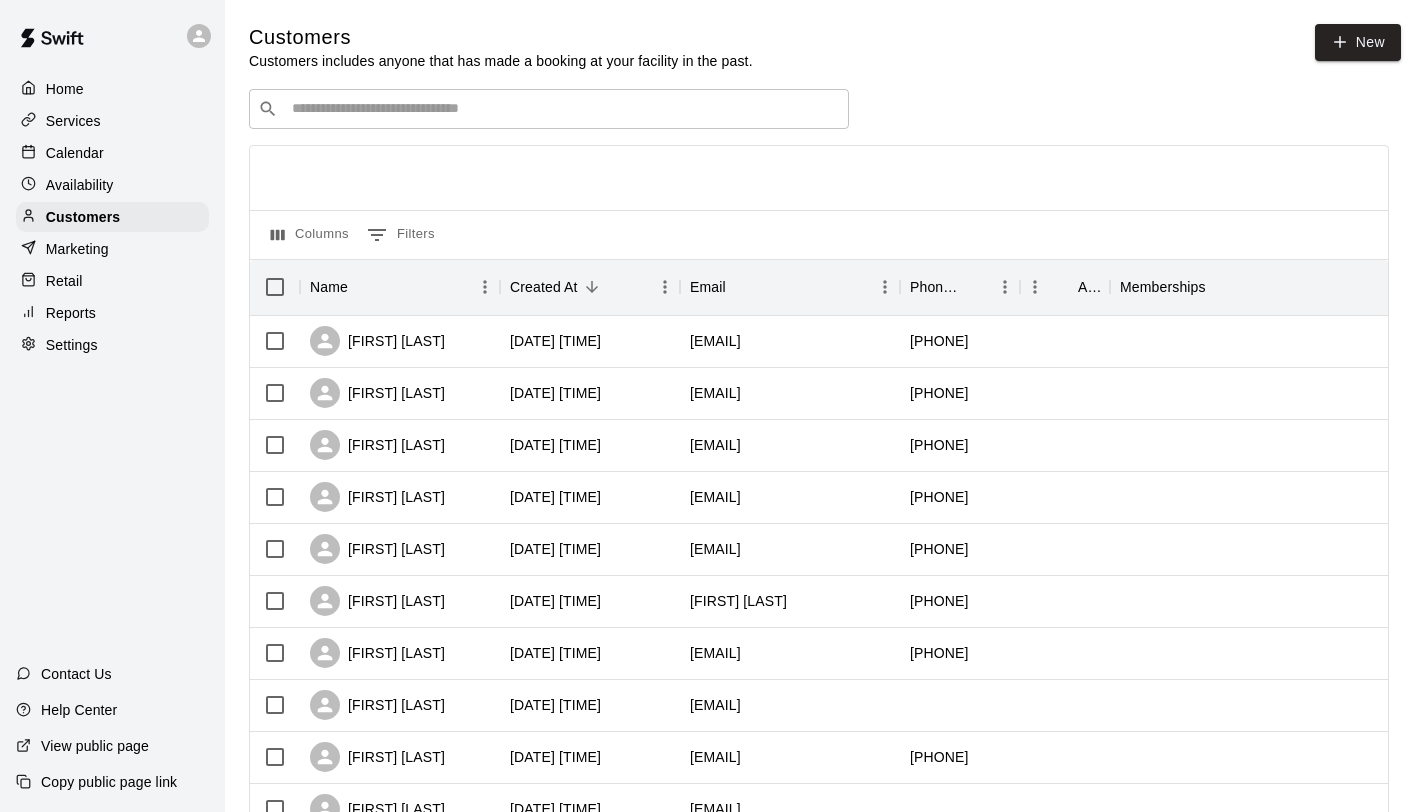 click at bounding box center (563, 109) 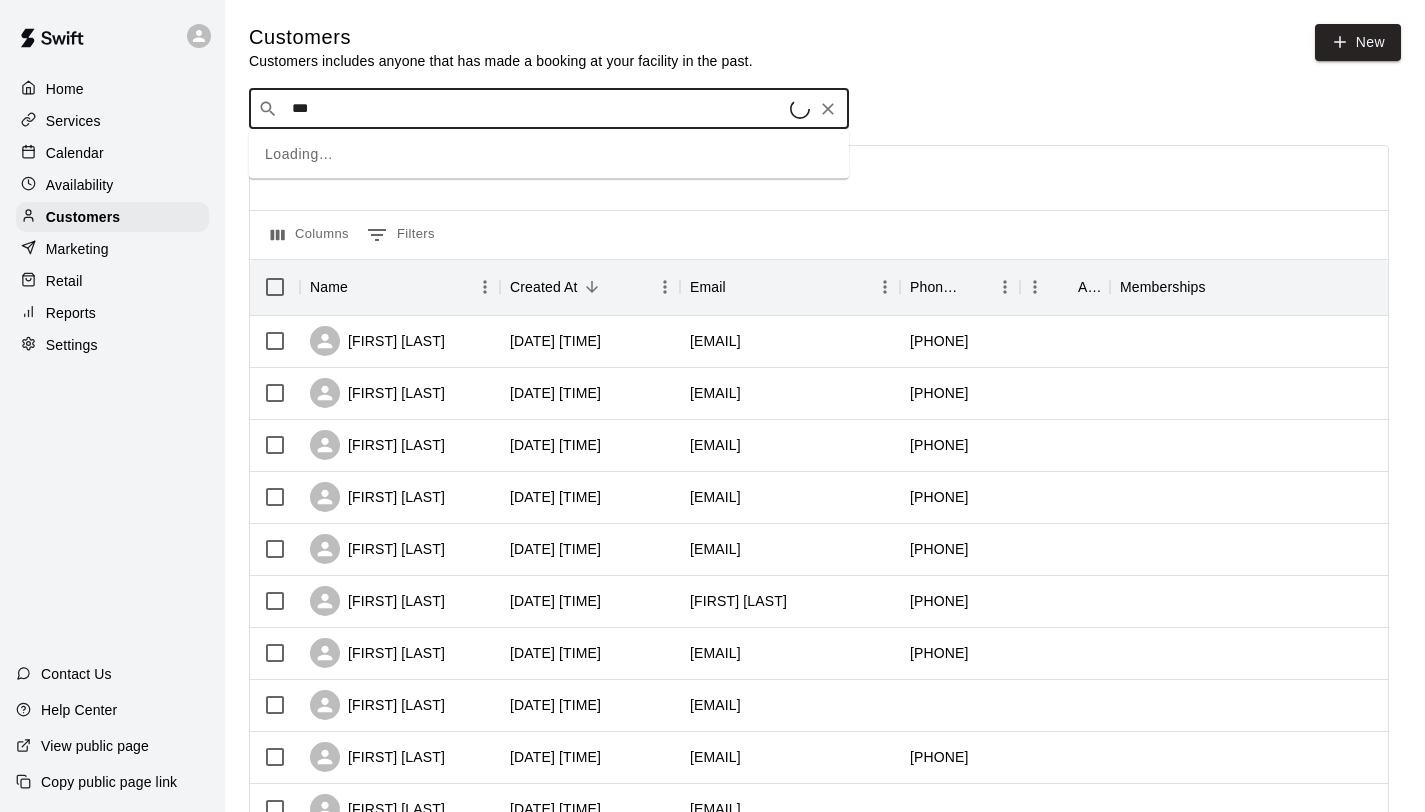 type on "****" 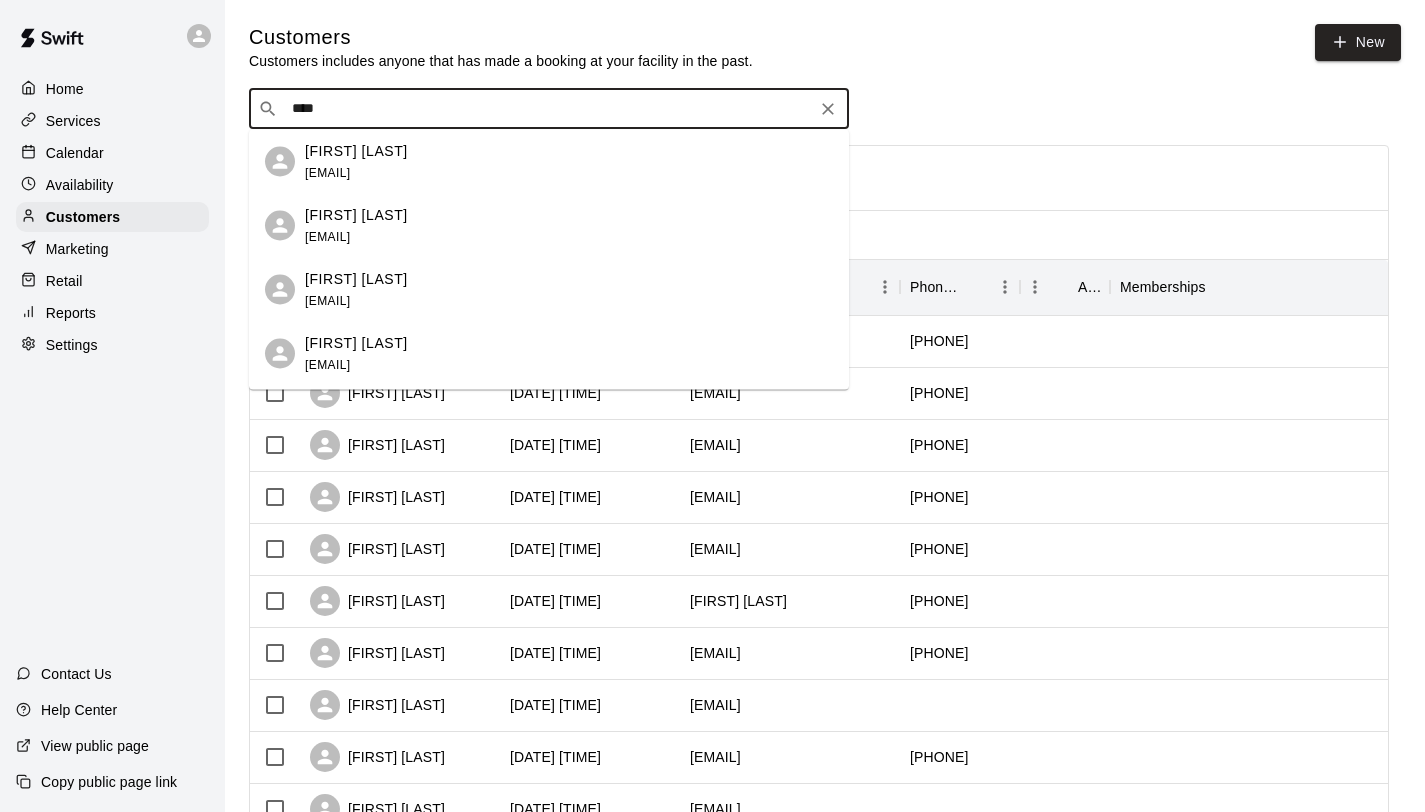 click on "[EMAIL]" at bounding box center (327, 364) 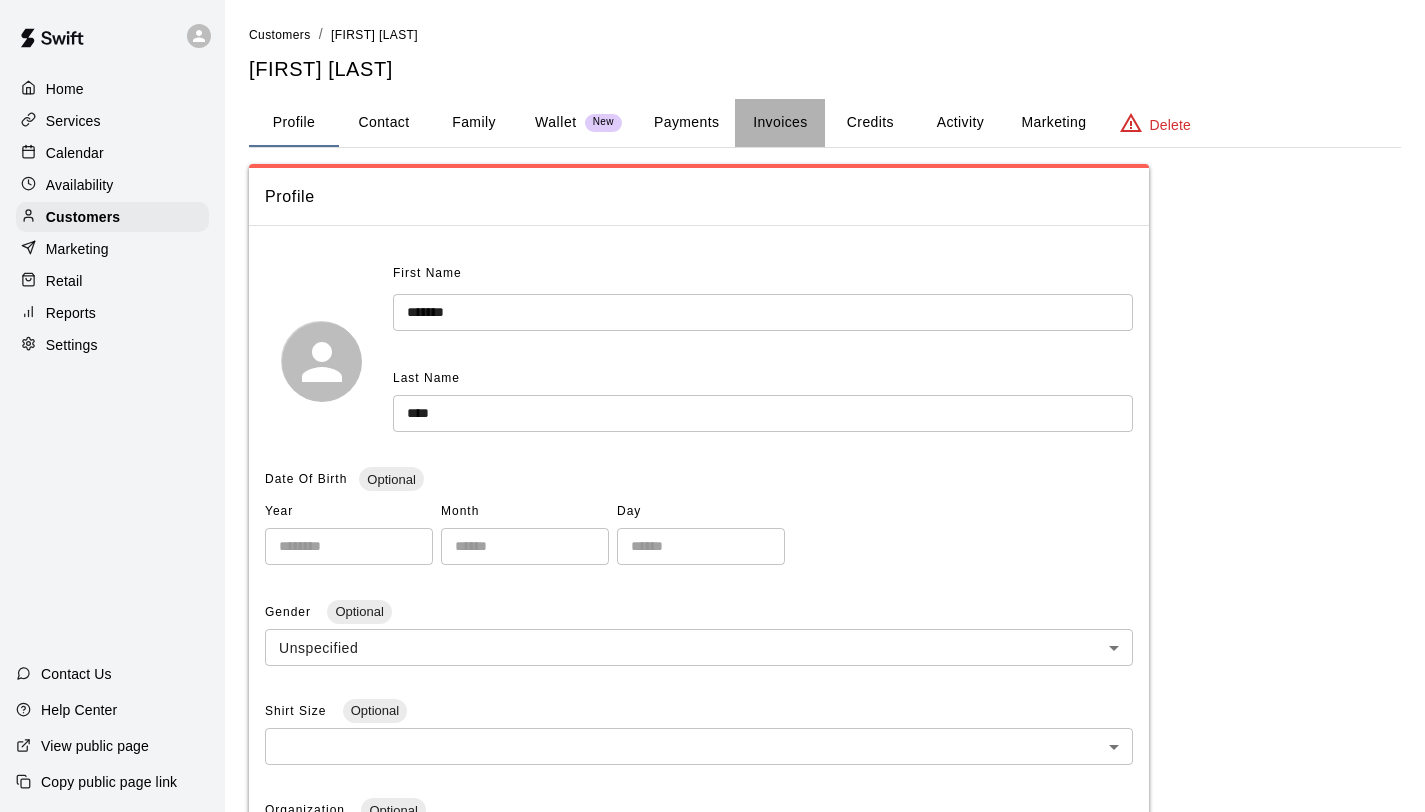 click on "Invoices" at bounding box center (780, 123) 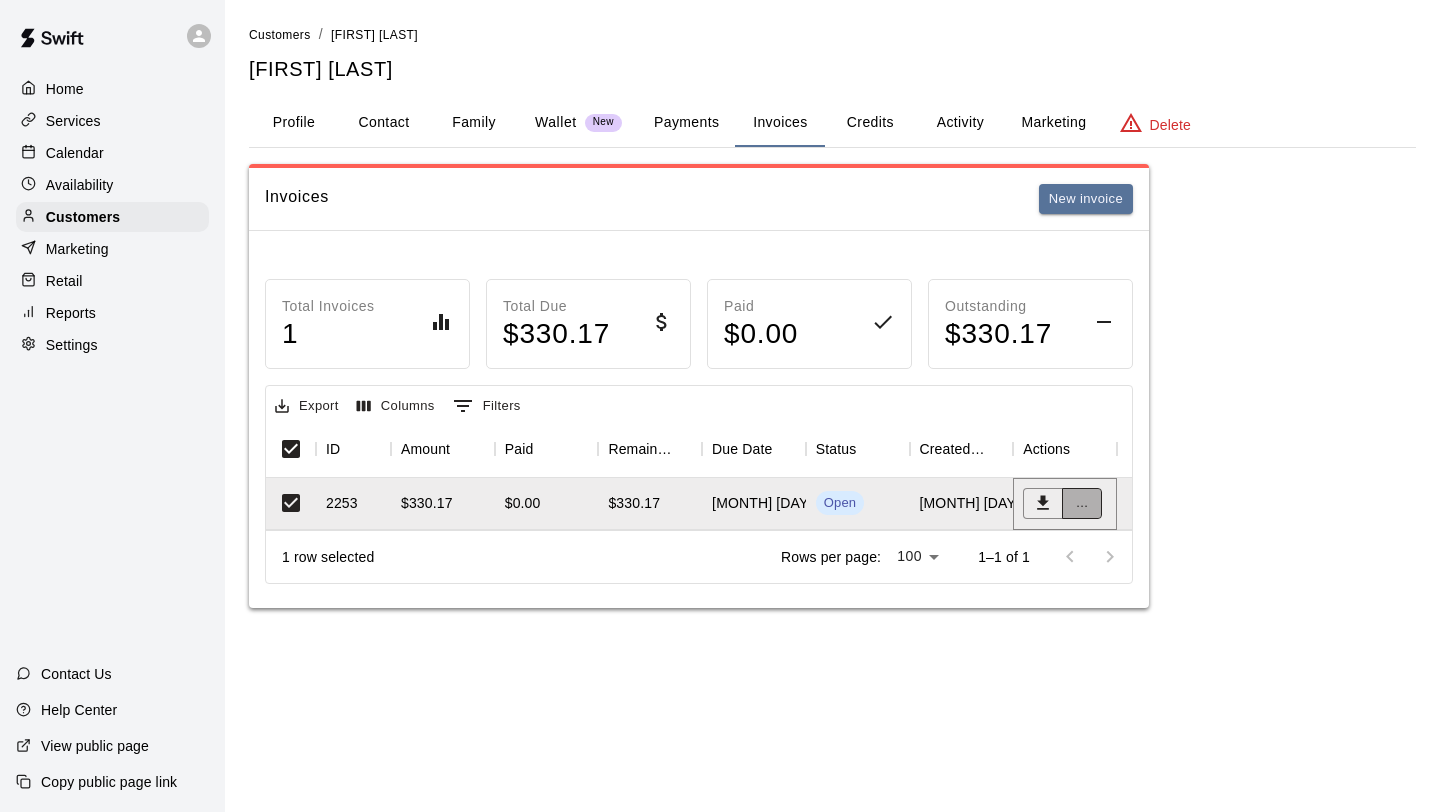 click on "..." at bounding box center (1082, 503) 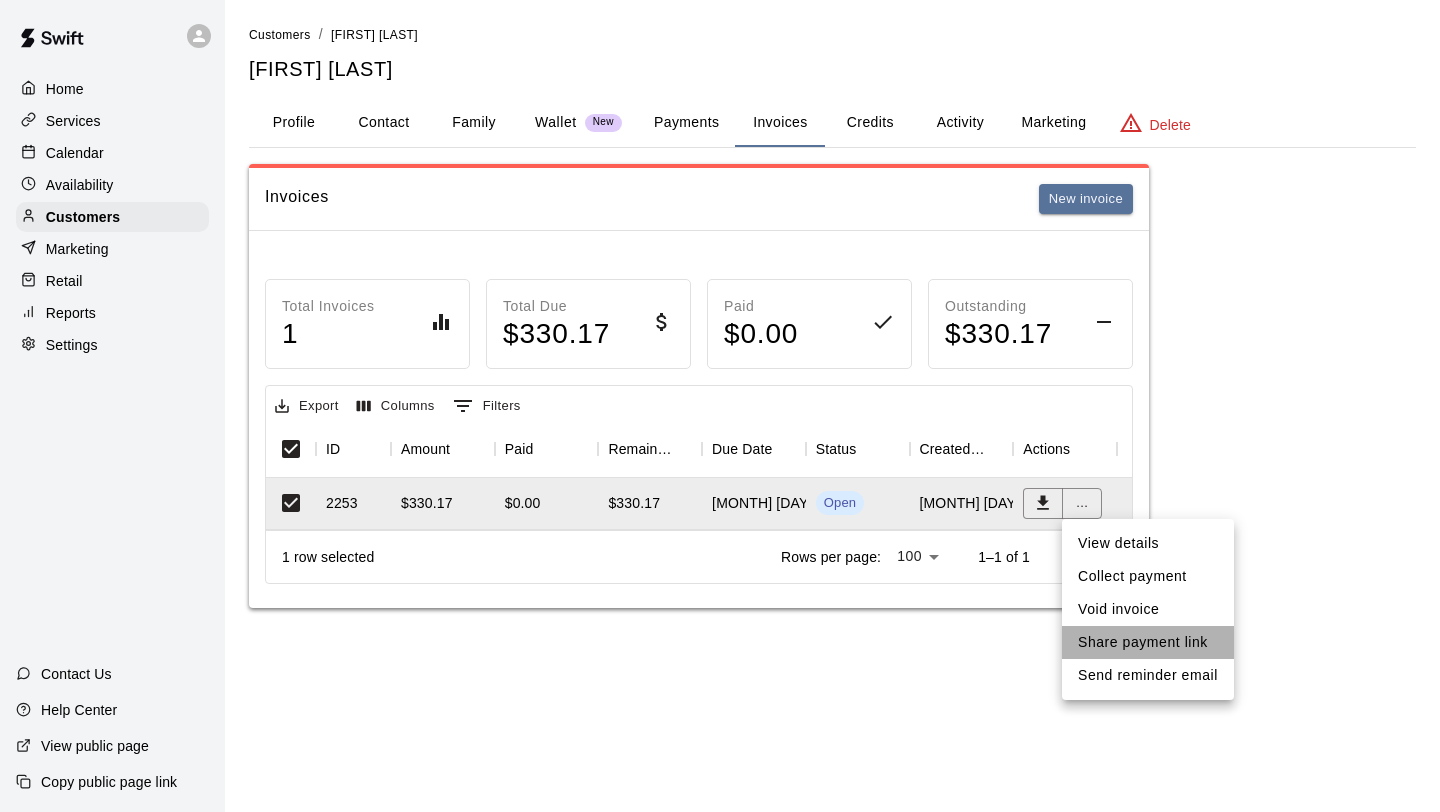 click on "Share payment link" at bounding box center [1148, 642] 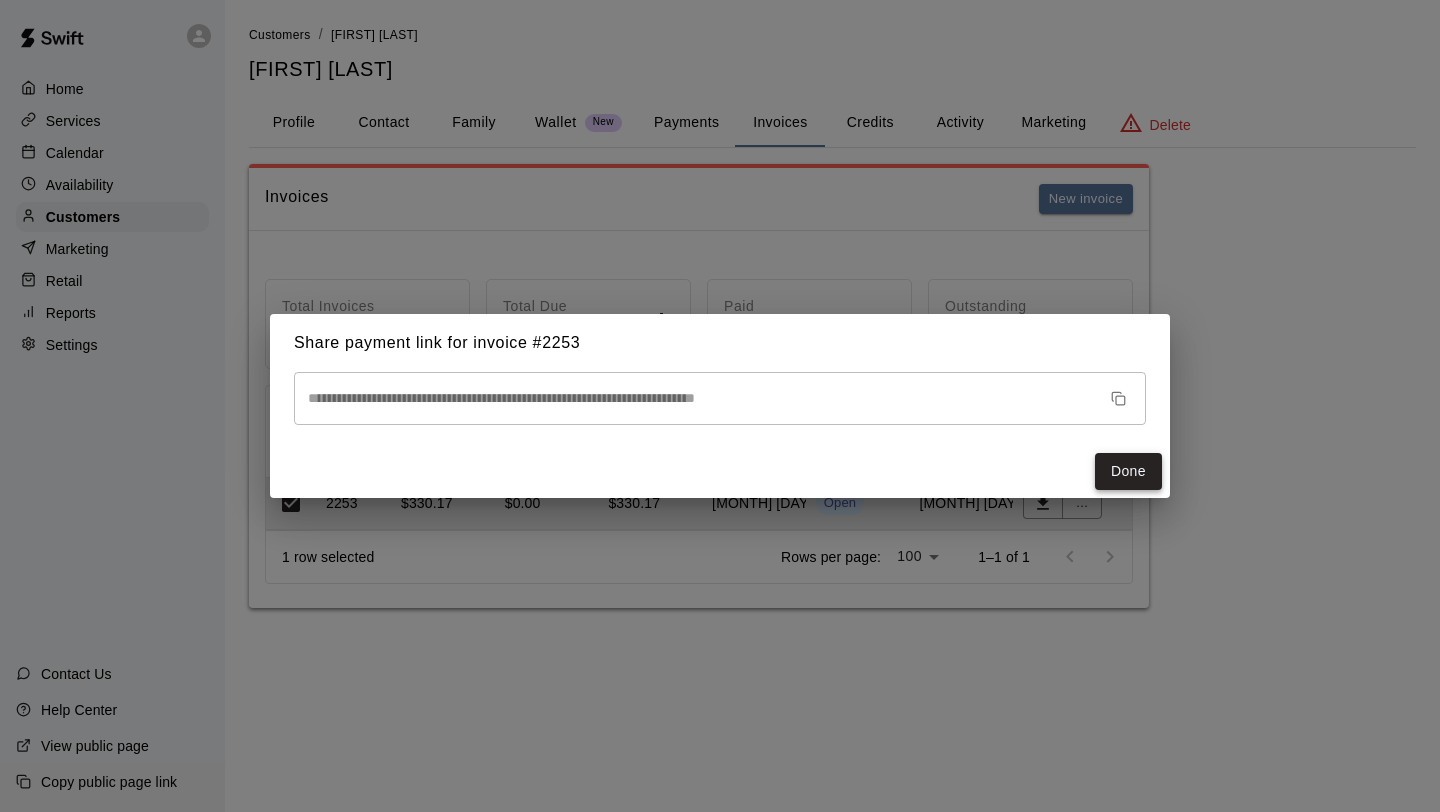 click on "Done" at bounding box center [1128, 471] 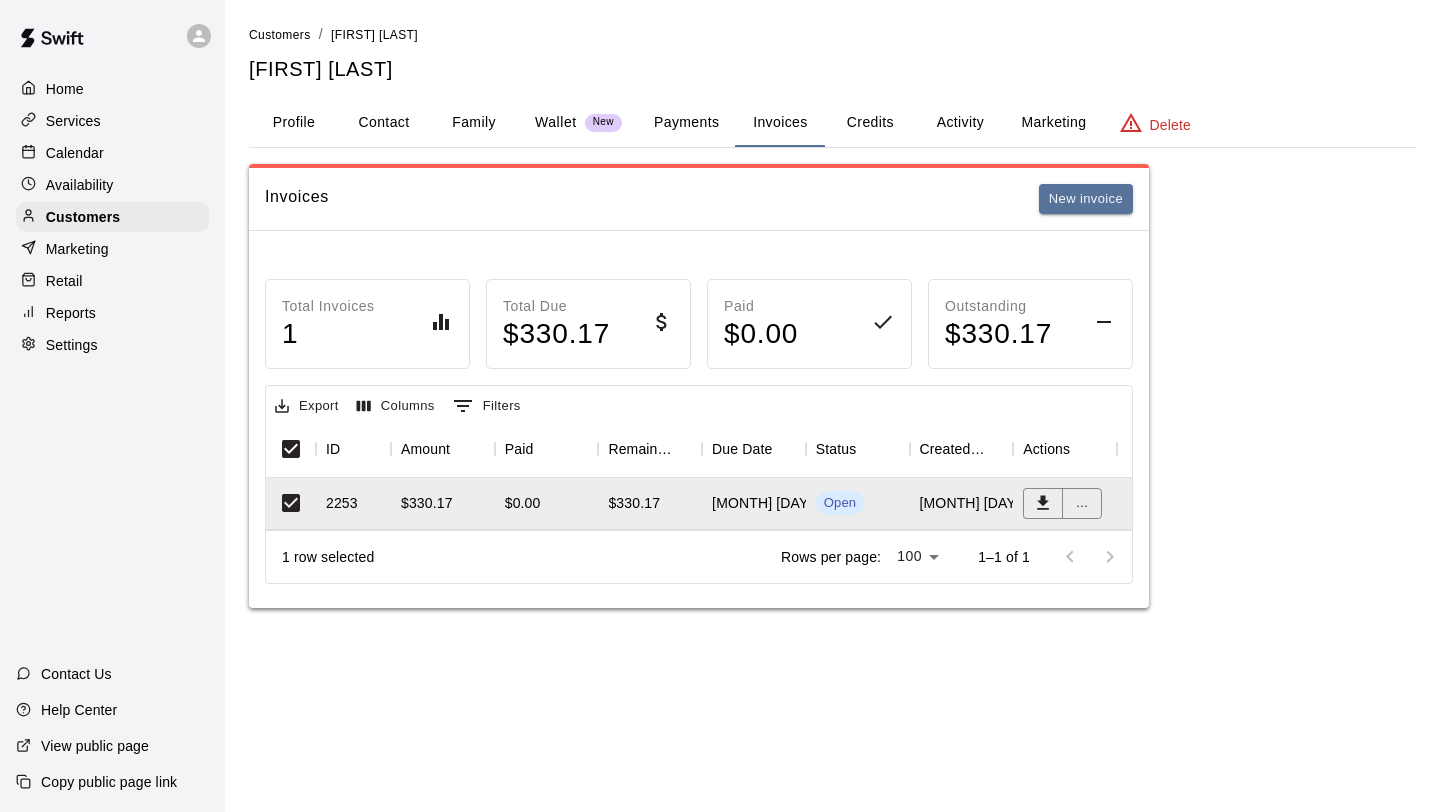 click on "$0.00" at bounding box center [547, 504] 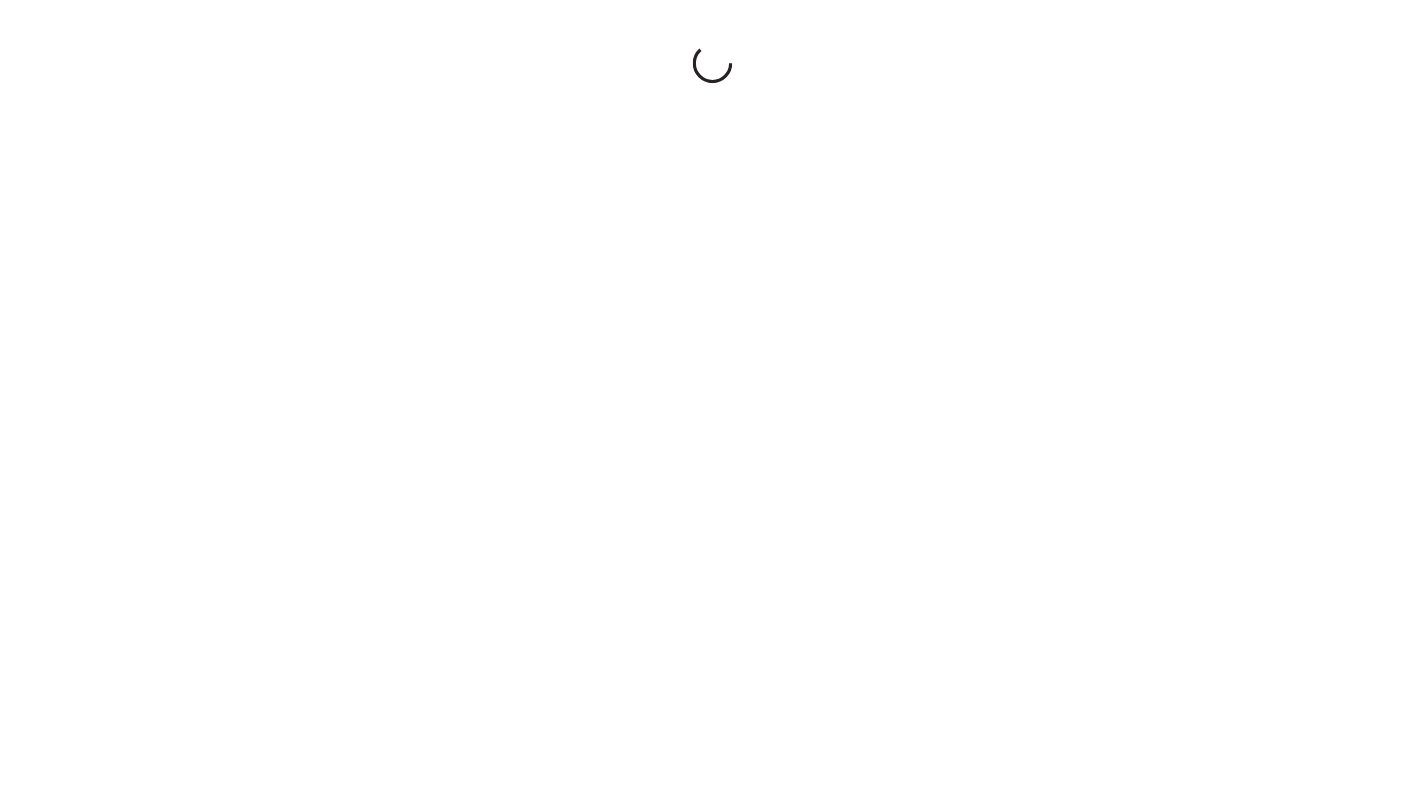 scroll, scrollTop: 0, scrollLeft: 0, axis: both 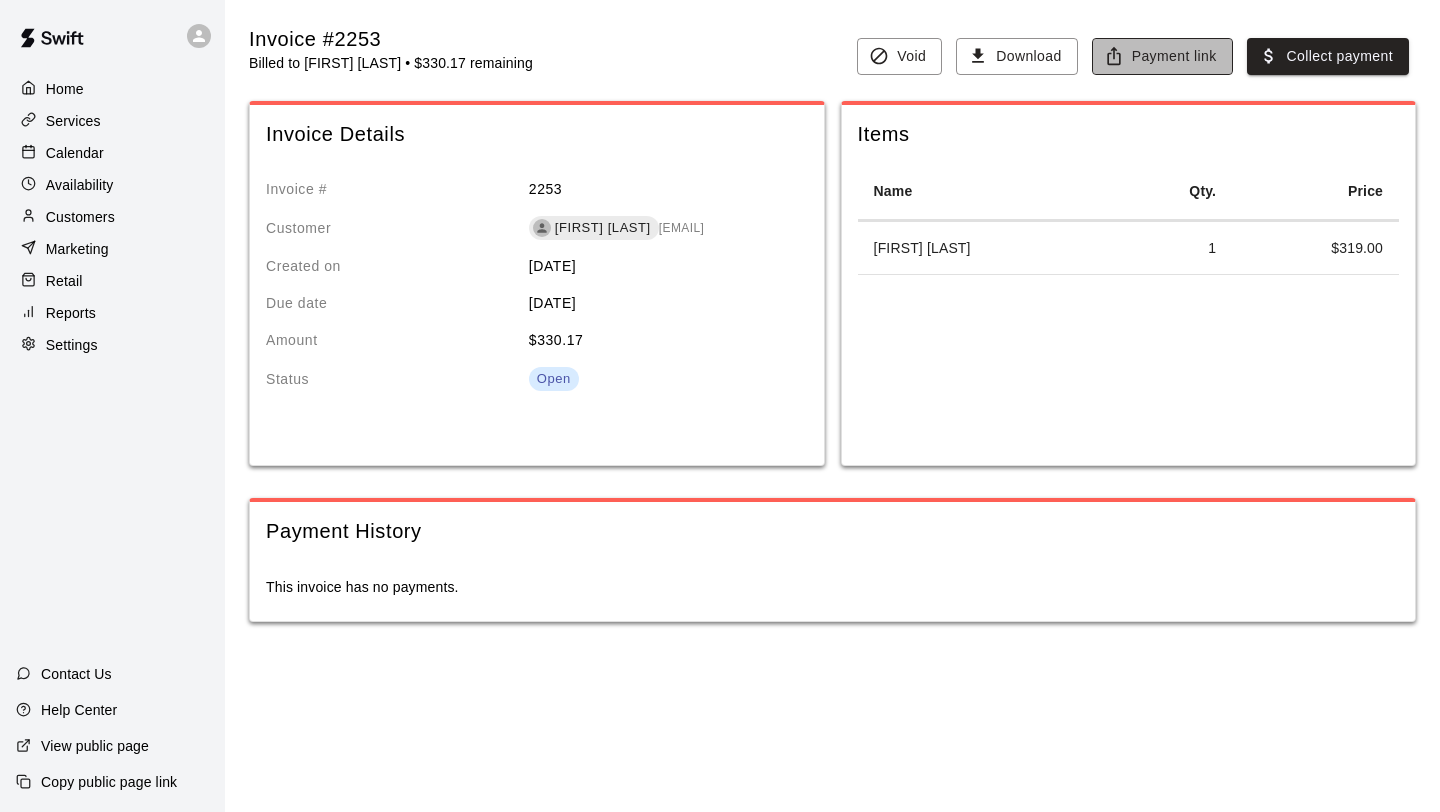 click on "Payment link" at bounding box center (1162, 56) 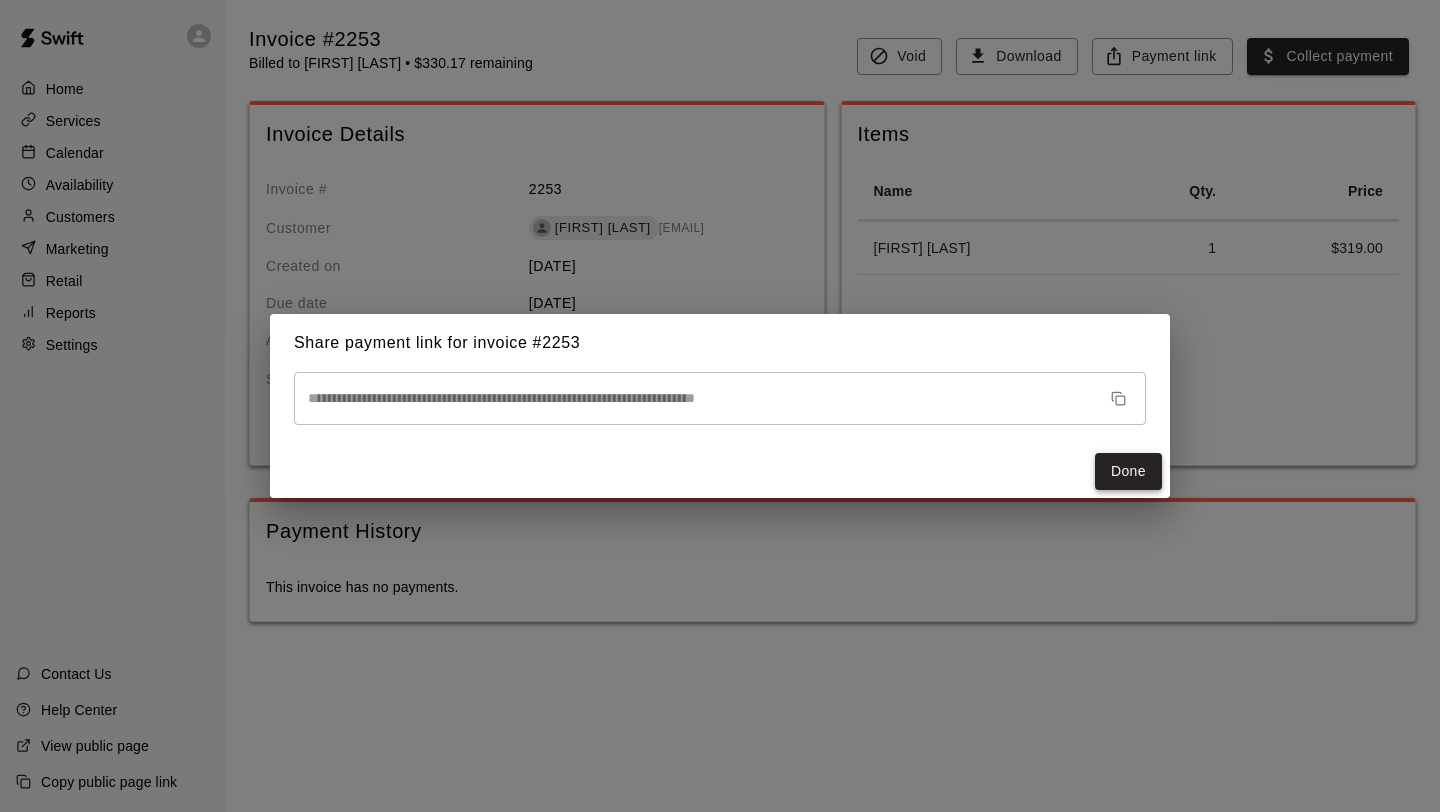 click on "Done" at bounding box center (1128, 471) 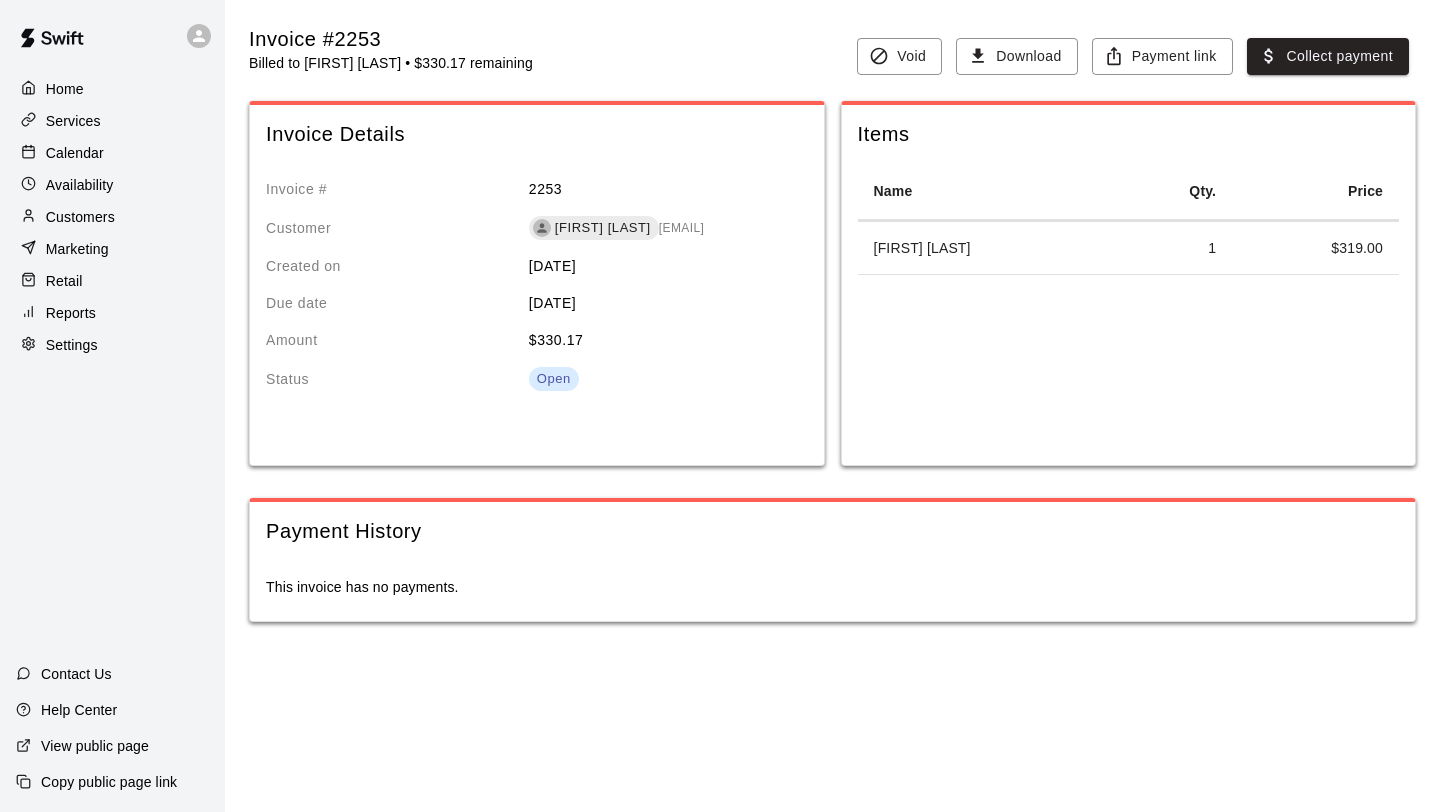 click on "Home" at bounding box center (65, 89) 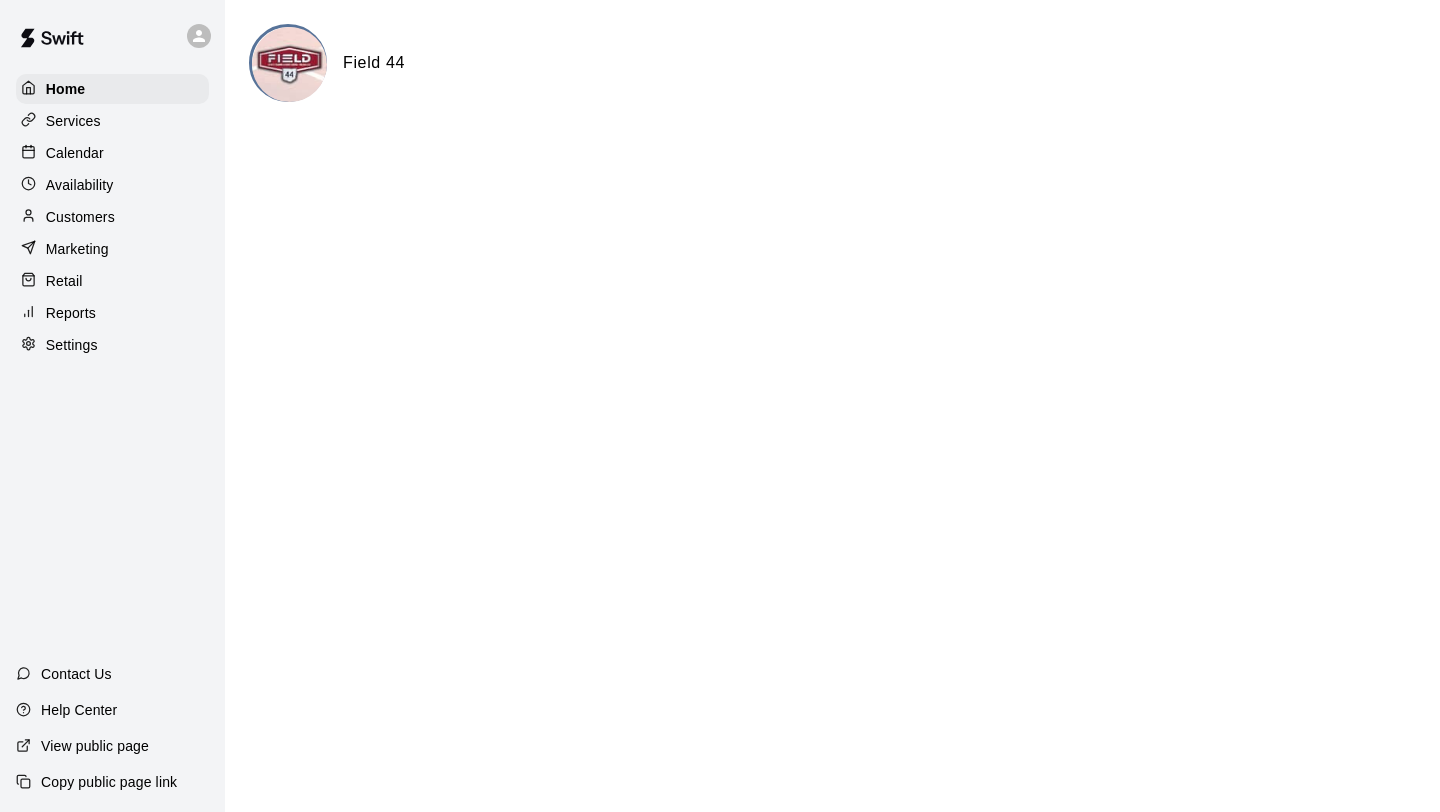 click on "Customers" at bounding box center (80, 217) 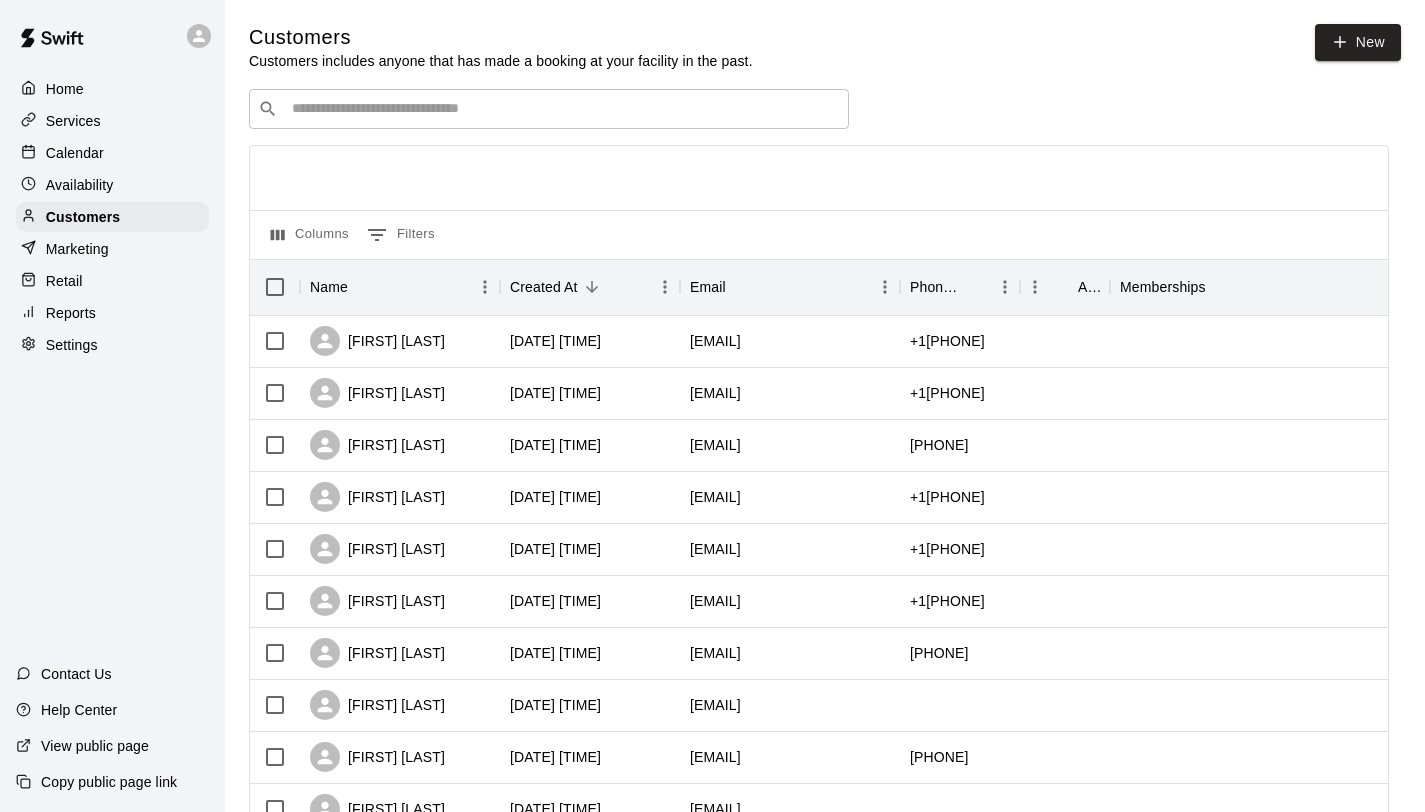 click on "Customers Customers includes anyone that has made a booking at your facility in the past. New ​ ​ Columns 0 Filters Name Created At Email Phone Number Age Memberships [FIRST] [LAST] [DATE] [TIME] [EMAIL] +1[PHONE] Addison Lieb [DATE] [TIME] [EMAIL] +1[PHONE] Ashley Bair [DATE] [TIME] [EMAIL] +1[PHONE] Stefanie Paganini [DATE] [TIME] [EMAIL] +1[PHONE] Eric Boyd [DATE] [TIME] [EMAIL] +1[PHONE] Mitchell Niemi [DATE] [TIME] [EMAIL] +1[PHONE] Jessica Popely [DATE] [TIME] [EMAIL] +1[PHONE] Lindsey Colecchia [DATE] [TIME] [EMAIL] Kristen null [DATE] [TIME] [EMAIL] +1[PHONE] Michelle Cander [DATE] [TIME] [EMAIL] Bethany McCain [DATE] [TIME] [EMAIL] +1[PHONE] Bethany McCain [DATE] [TIME] [EMAIL] +1[PHONE] Gigi Miceli [DATE] [TIME] [EMAIL] [FIRST] [LAST]" at bounding box center [825, 847] 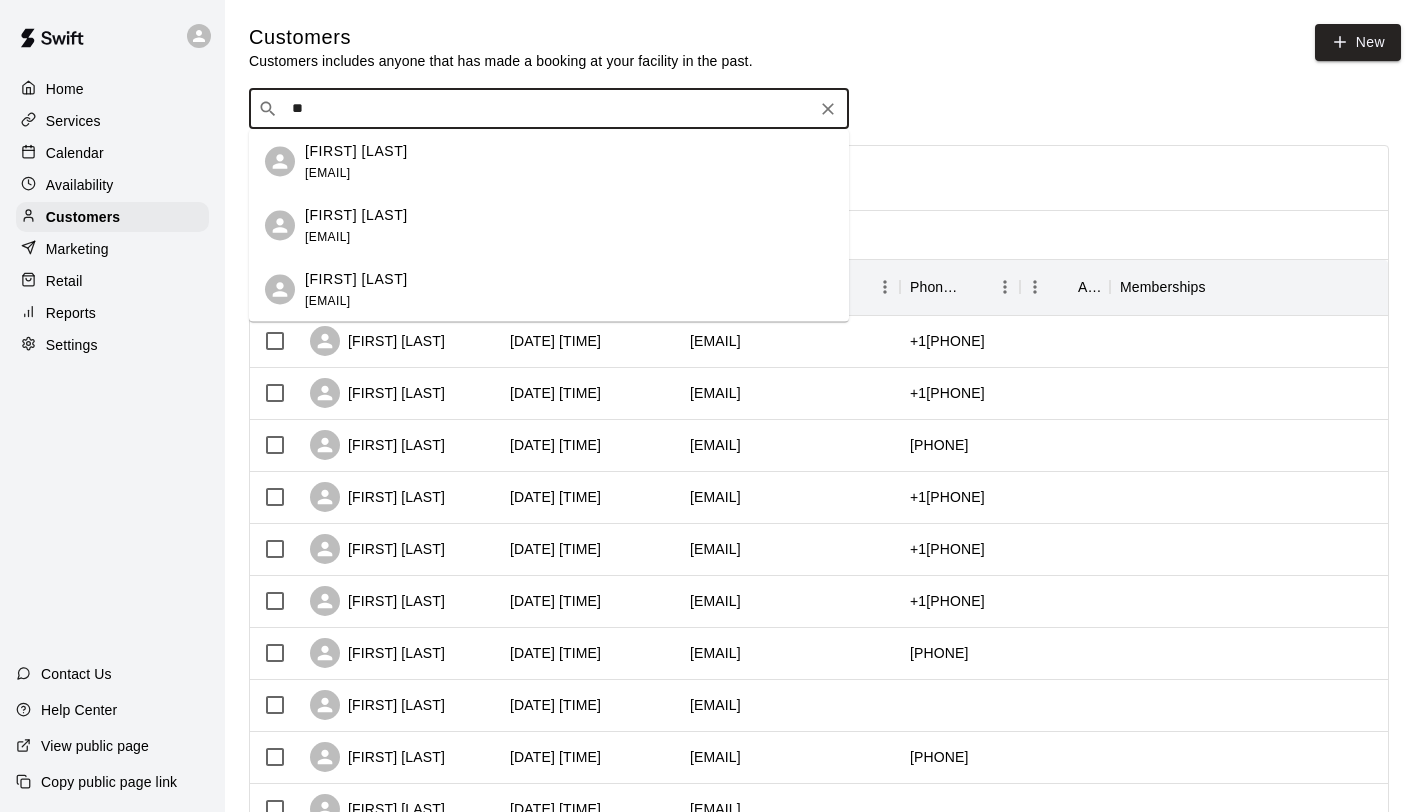type on "*" 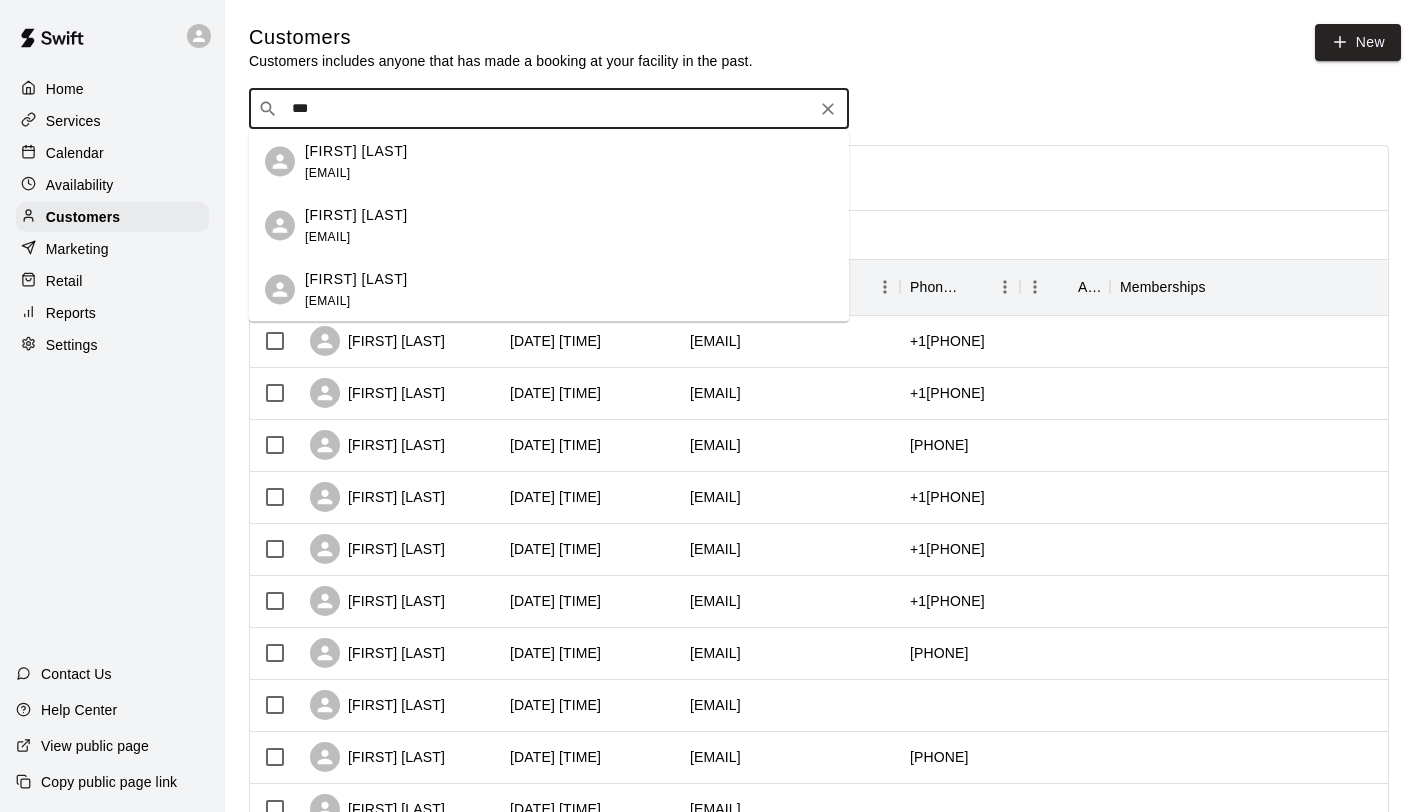 type on "****" 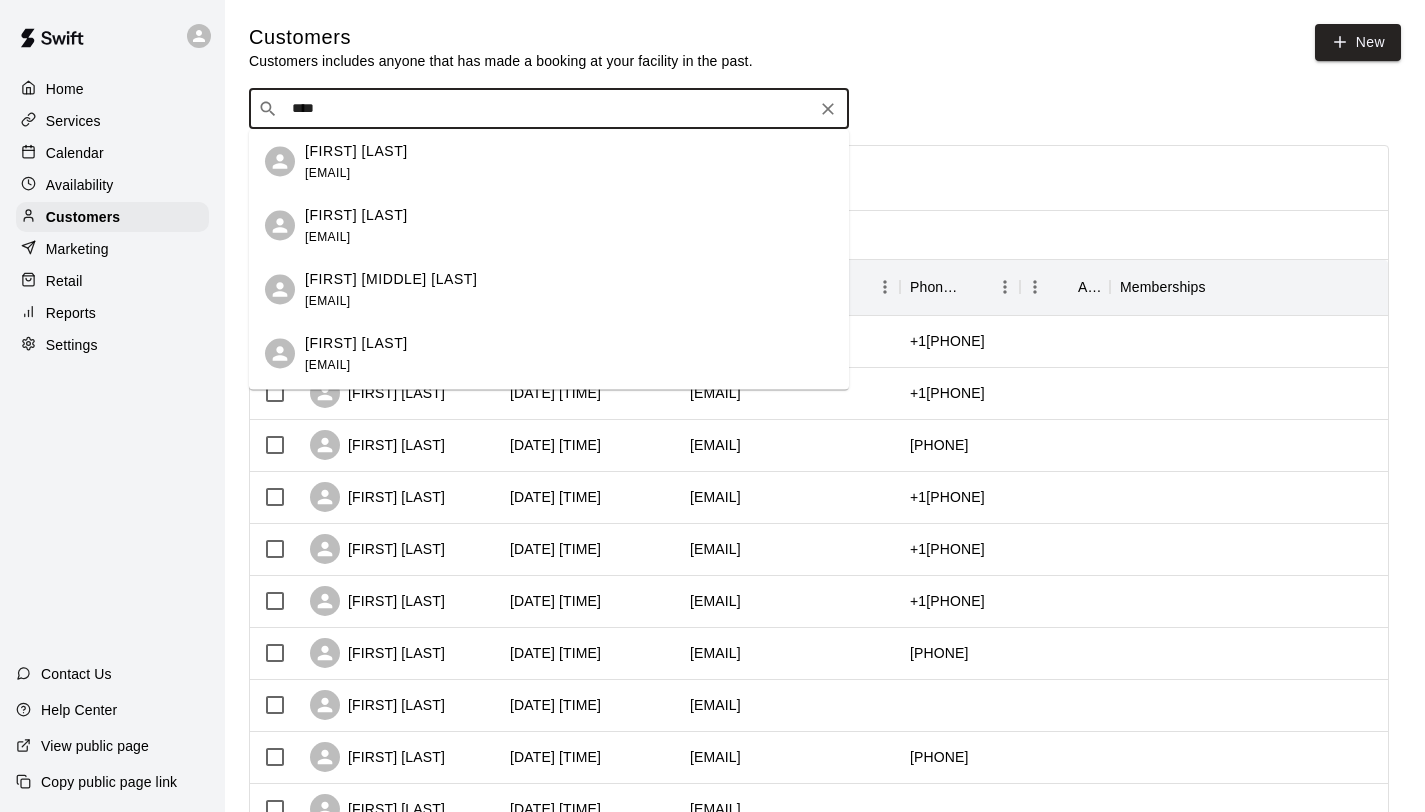 click on "[FIRST] [LAST] [EMAIL]" at bounding box center (356, 353) 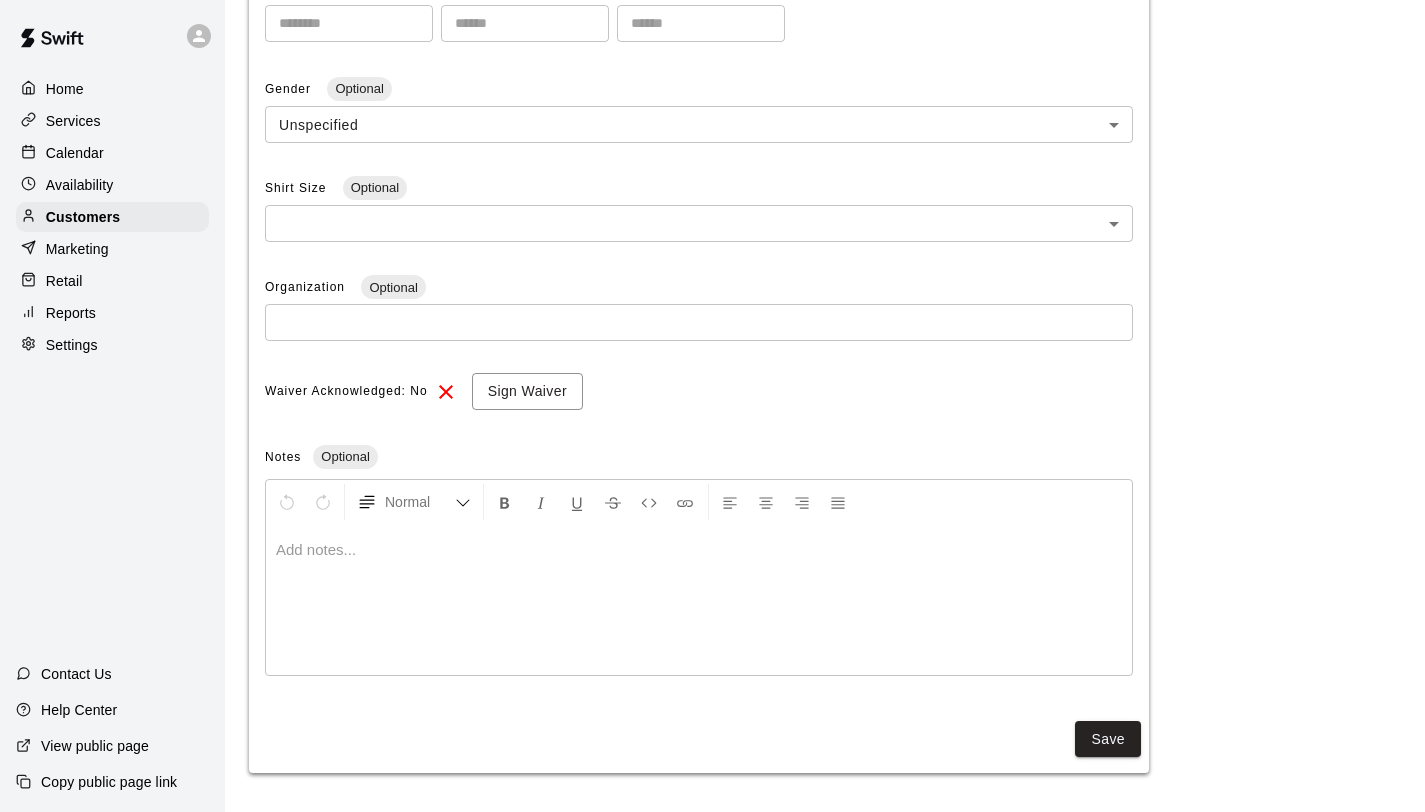 scroll, scrollTop: 524, scrollLeft: 0, axis: vertical 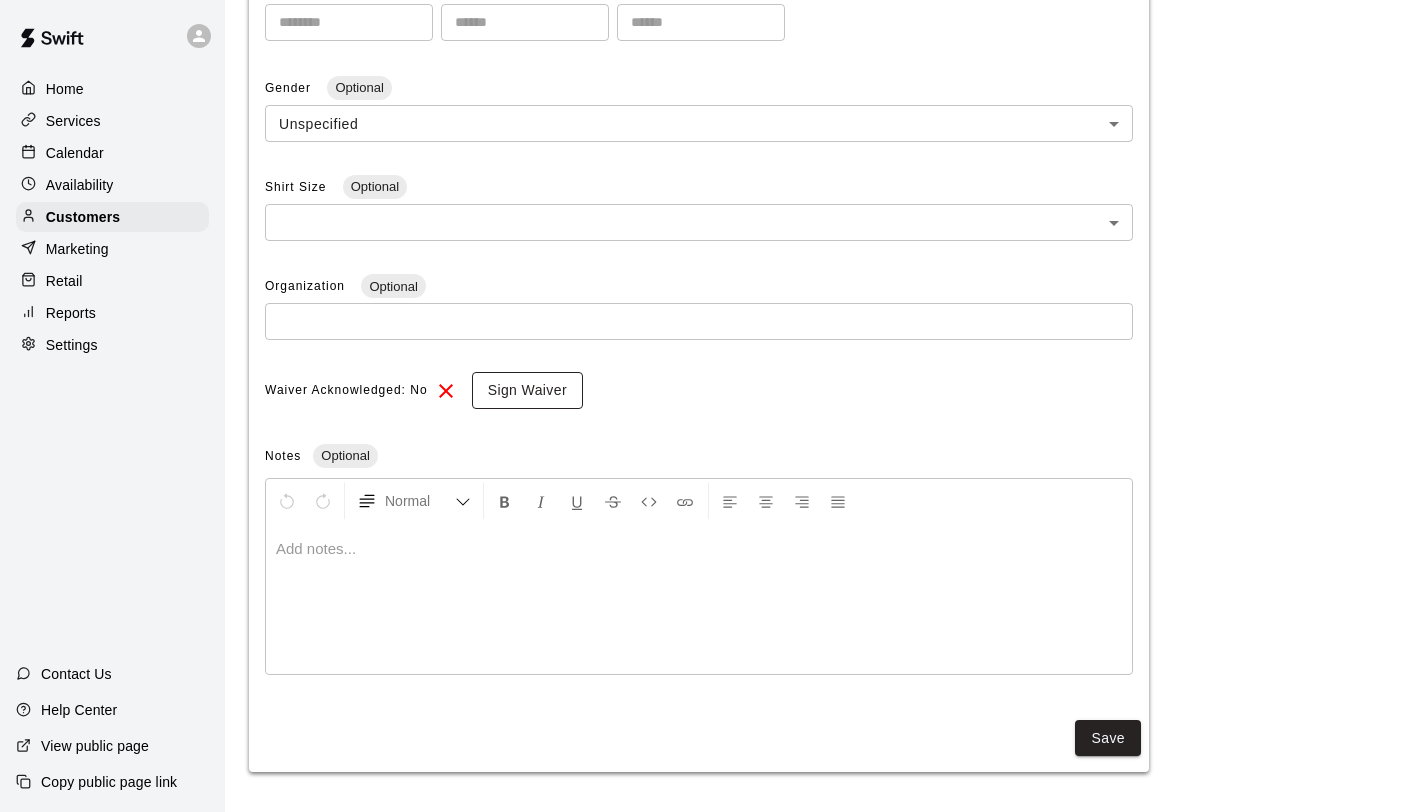 click on "Sign Waiver" at bounding box center [527, 390] 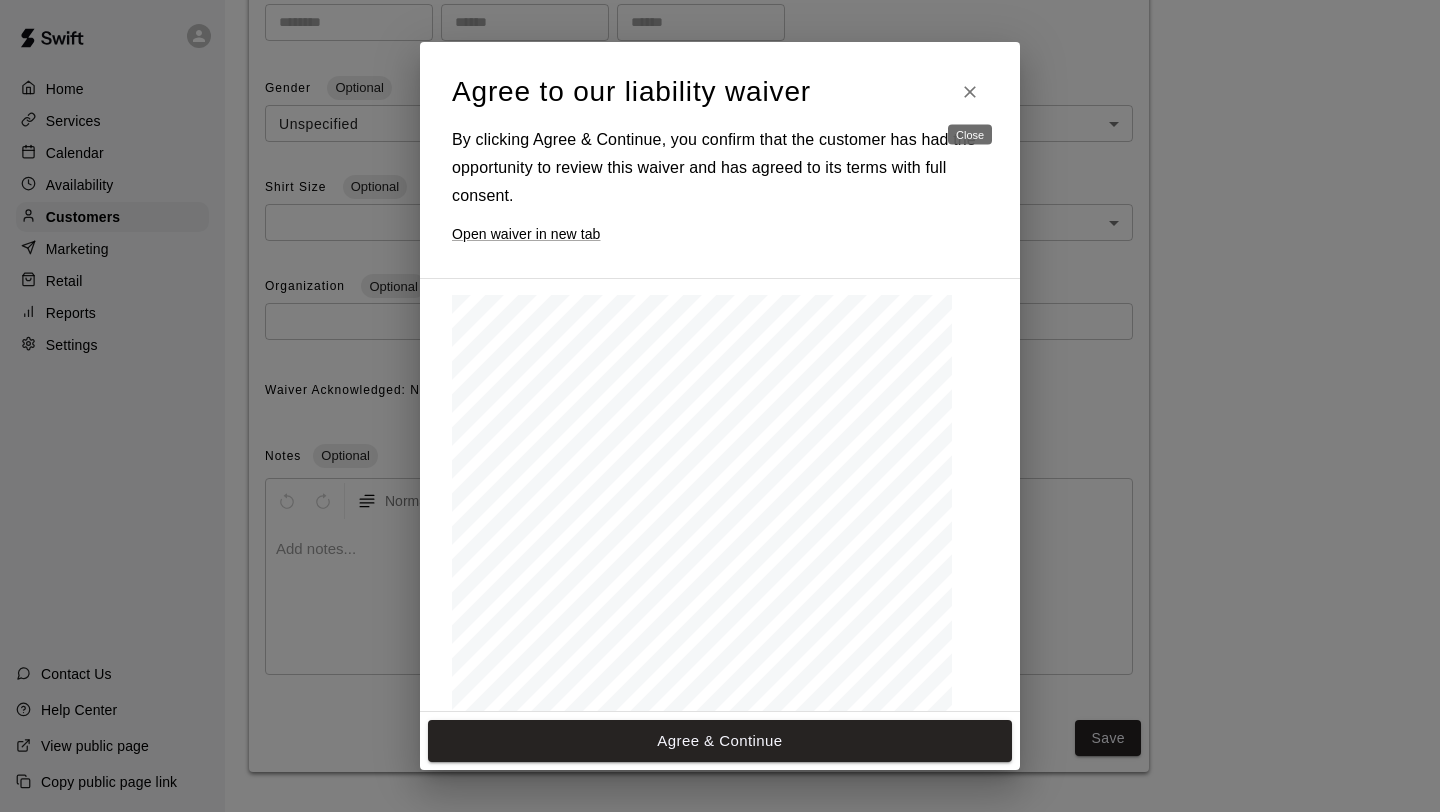 click 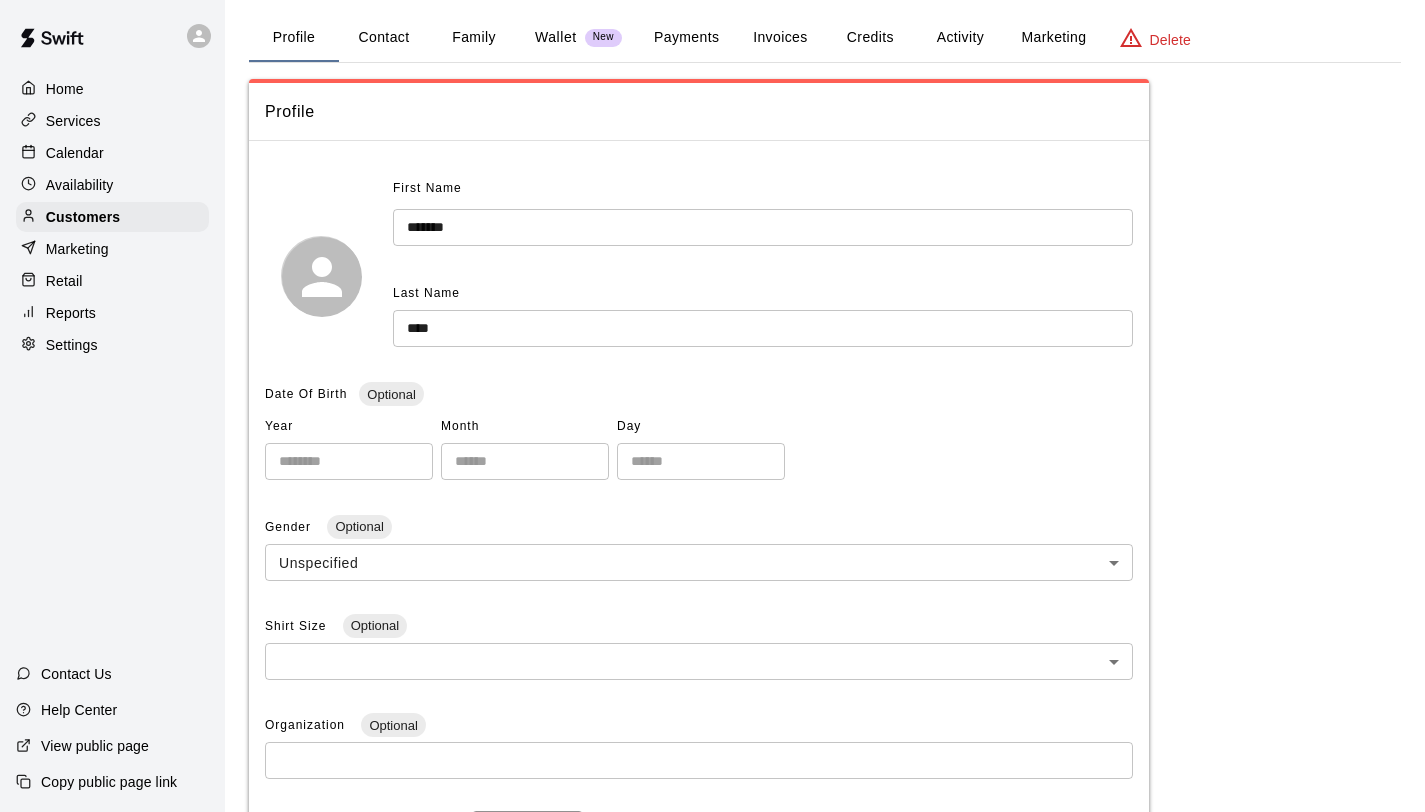 scroll, scrollTop: 0, scrollLeft: 0, axis: both 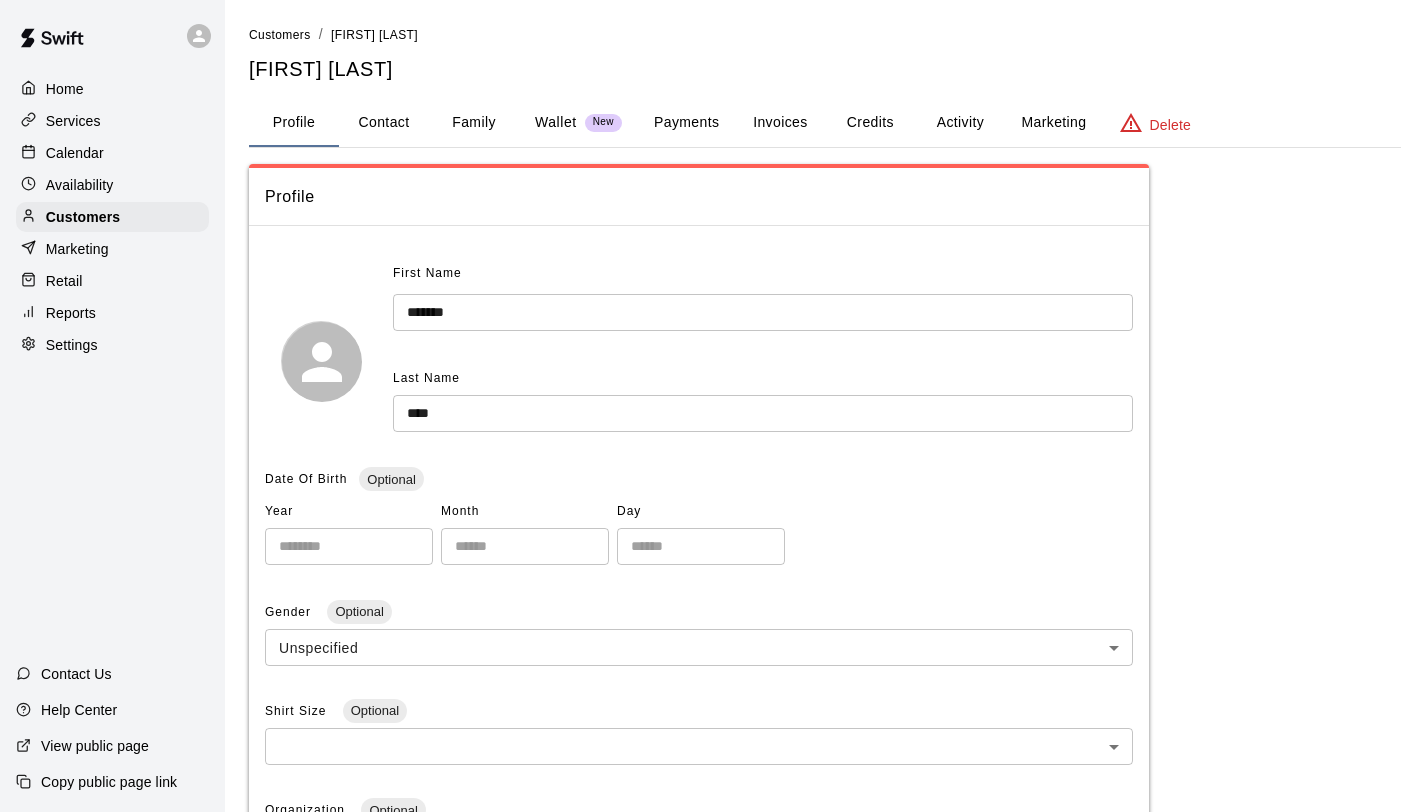 click on "Invoices" at bounding box center (780, 123) 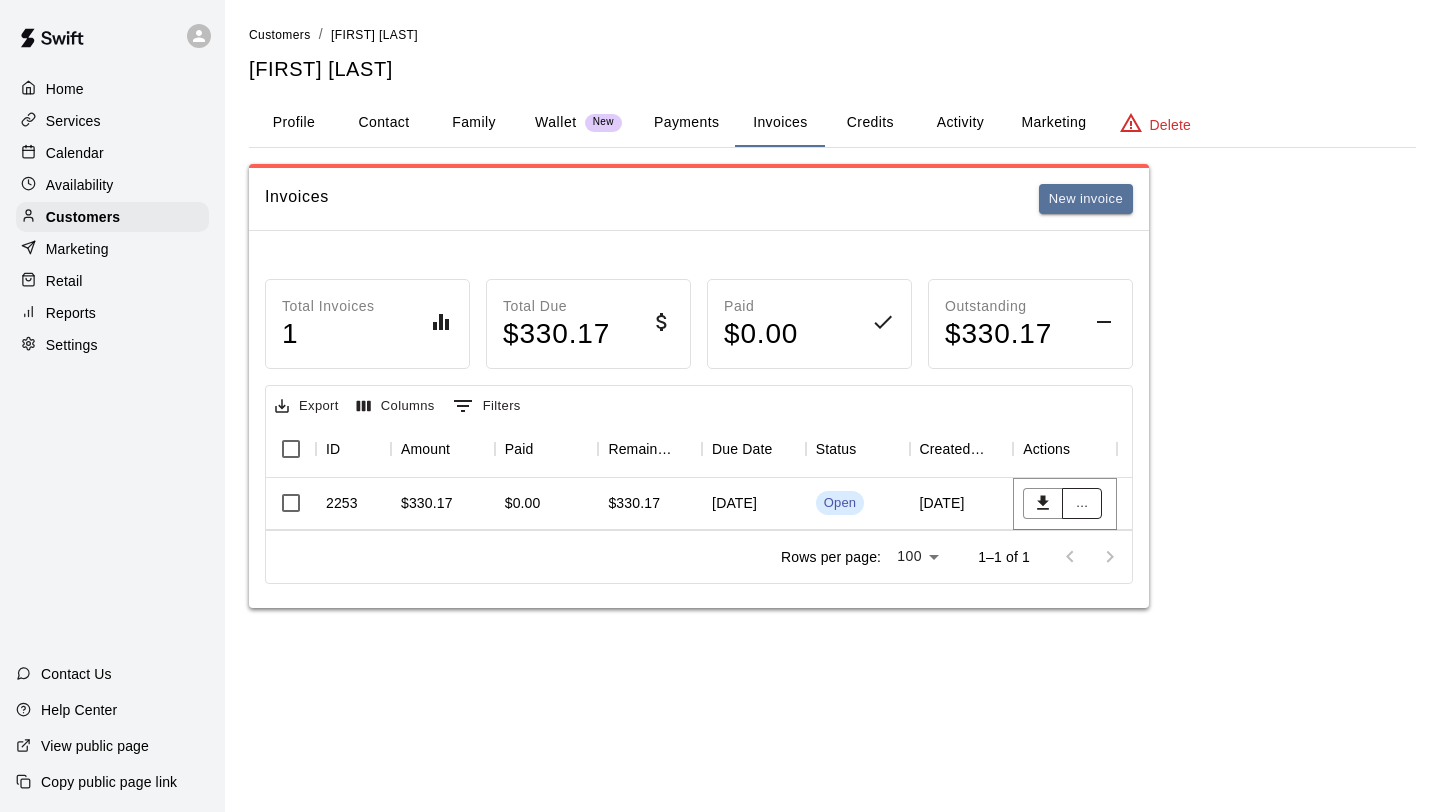 click on "..." at bounding box center (1082, 503) 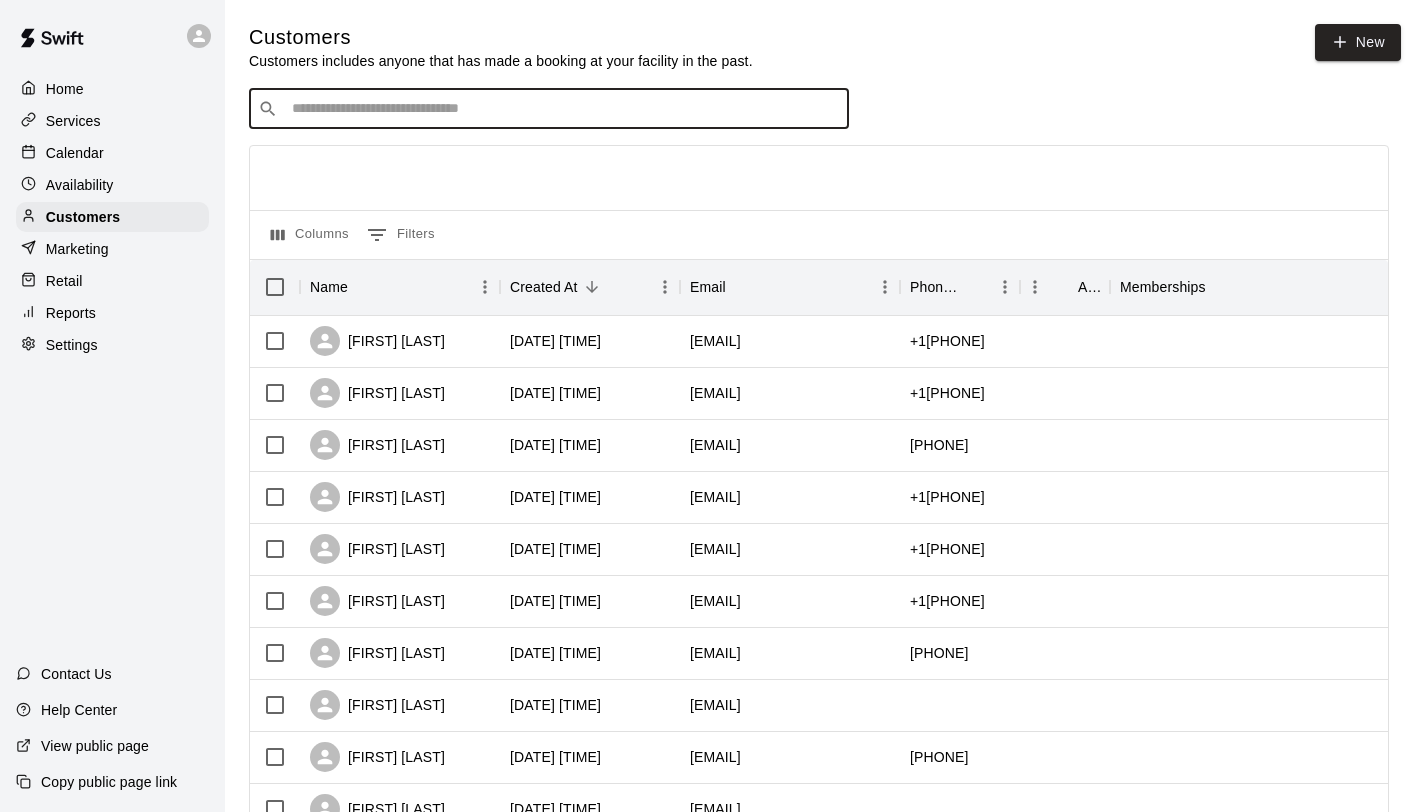 click at bounding box center [563, 109] 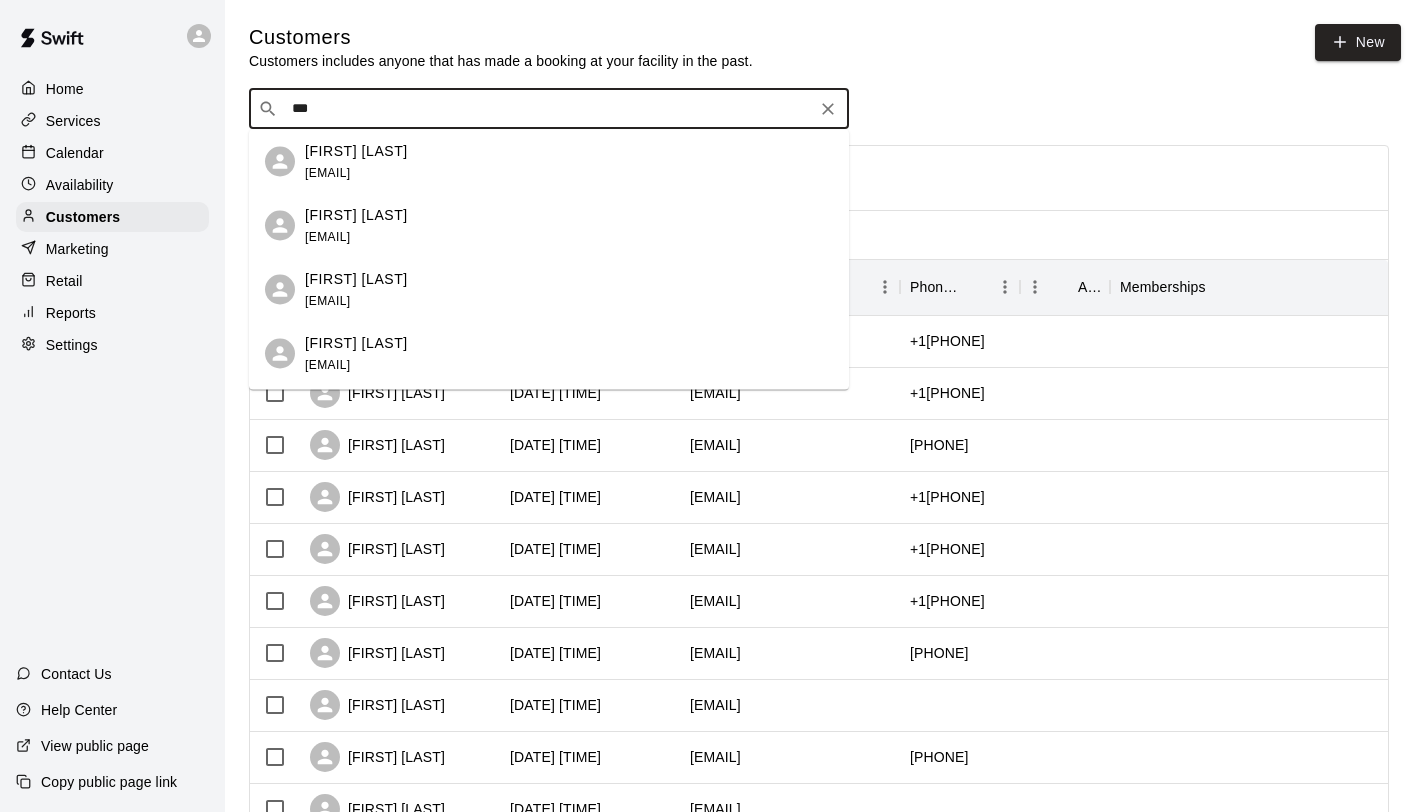 type on "****" 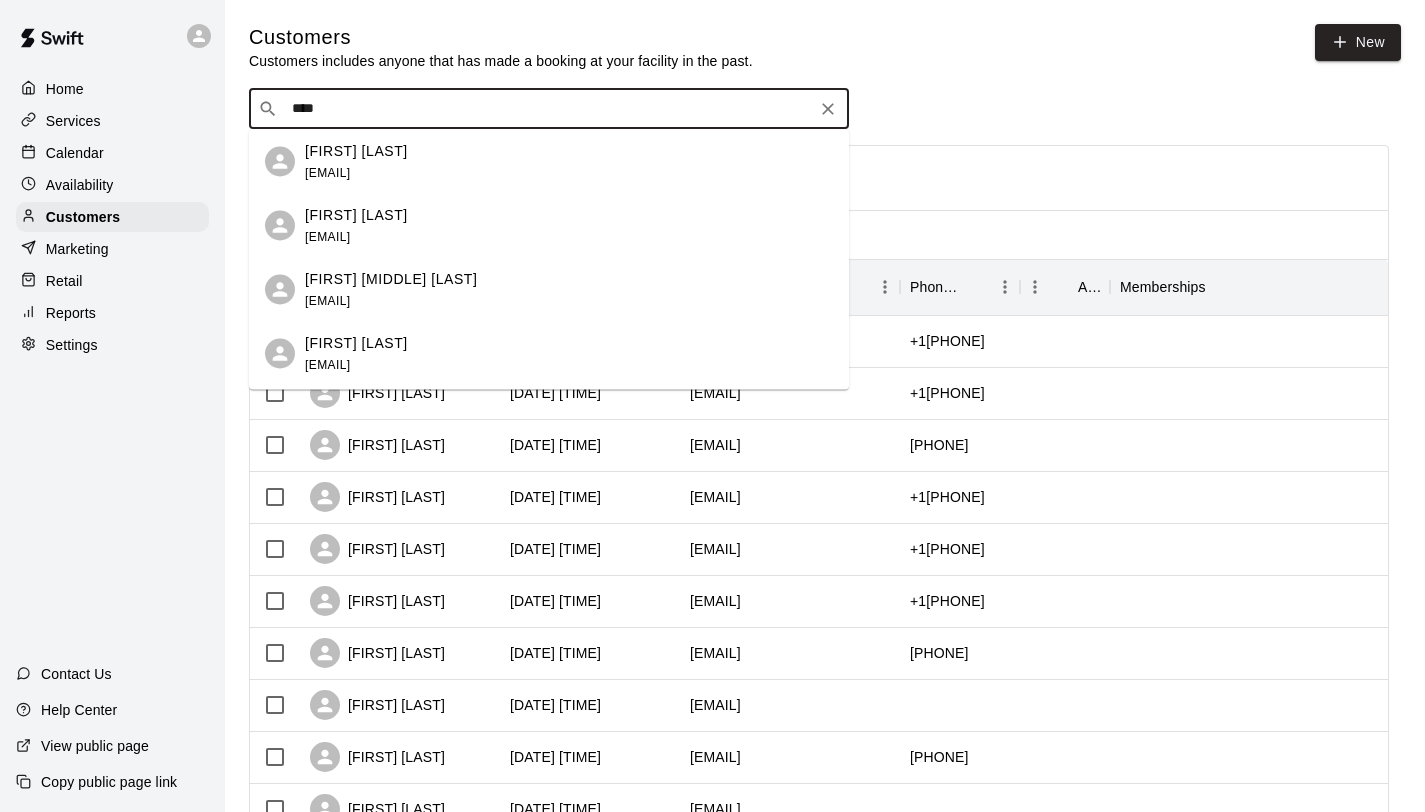 click on "[FIRST] [LAST]" at bounding box center (356, 150) 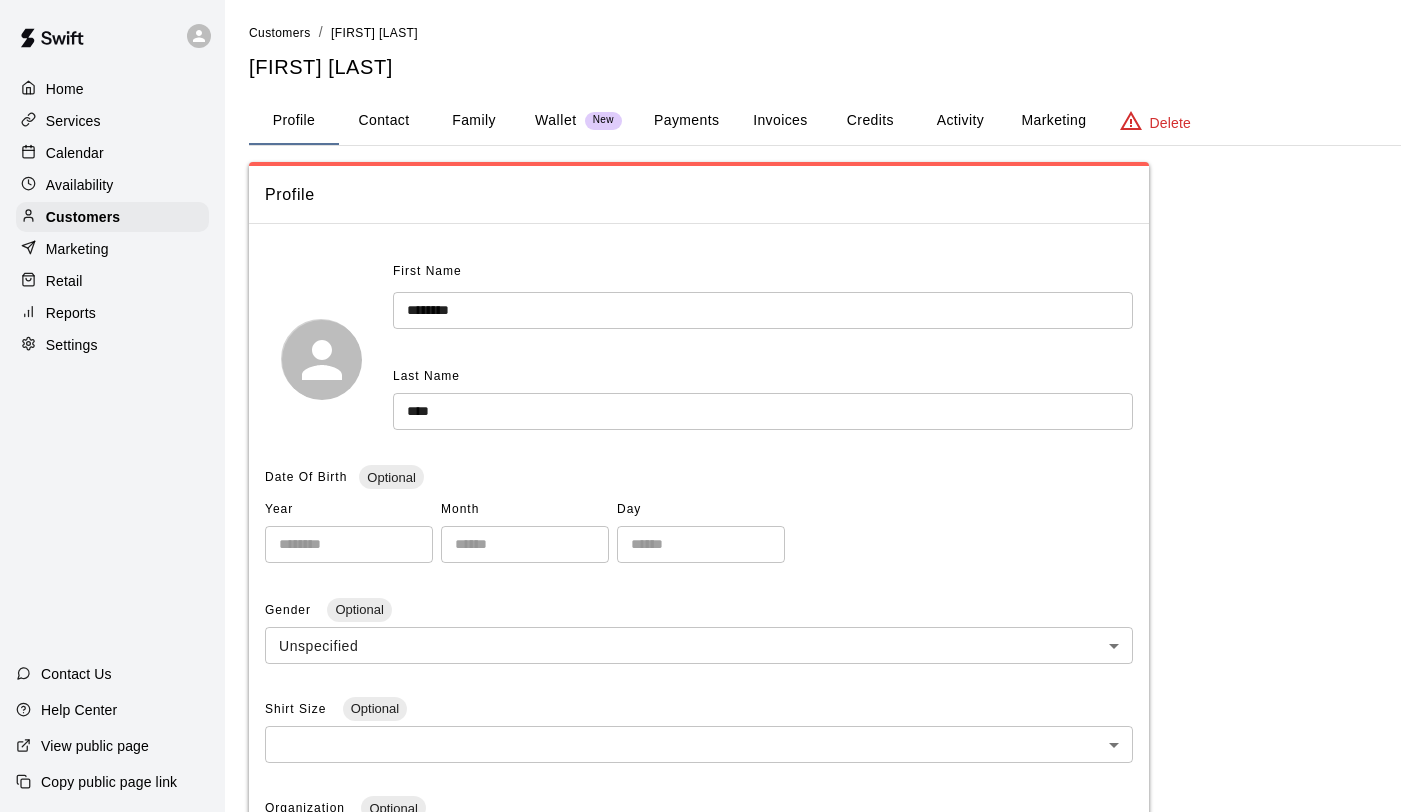 scroll, scrollTop: 0, scrollLeft: 0, axis: both 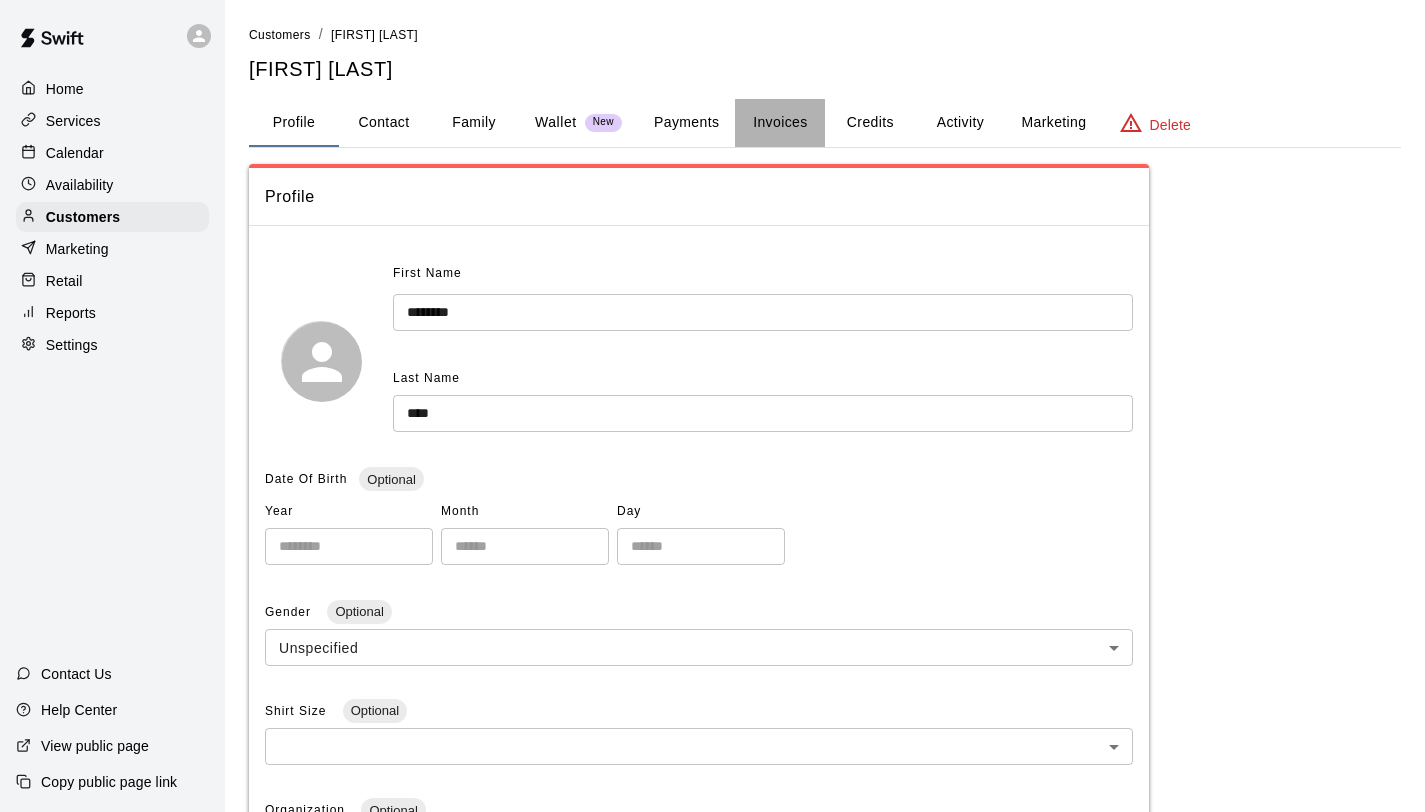 click on "Invoices" at bounding box center (780, 123) 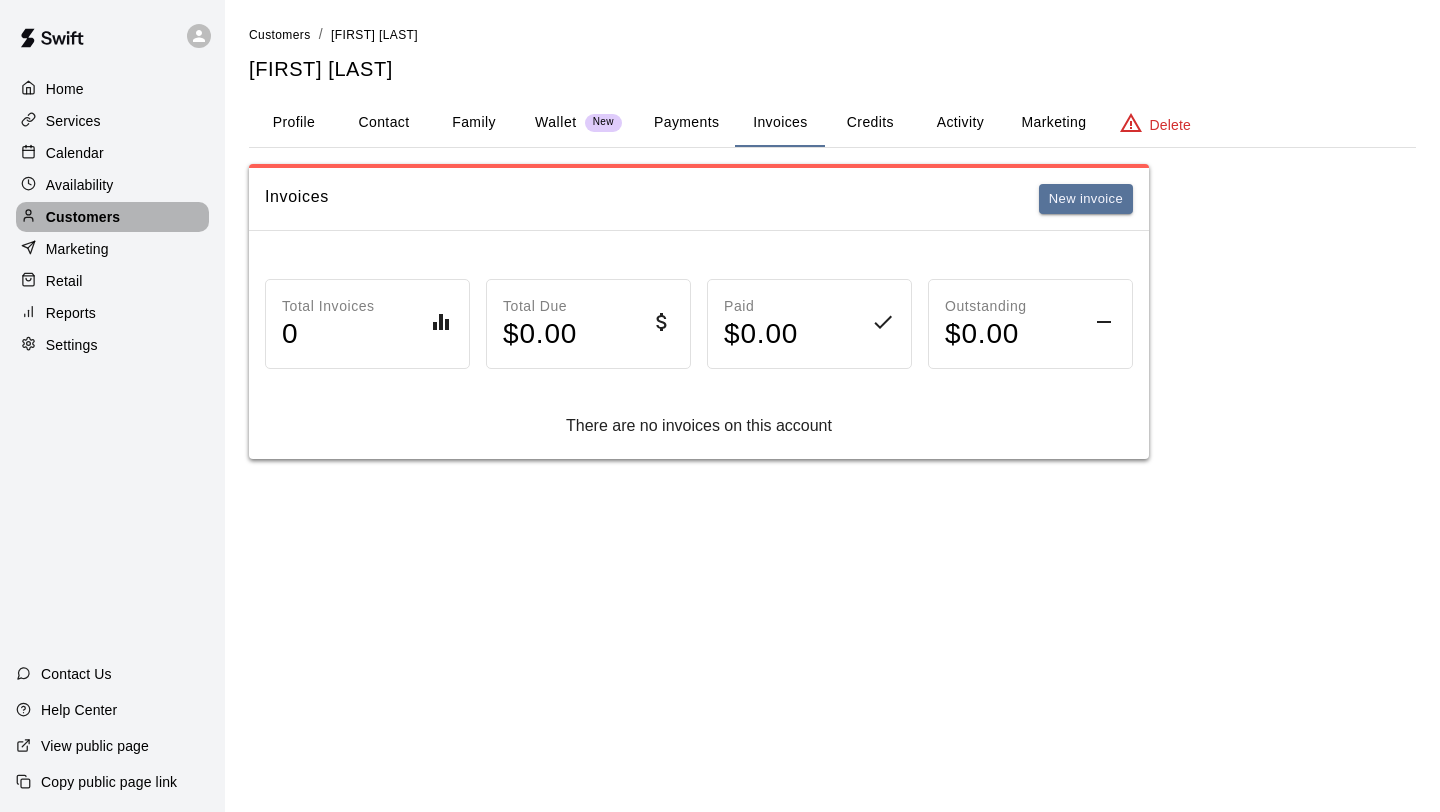 click on "Customers" at bounding box center [112, 217] 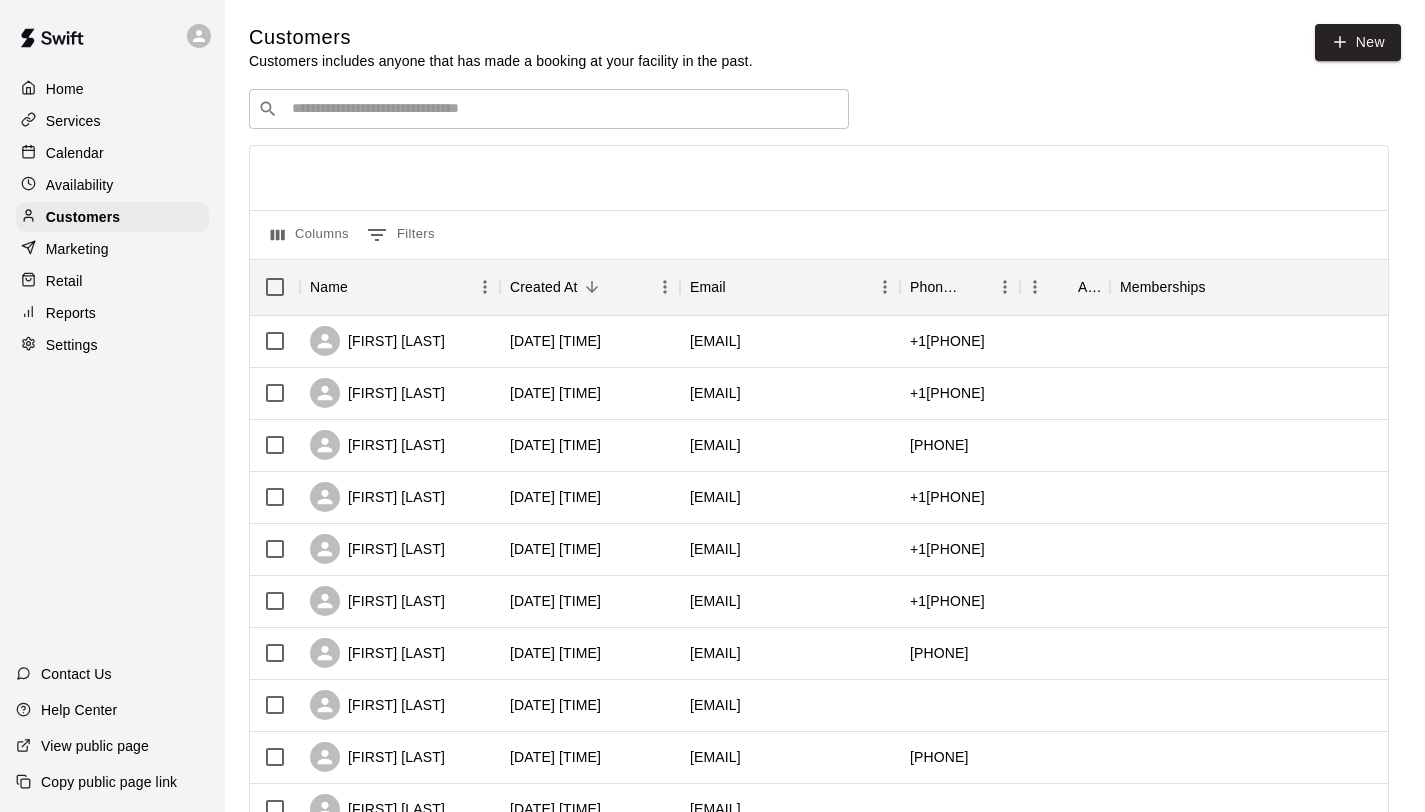 click at bounding box center (563, 109) 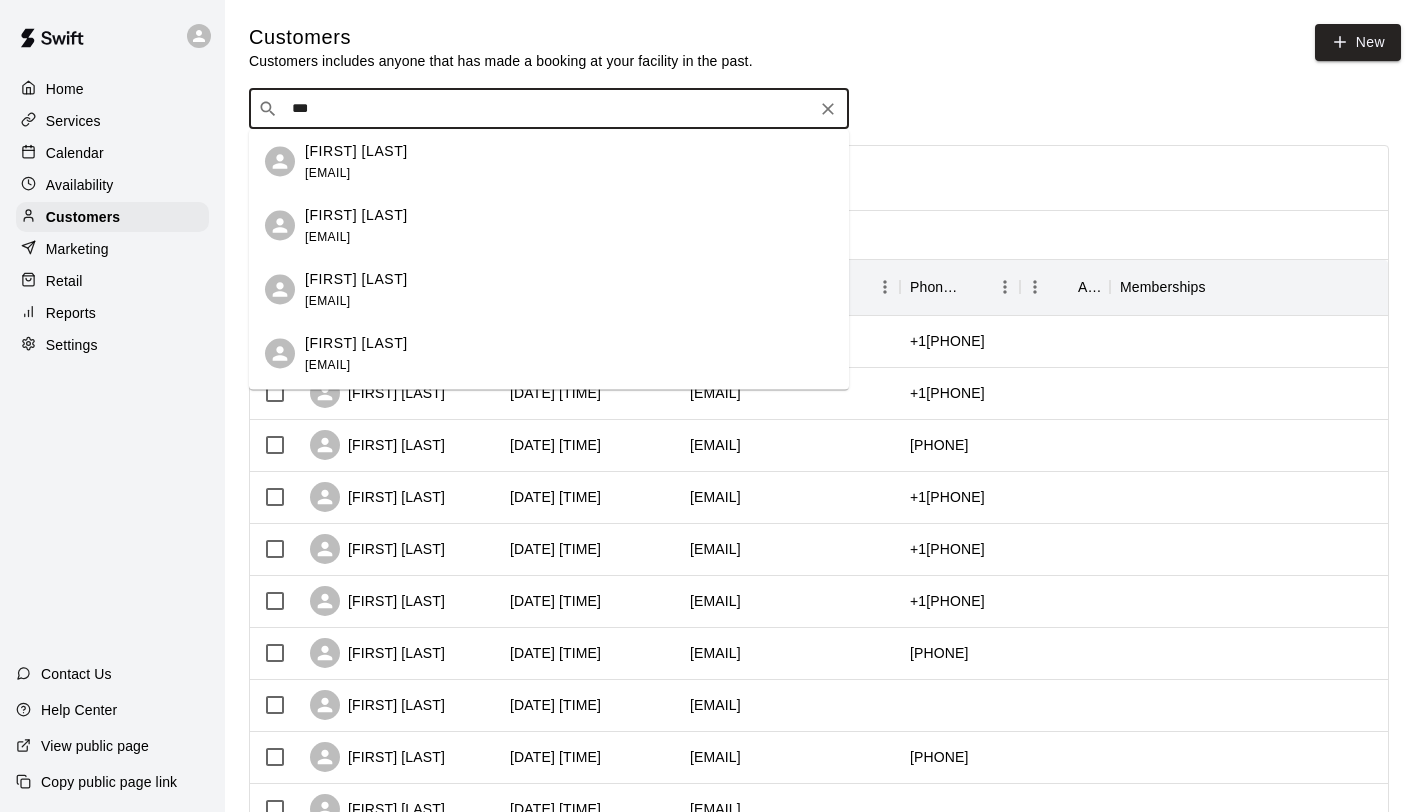 type on "****" 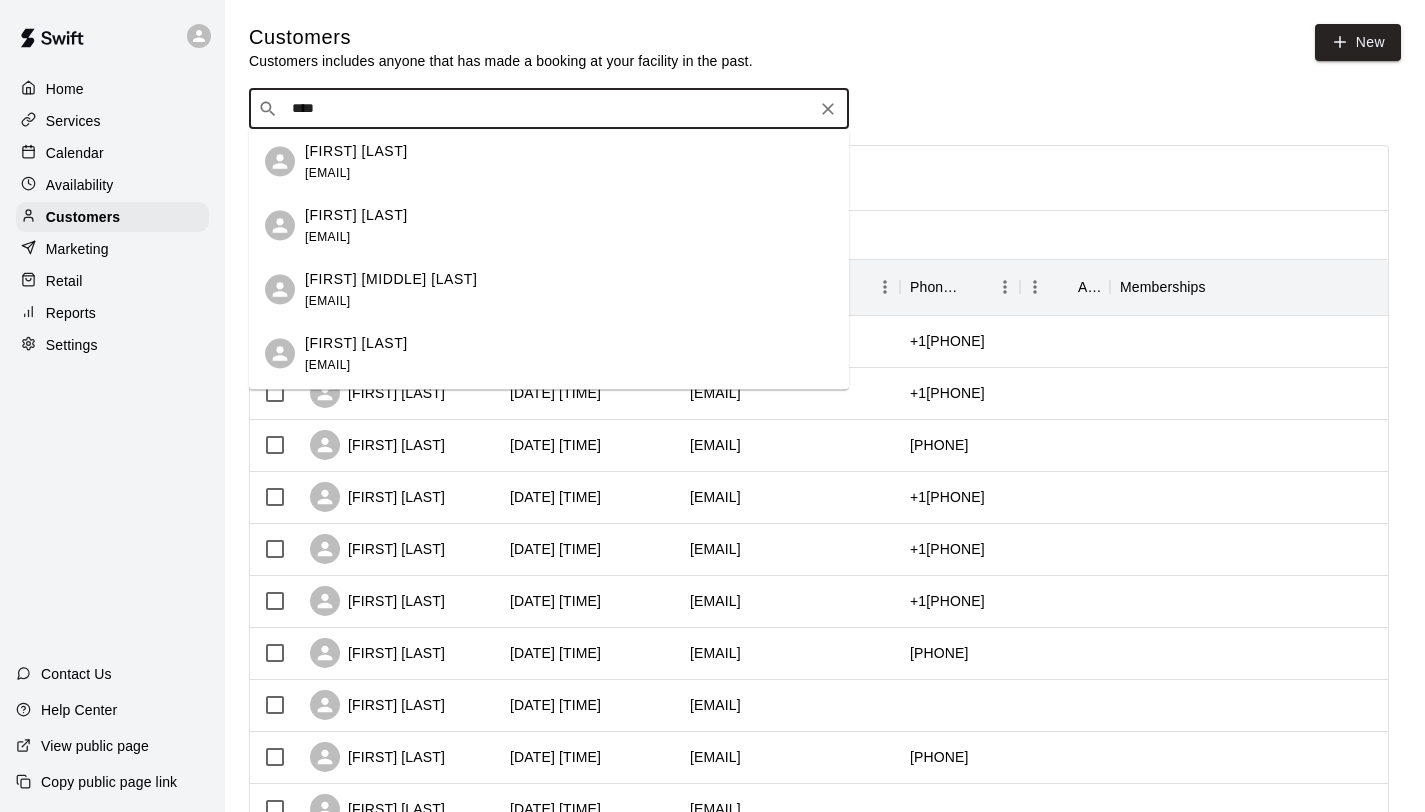 click on "[FIRST] [LAST]" at bounding box center [356, 150] 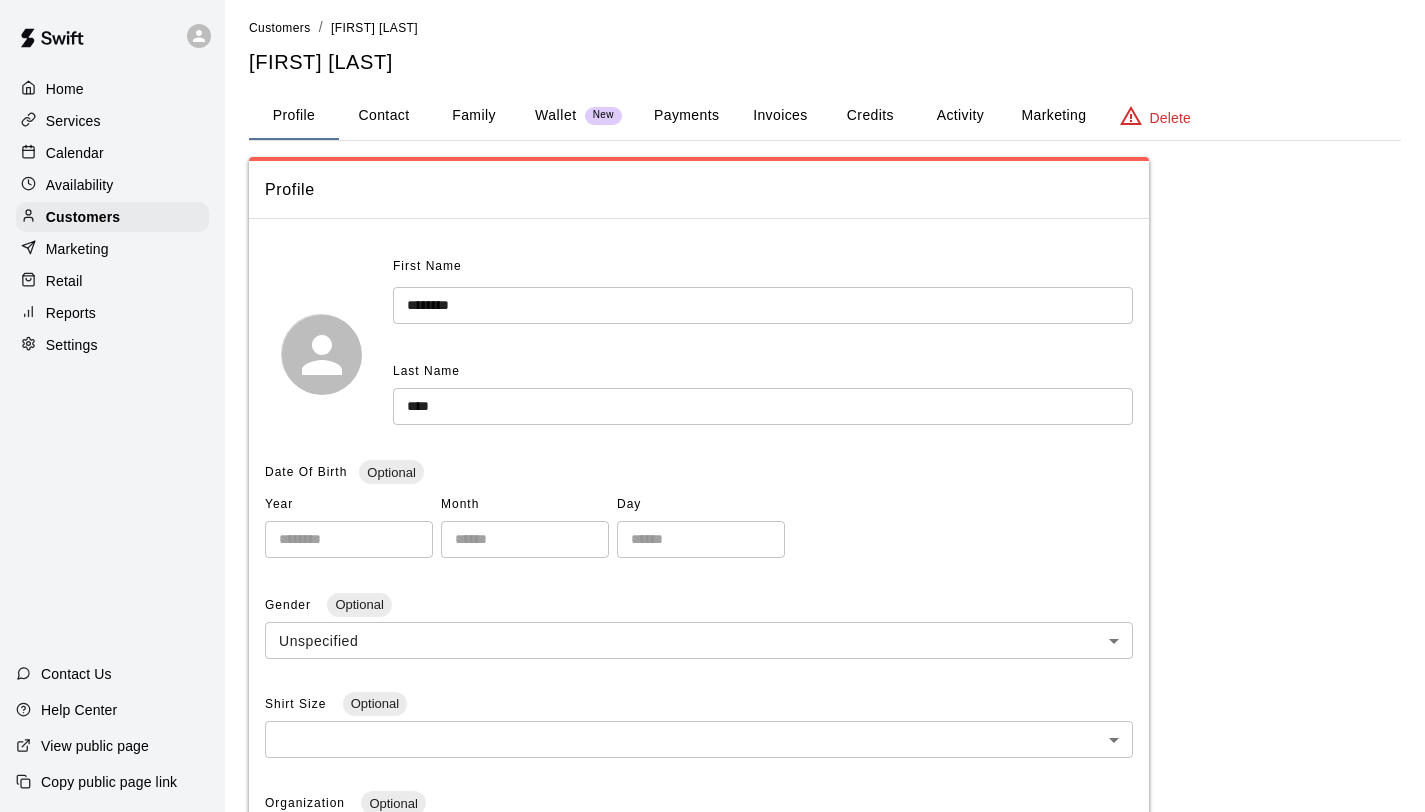 scroll, scrollTop: 0, scrollLeft: 0, axis: both 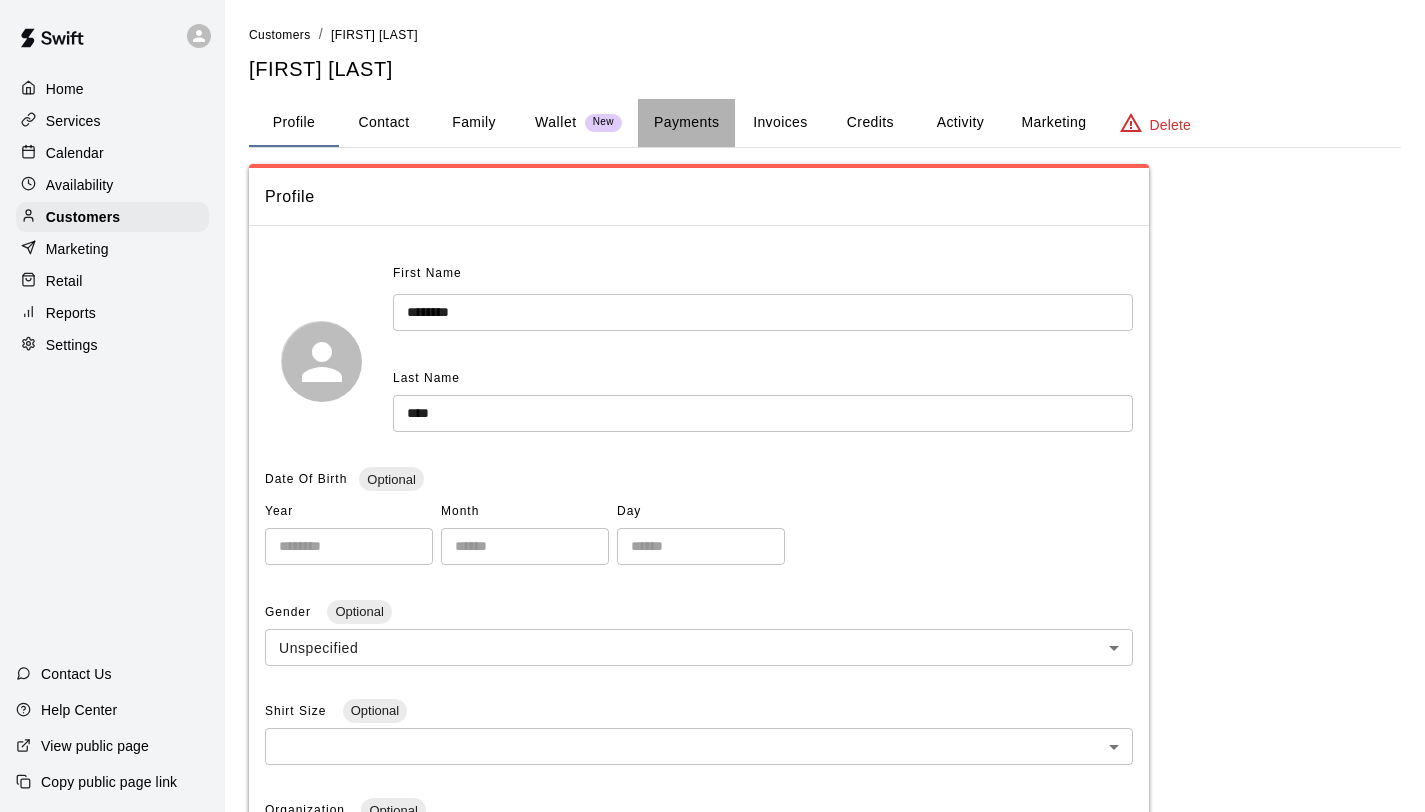 click on "Payments" at bounding box center [686, 123] 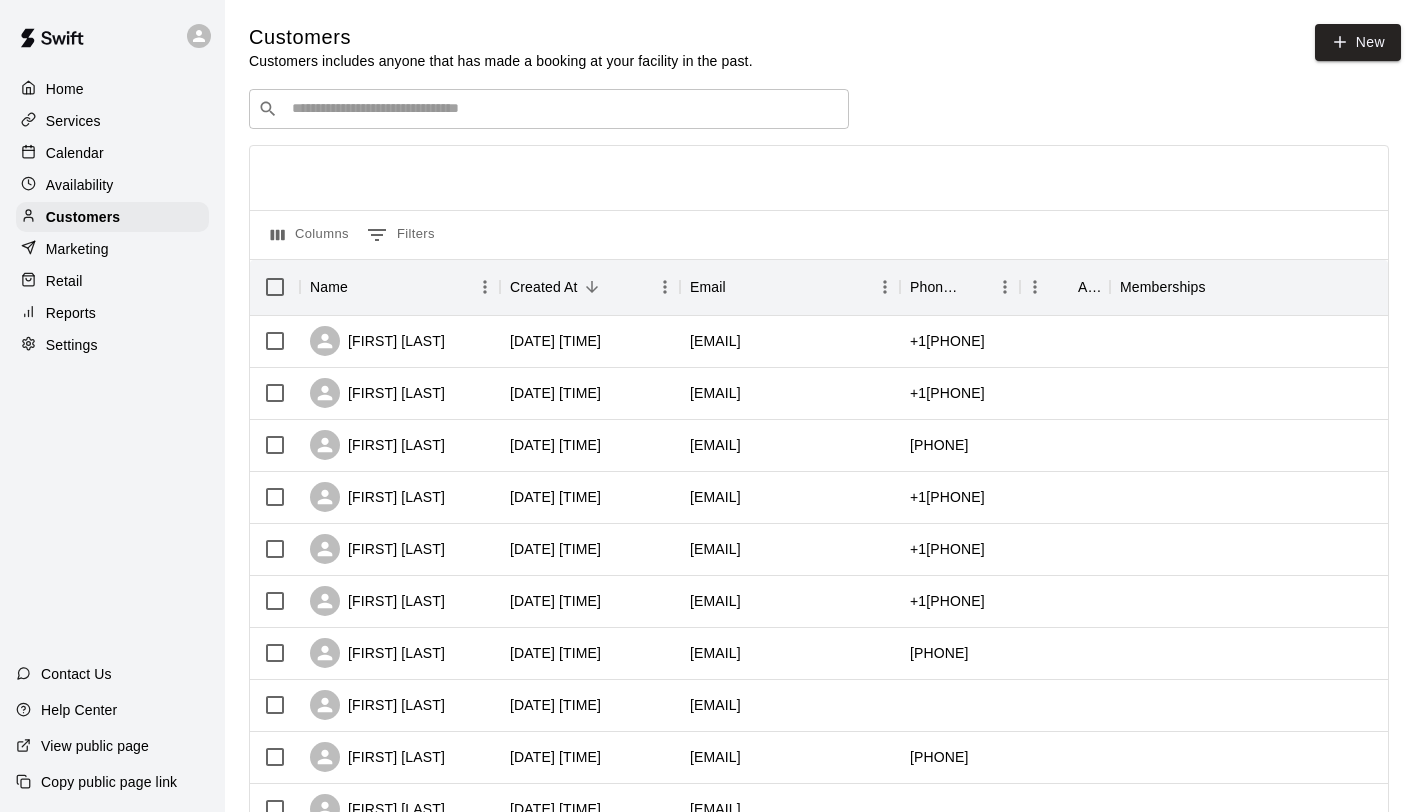 click at bounding box center (563, 109) 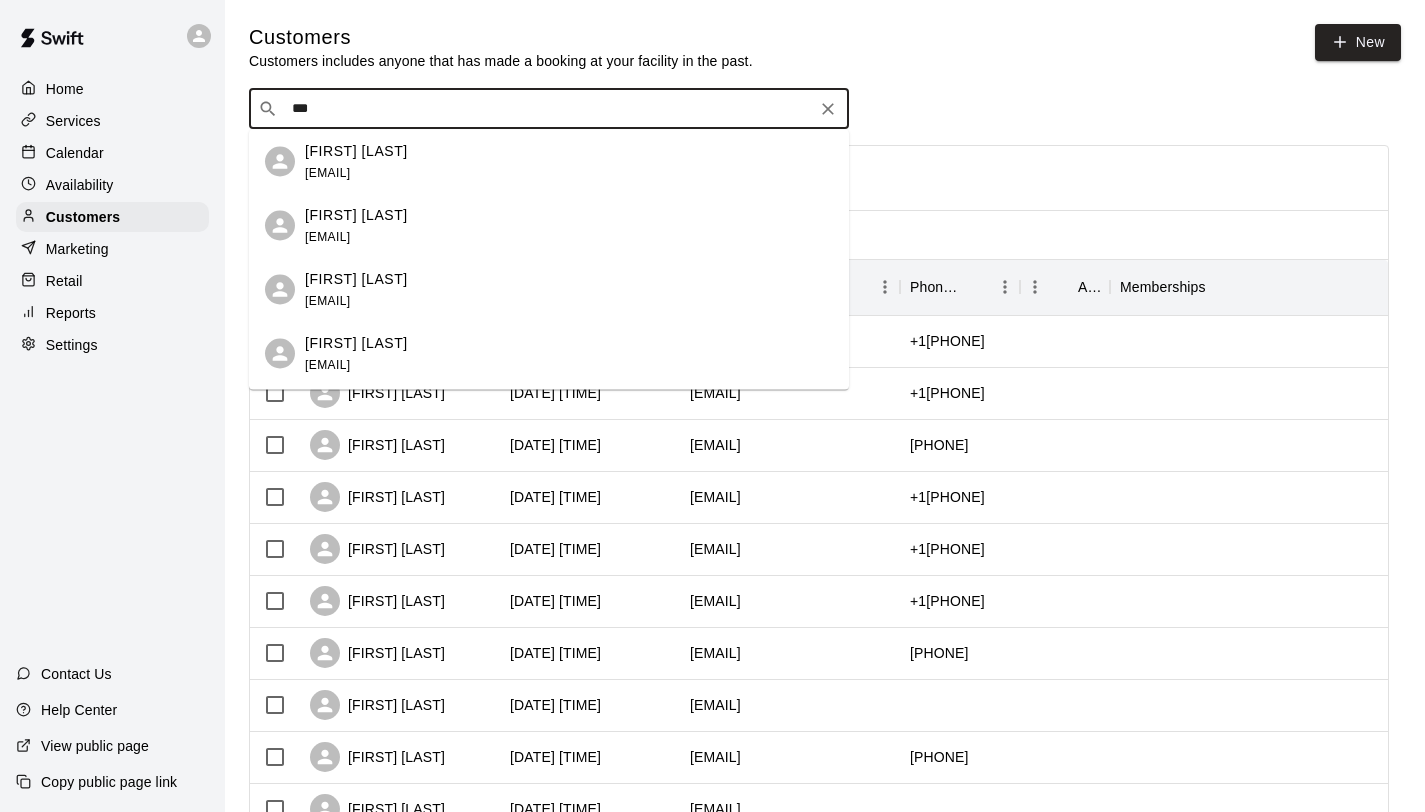 type on "****" 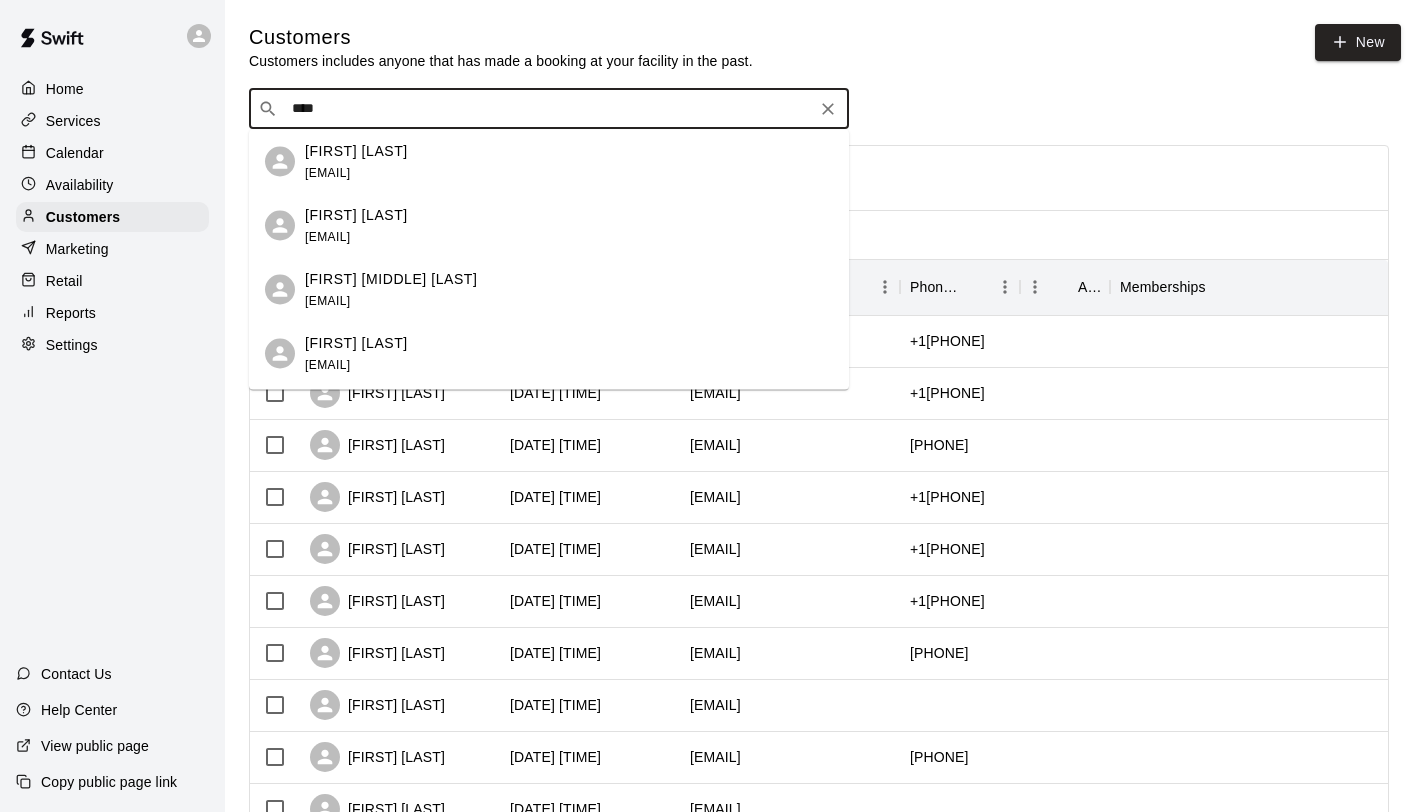 click on "[FIRST] [LAST] [EMAIL]" at bounding box center [356, 353] 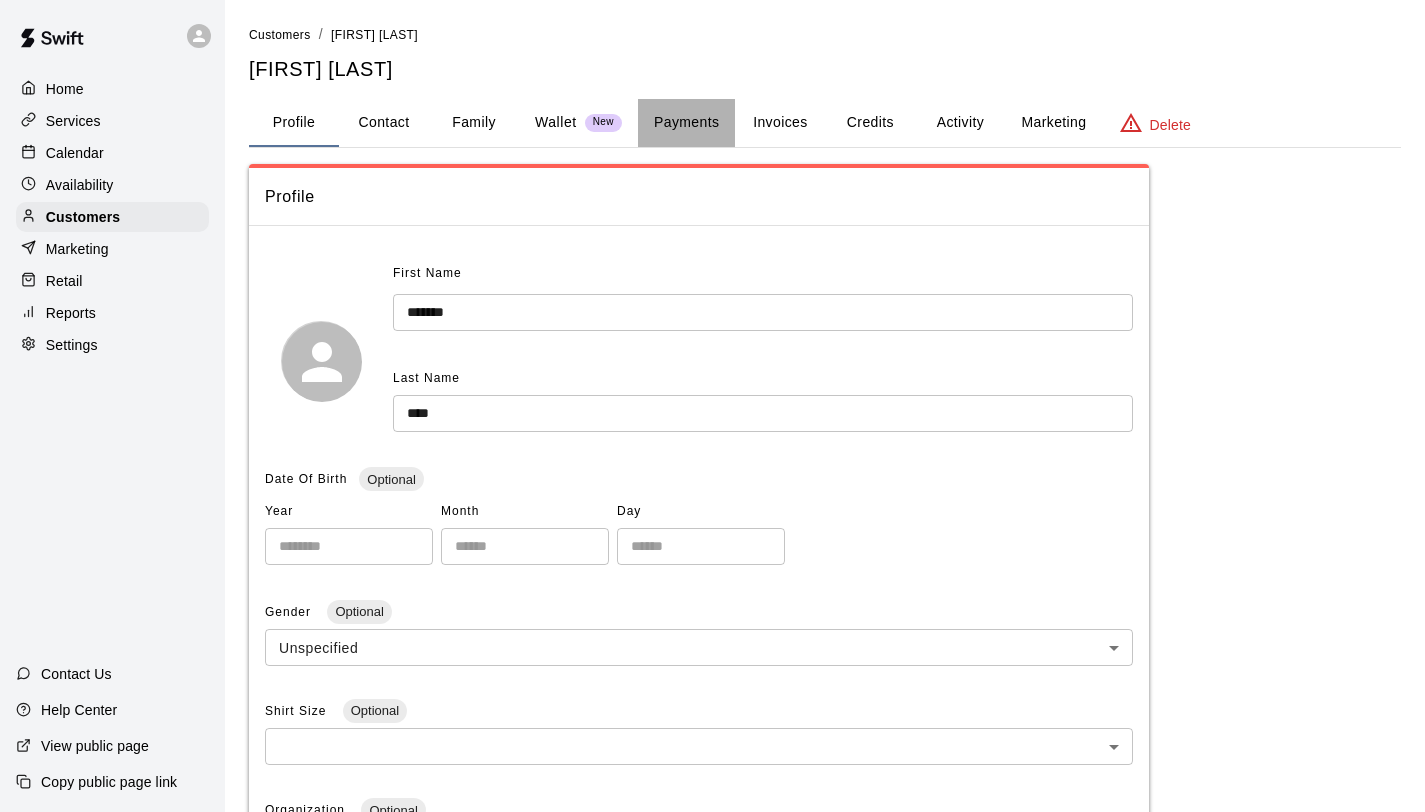 click on "Payments" at bounding box center (686, 123) 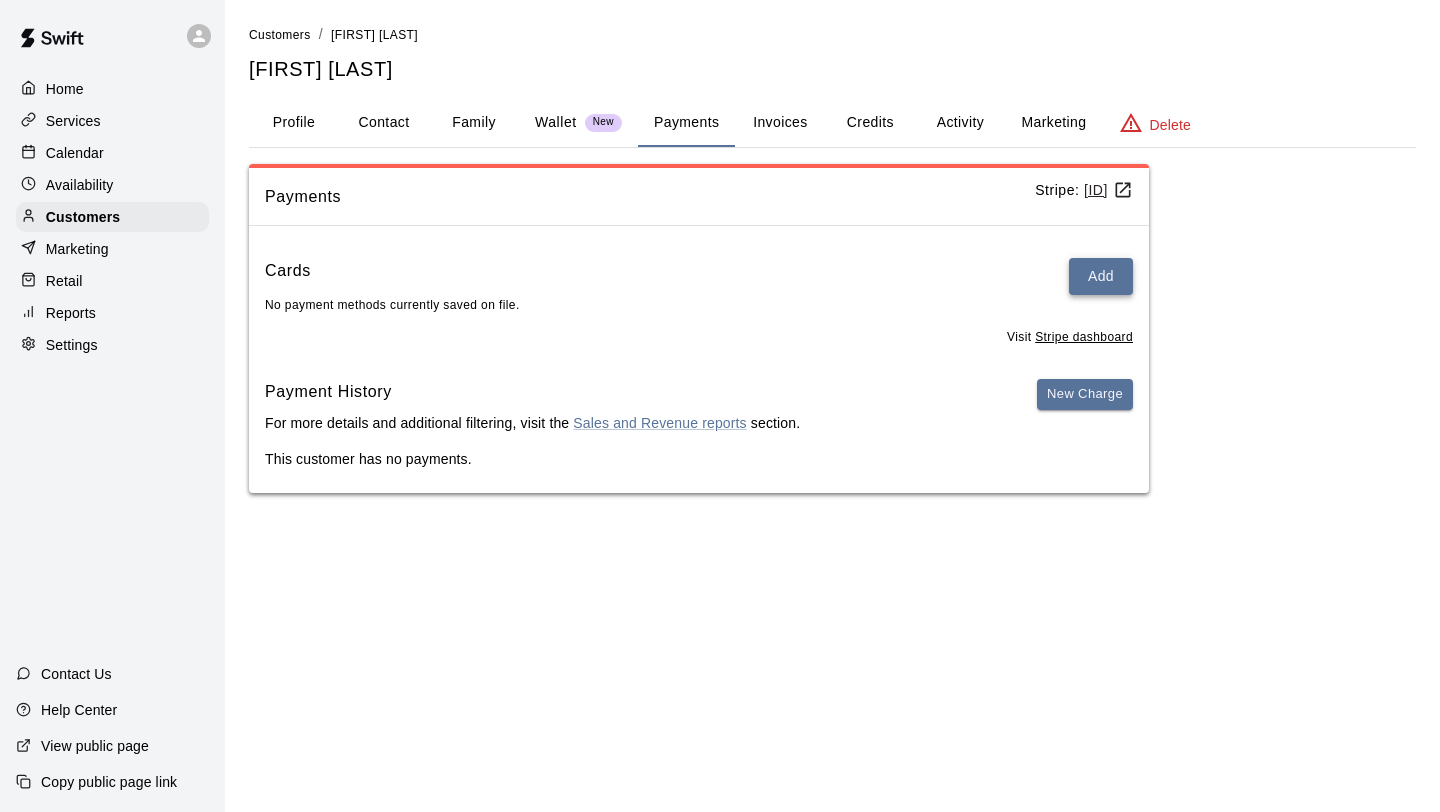 click on "Add" at bounding box center (1101, 276) 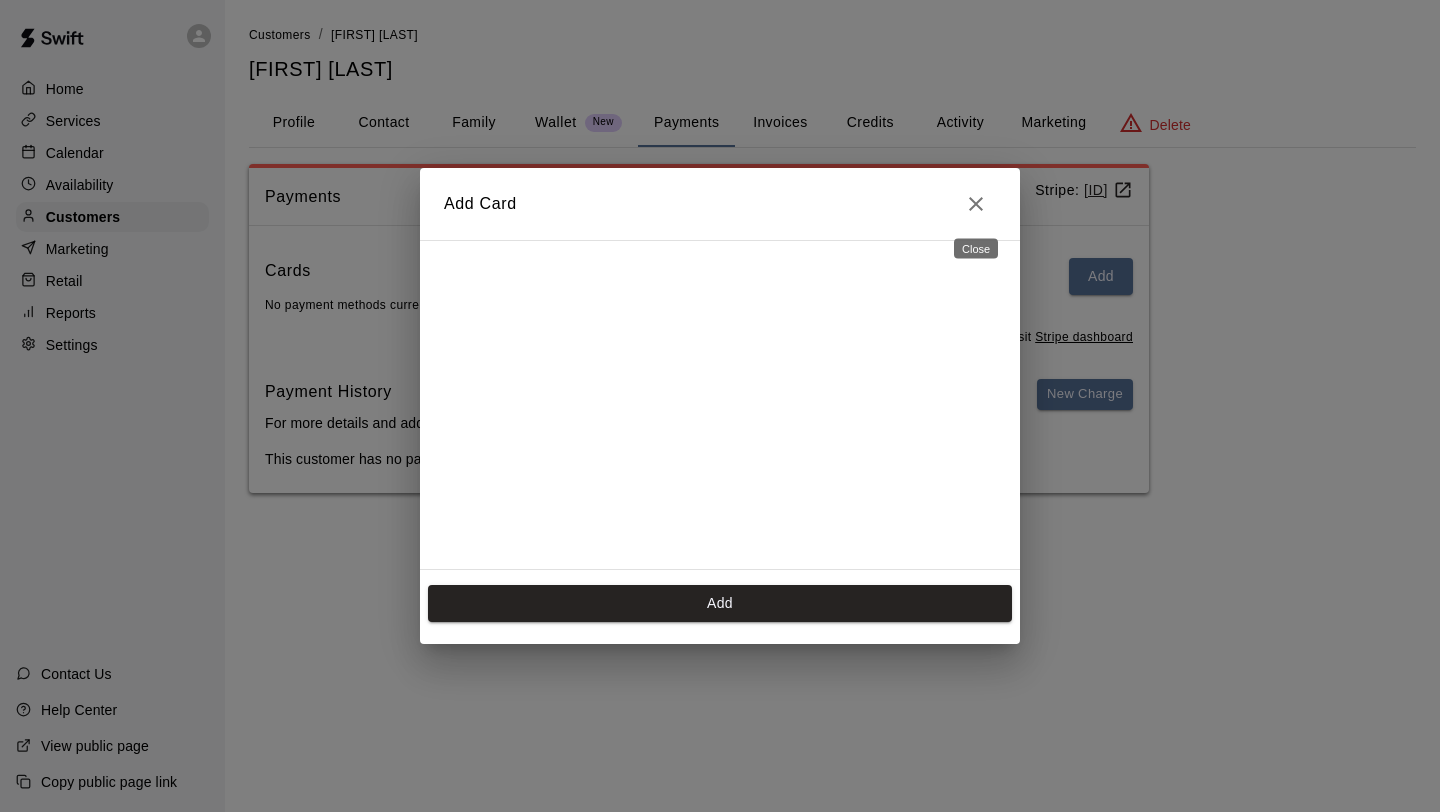 click 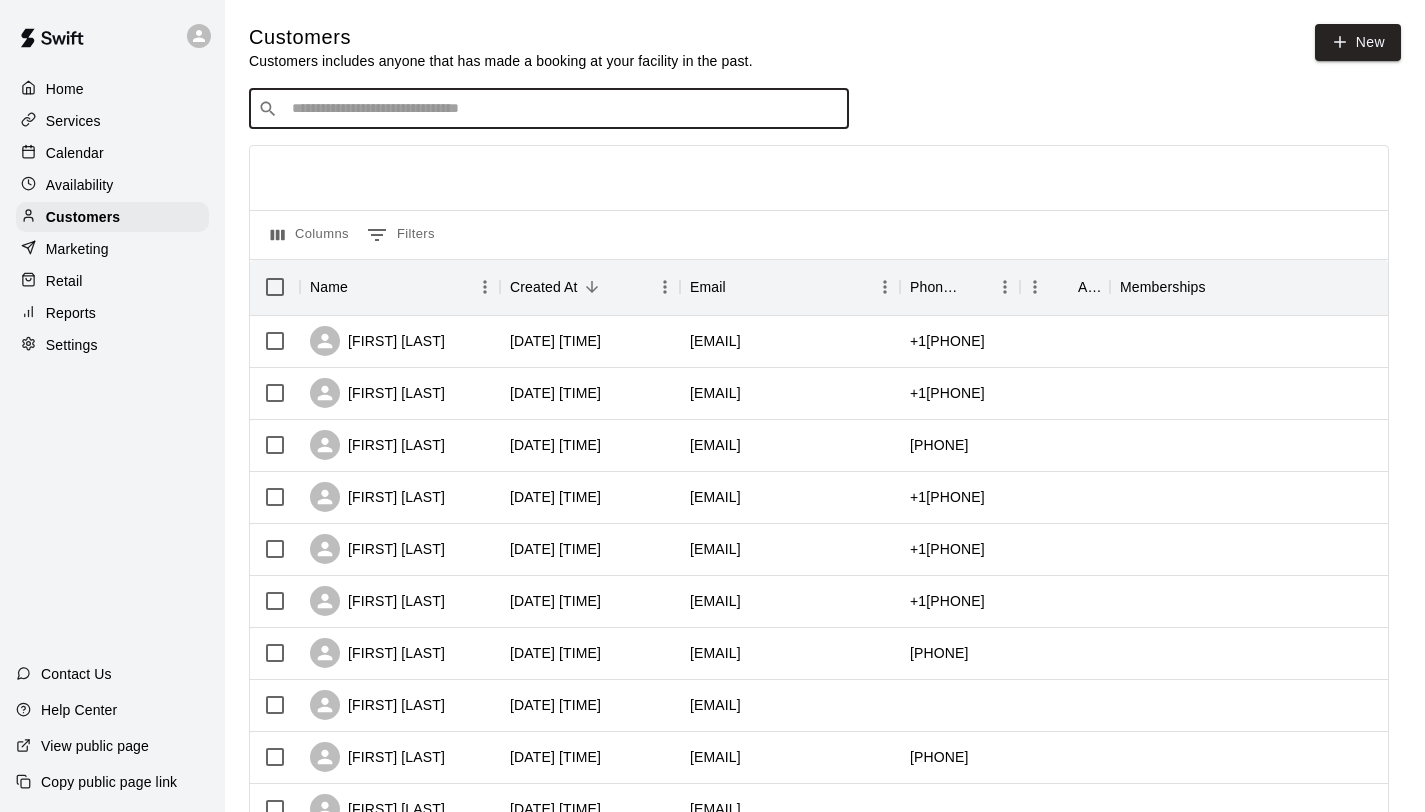 click at bounding box center (563, 109) 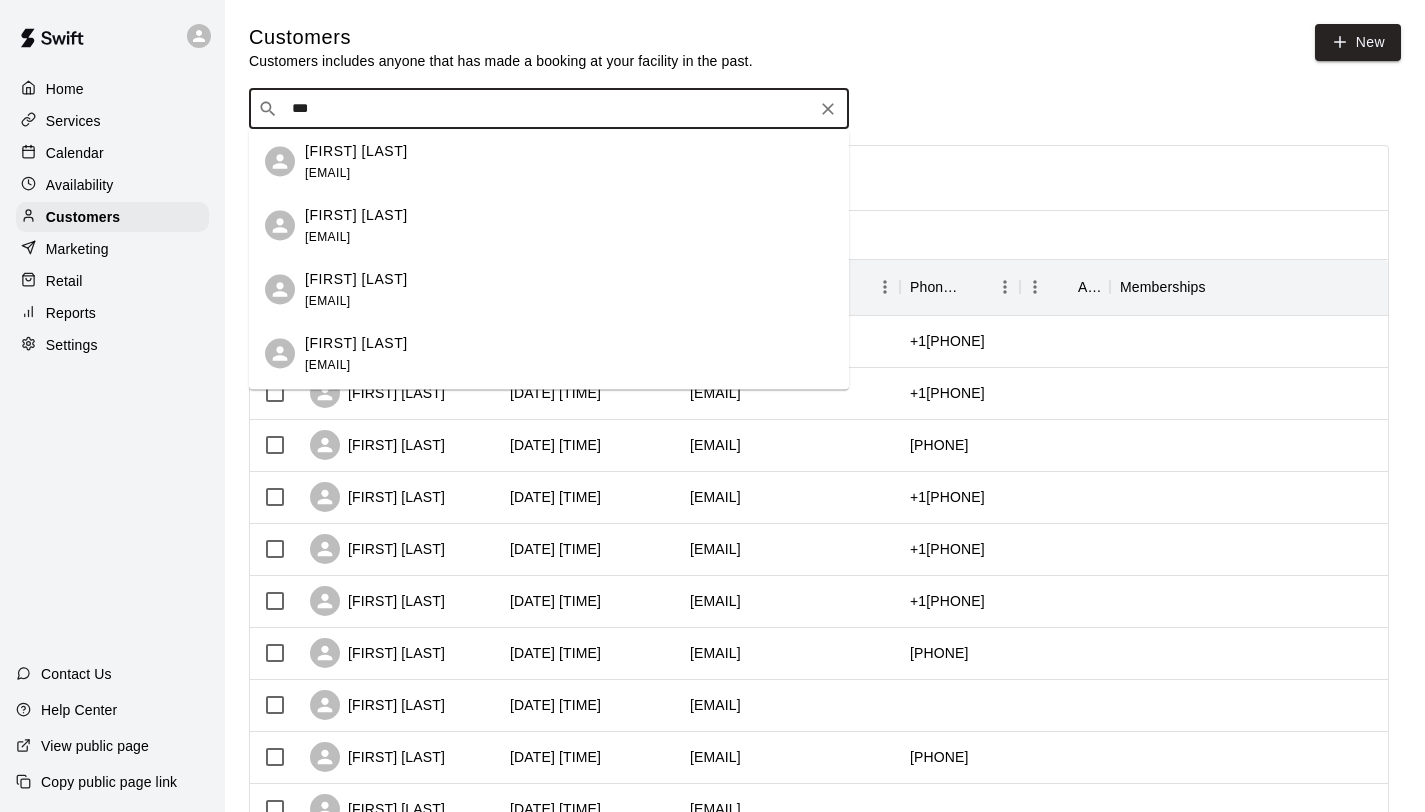 type on "****" 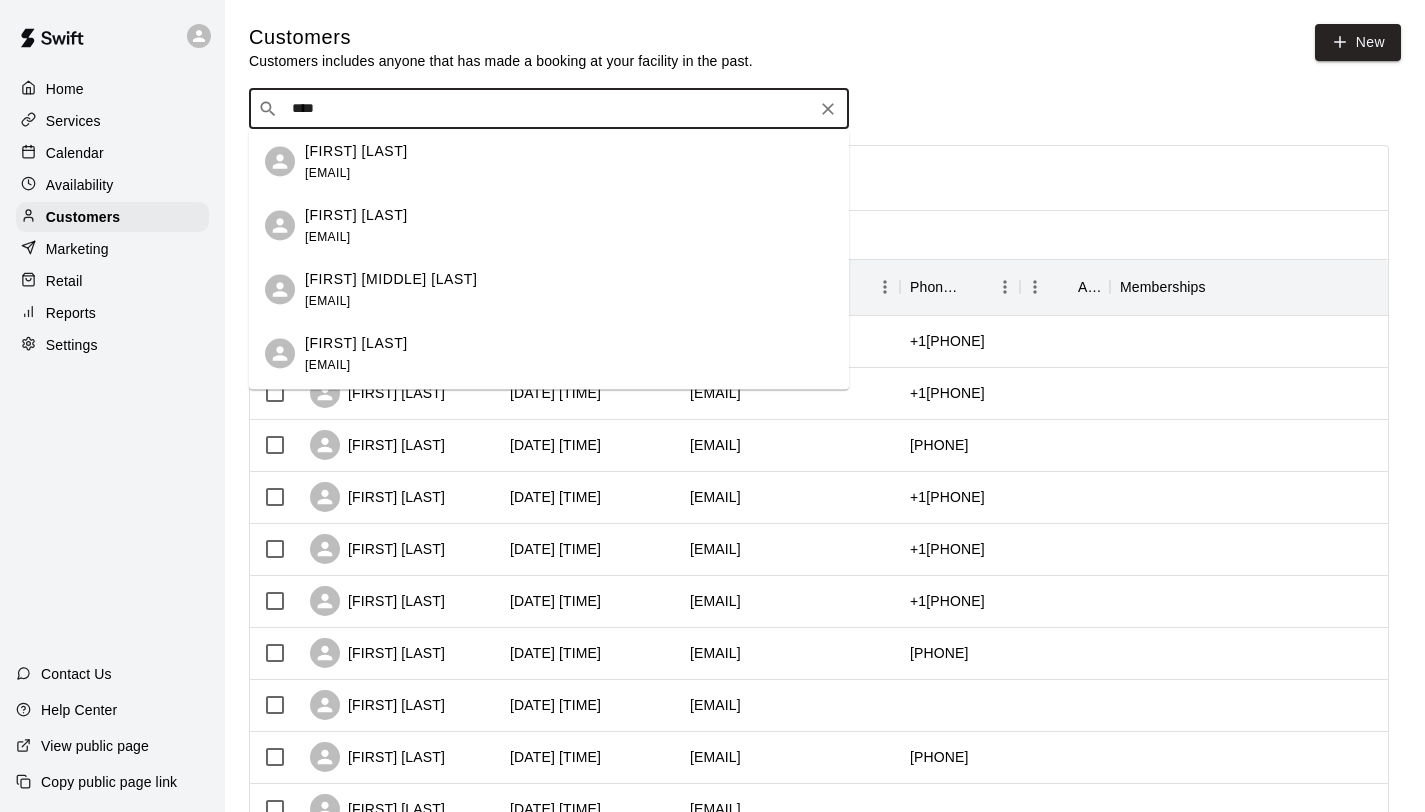 click on "[EMAIL]" at bounding box center (327, 172) 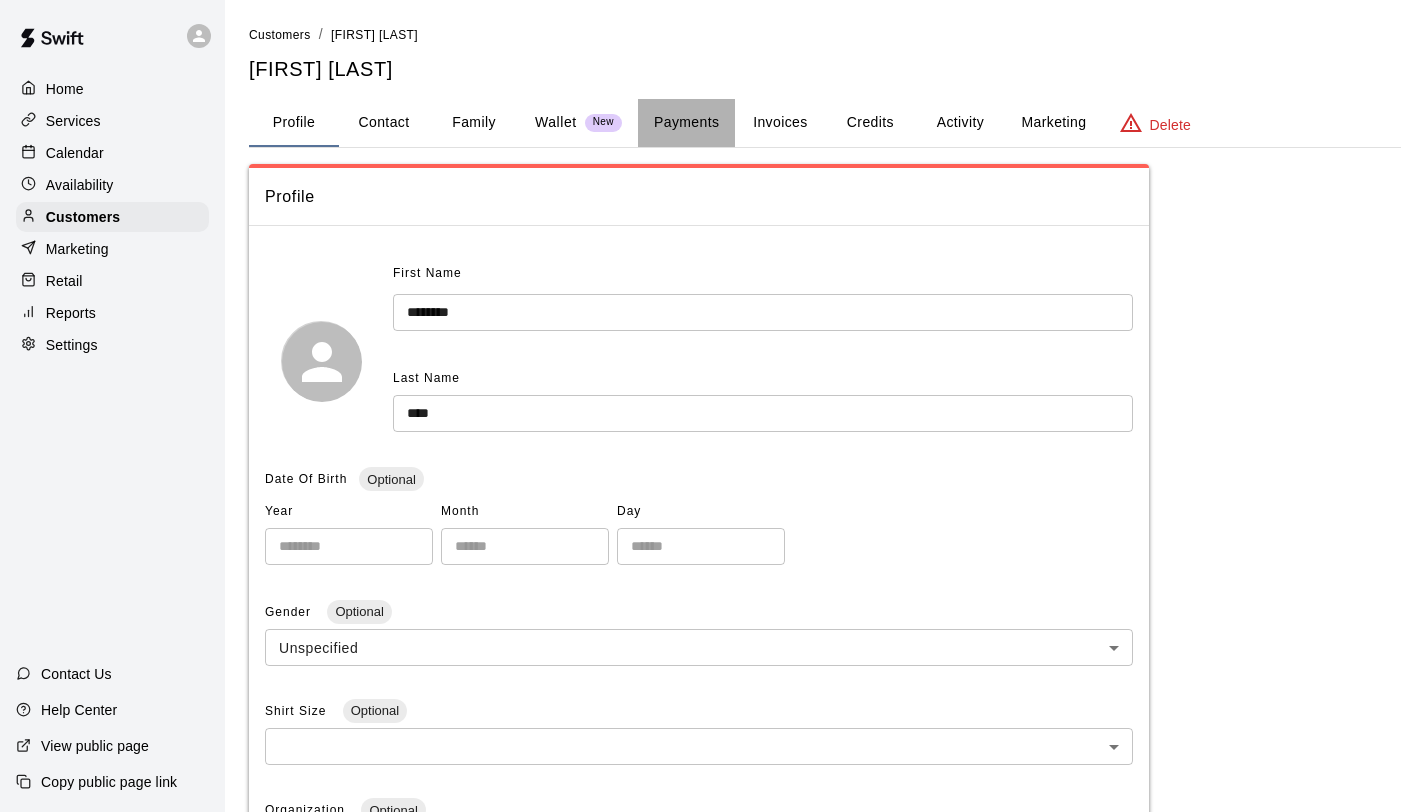 click on "Payments" at bounding box center (686, 123) 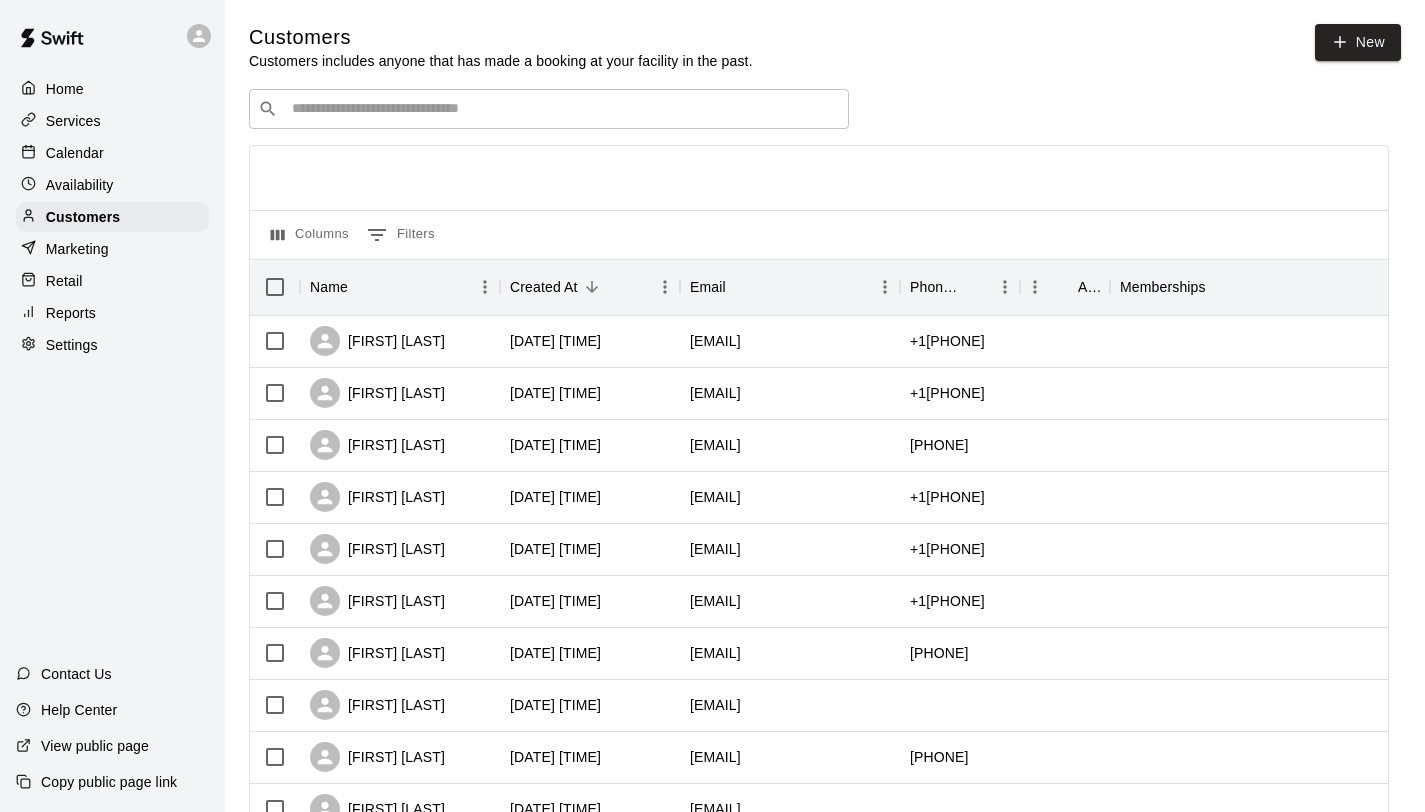 click at bounding box center [563, 109] 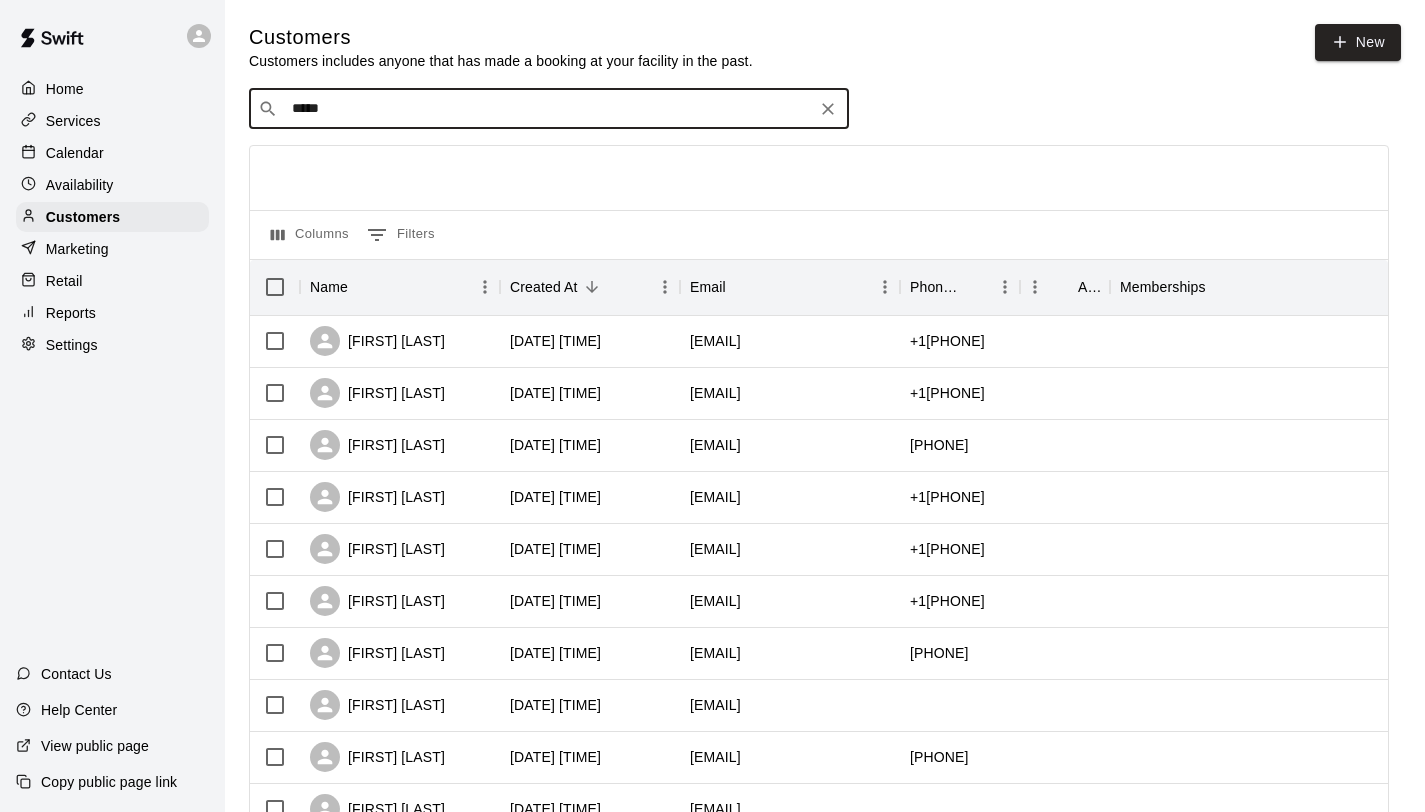 type on "****" 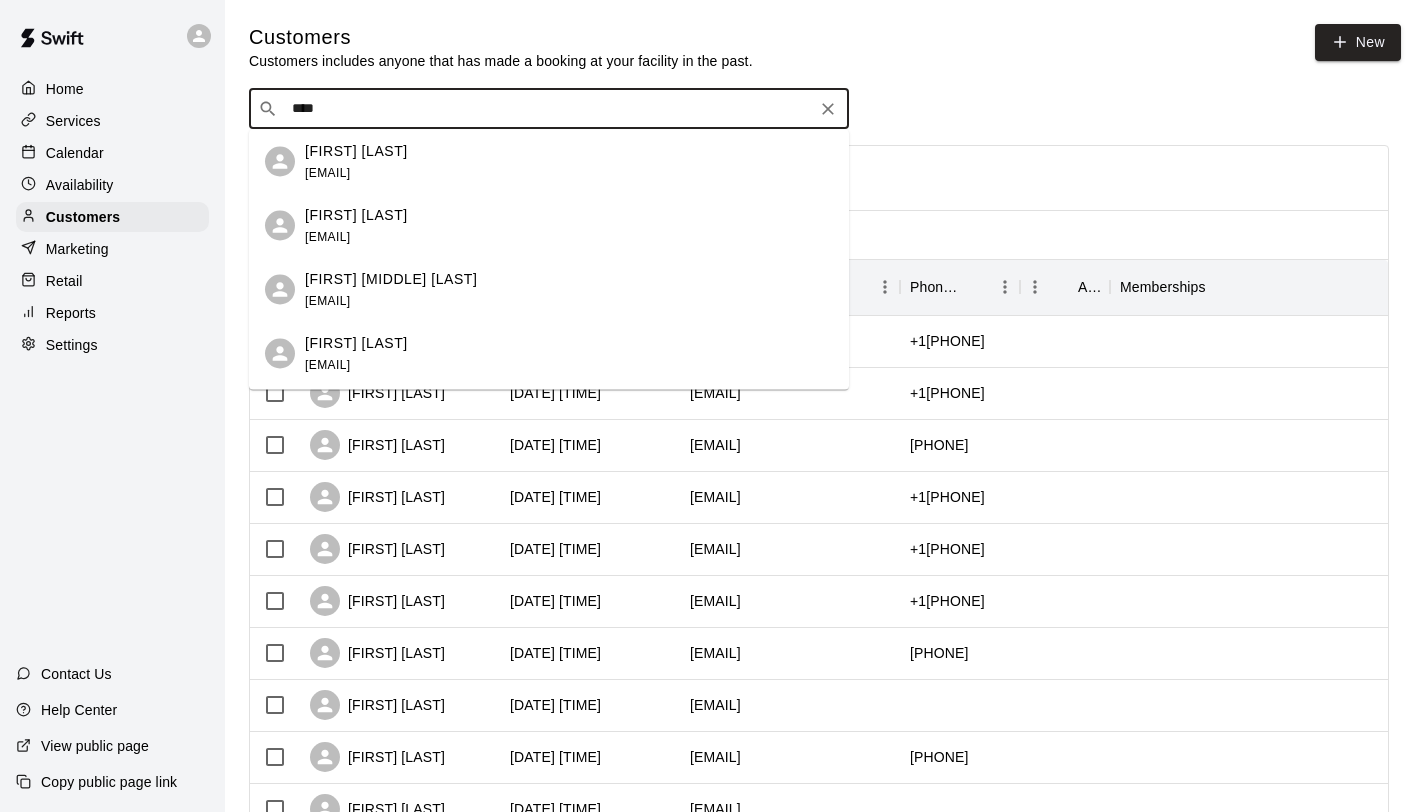 click on "[FIRST] [MIDDLE] [LAST] [EMAIL]" at bounding box center (391, 289) 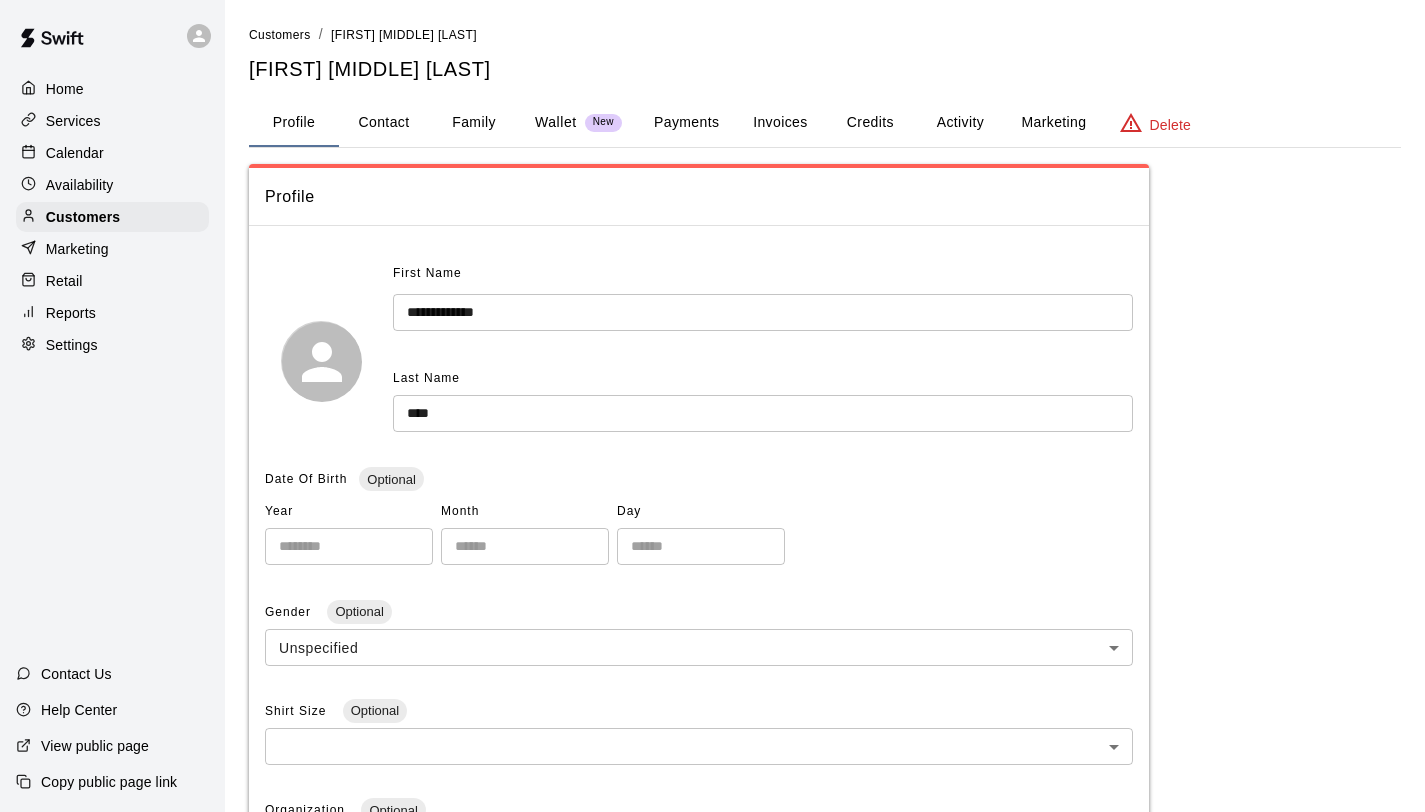 click on "Payments" at bounding box center (686, 123) 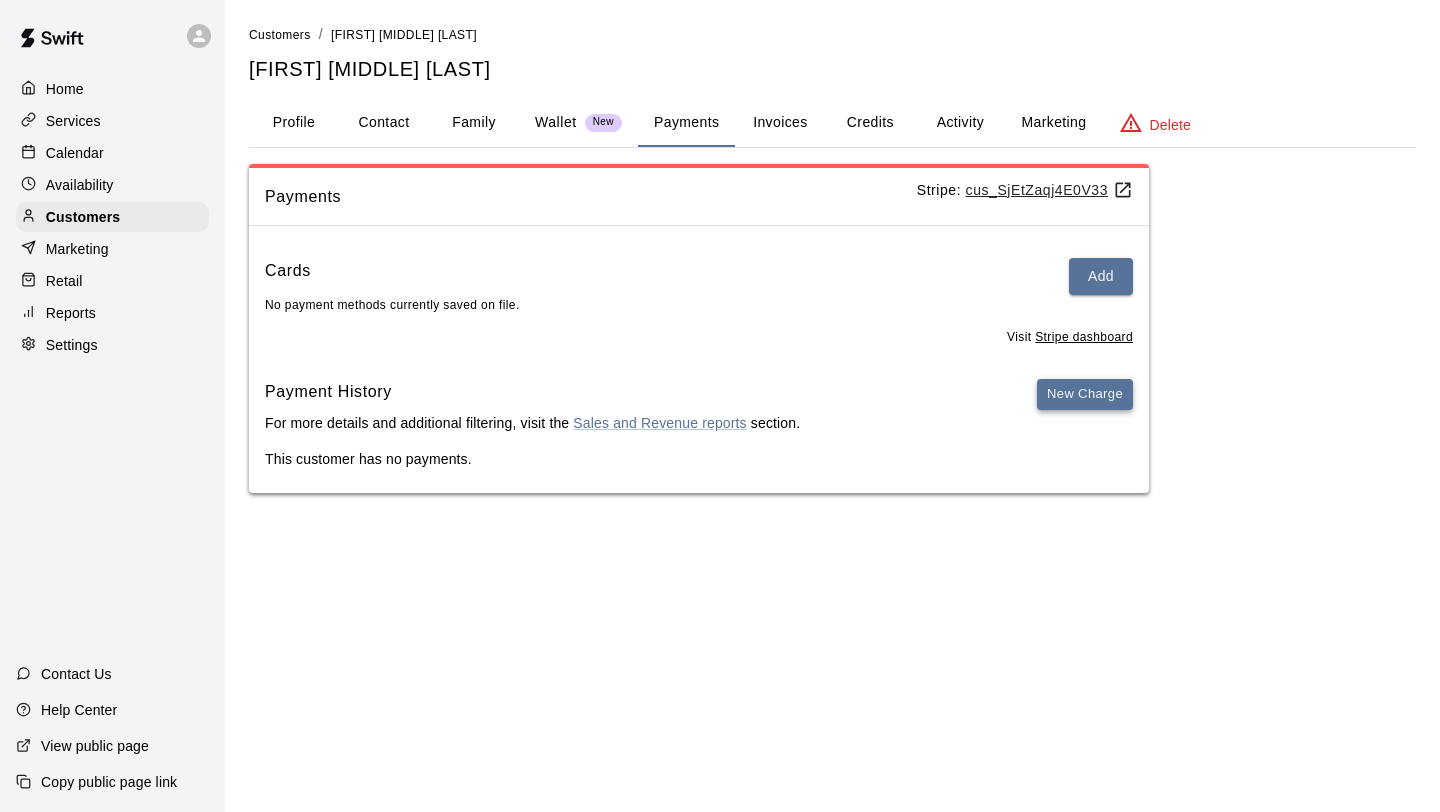 click on "New Charge" at bounding box center (1085, 394) 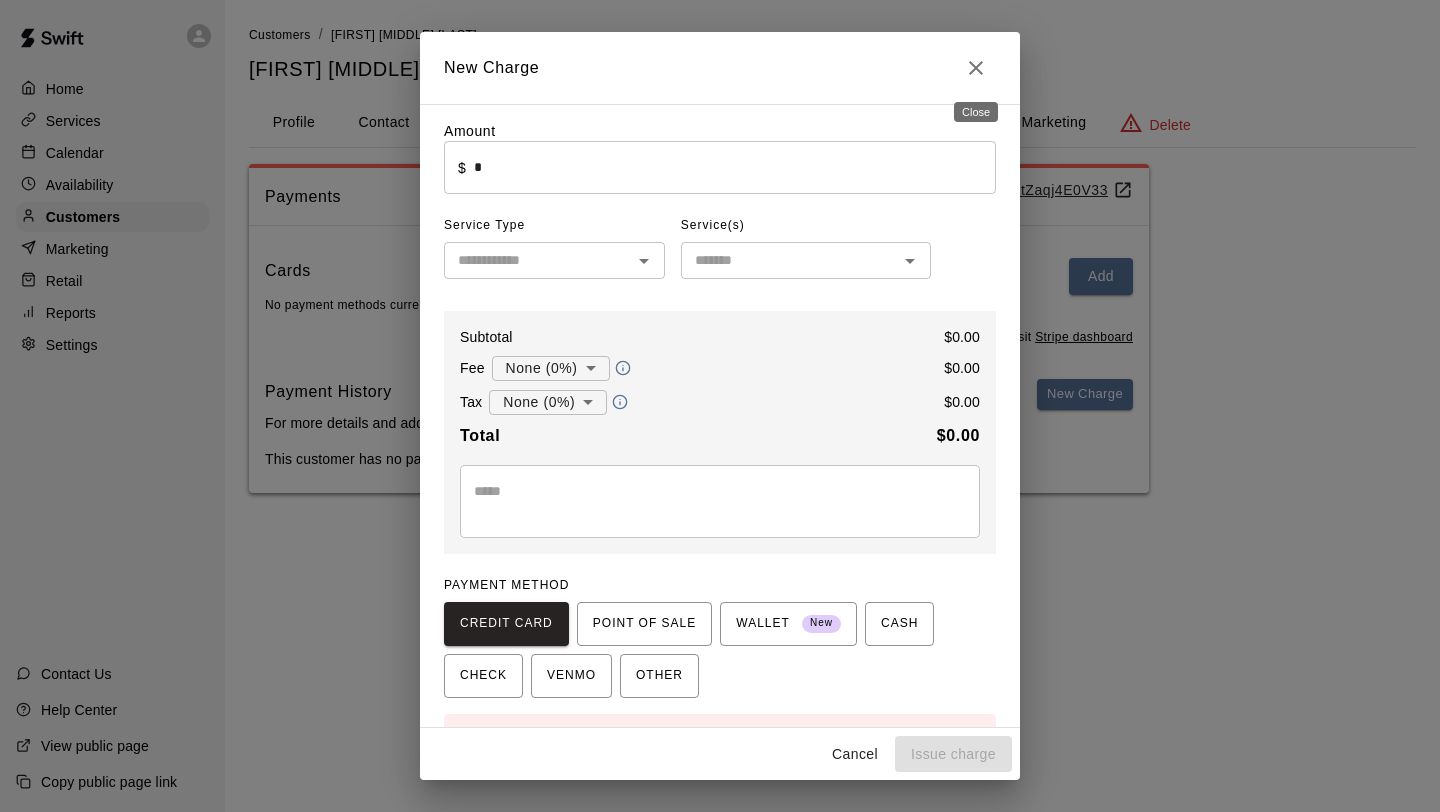 click 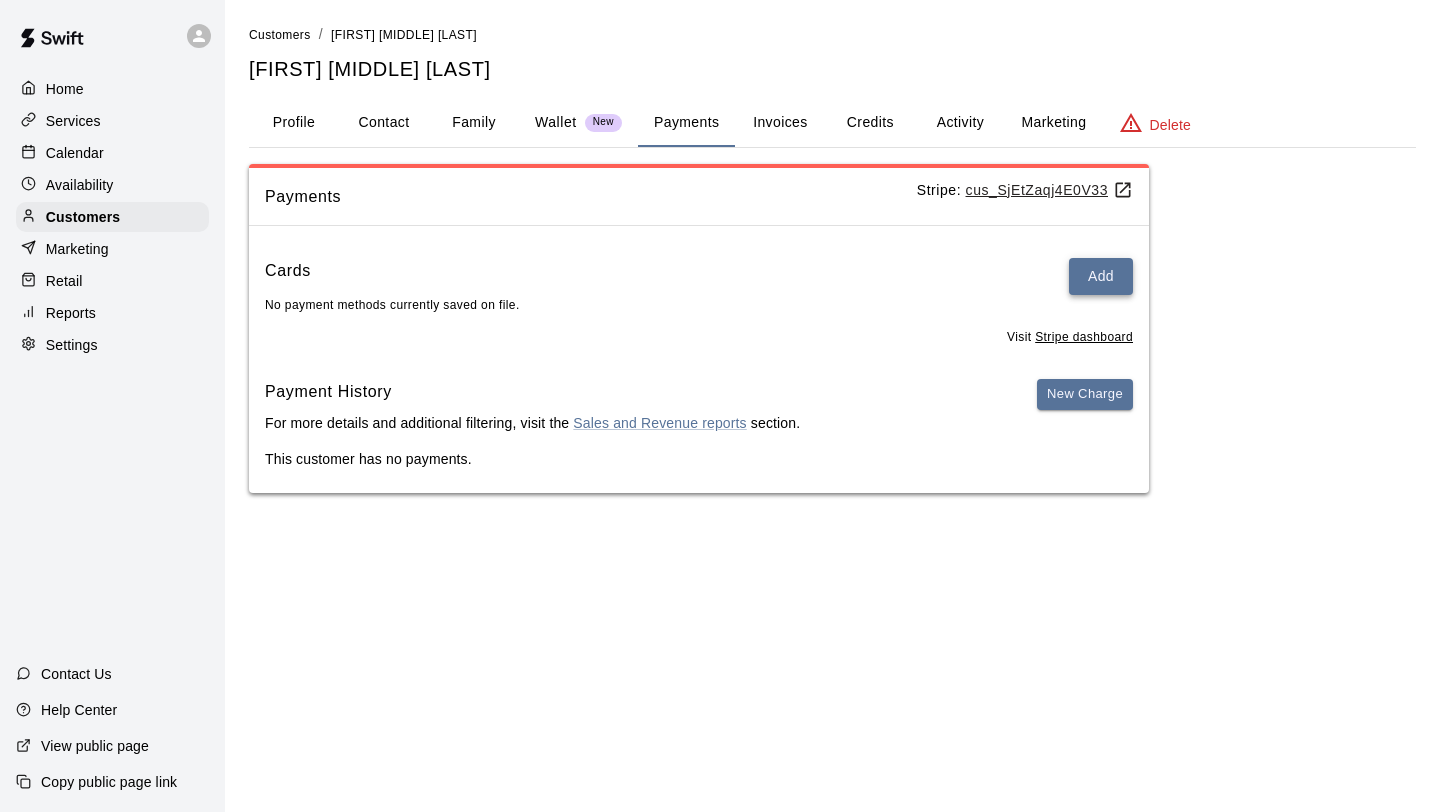 click on "Add" at bounding box center (1101, 276) 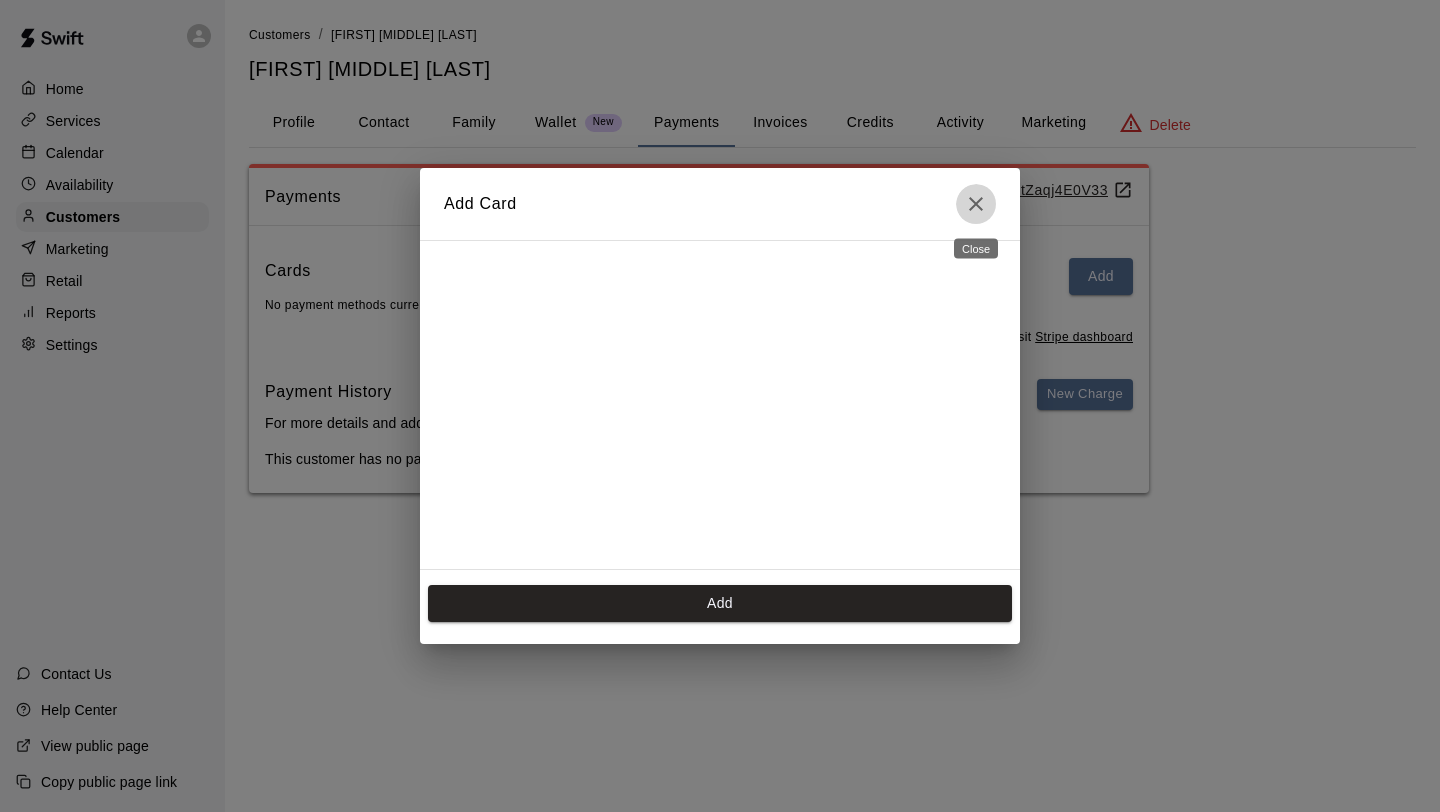 click 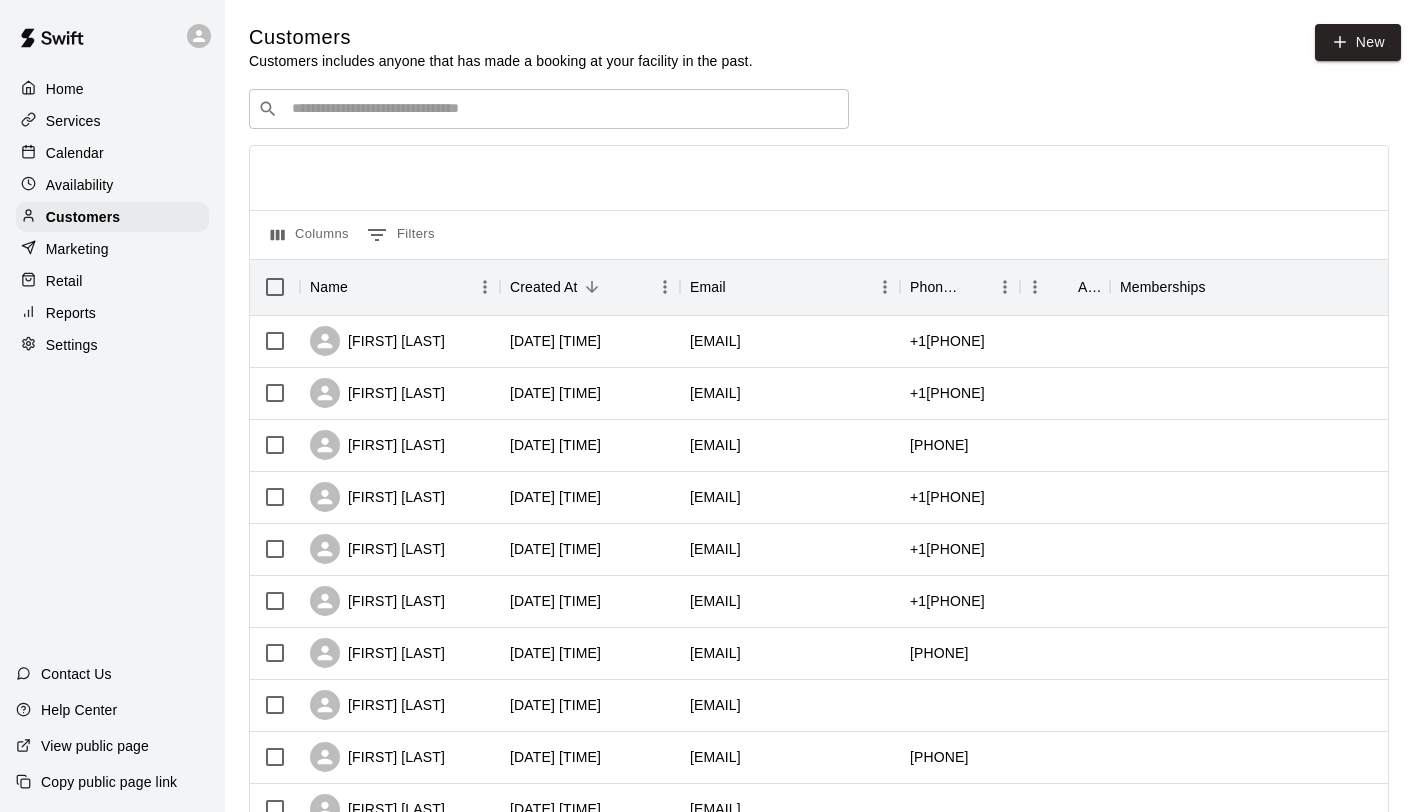 click on "​ ​" at bounding box center [549, 109] 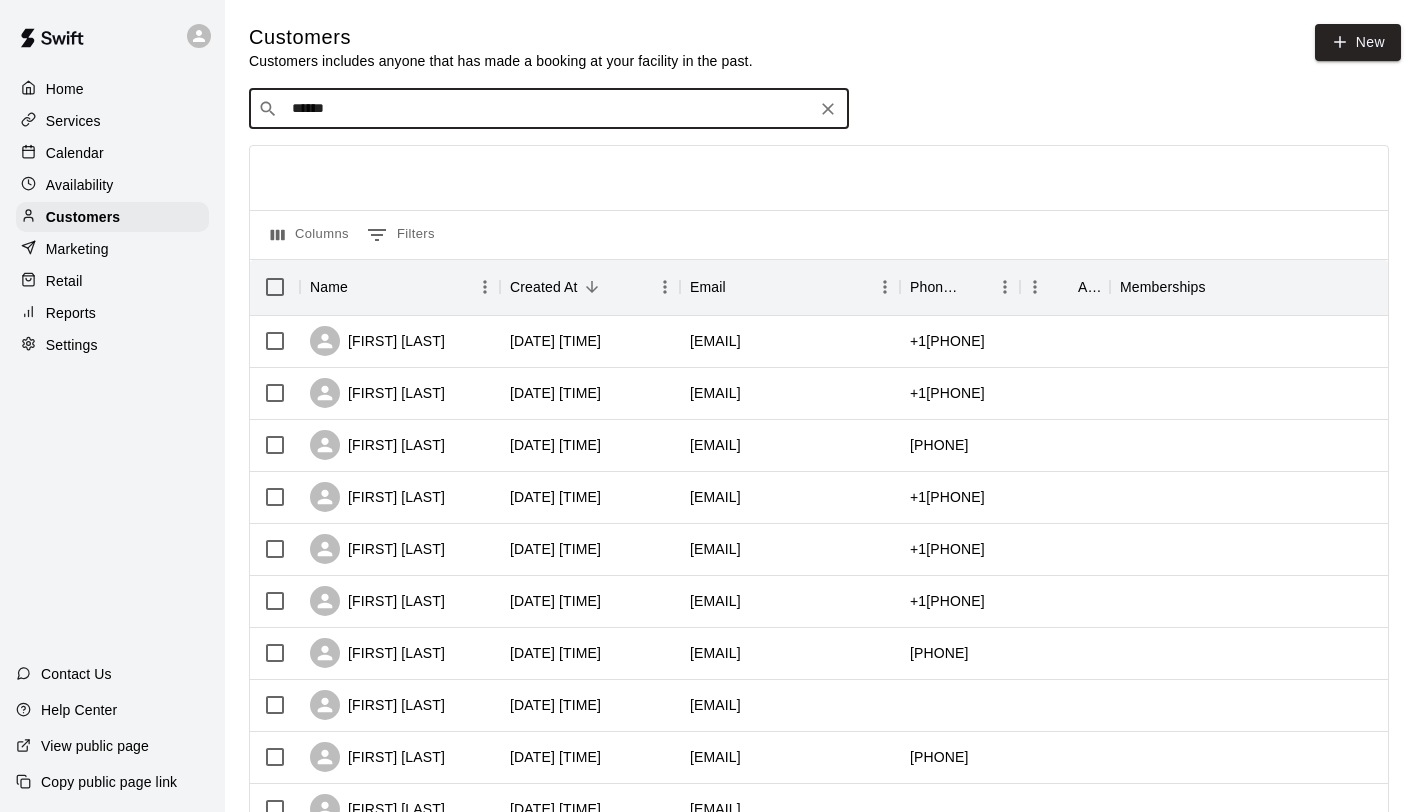 click on "******" at bounding box center [548, 109] 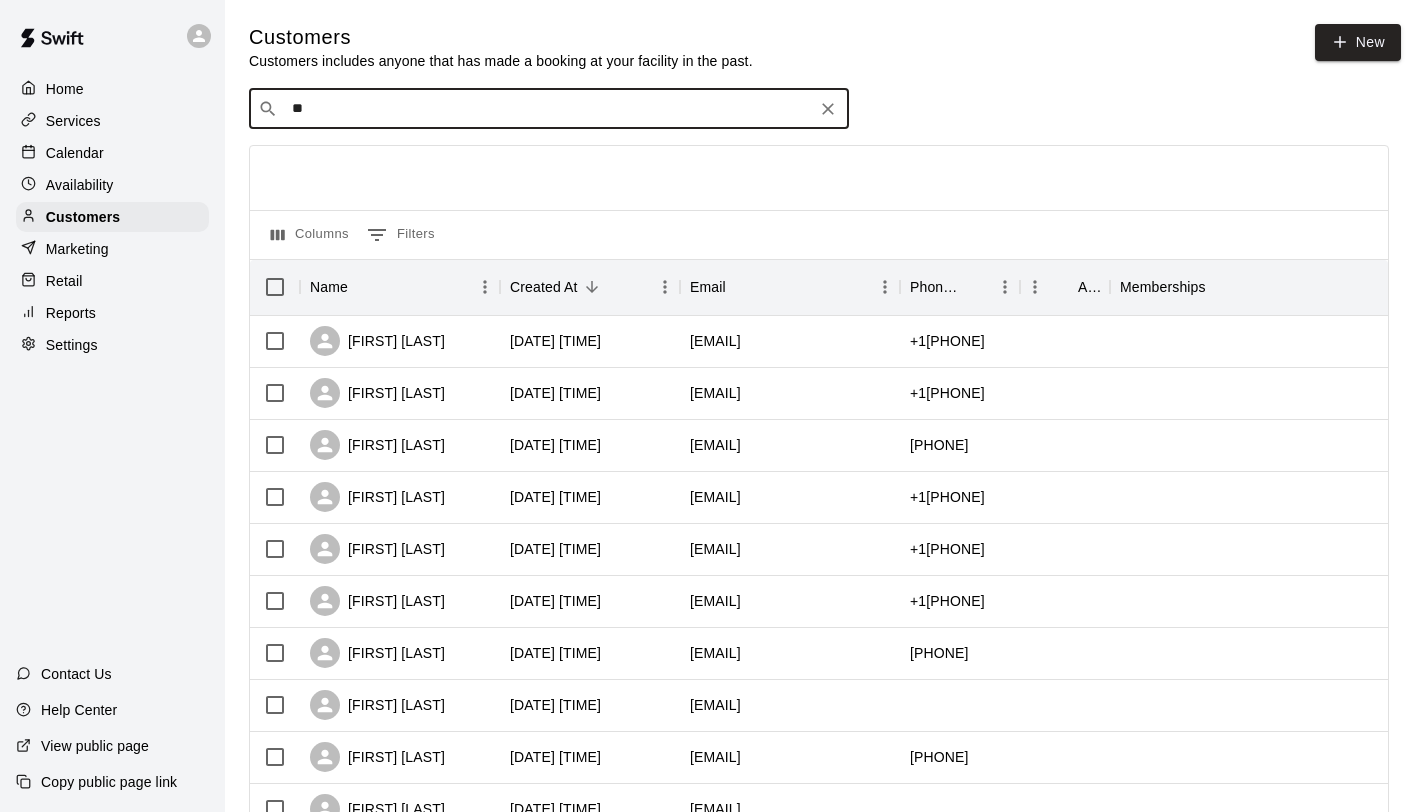type on "*" 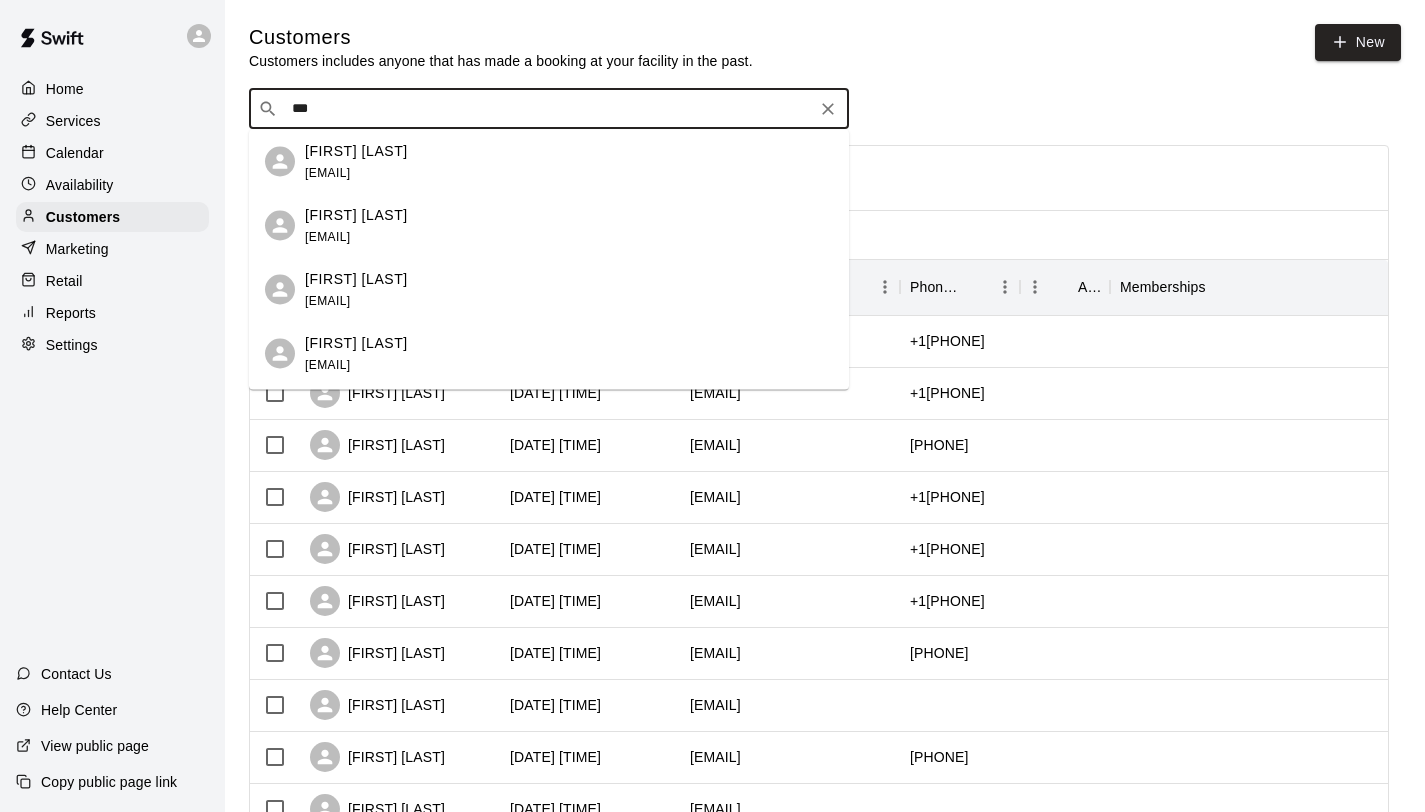type on "****" 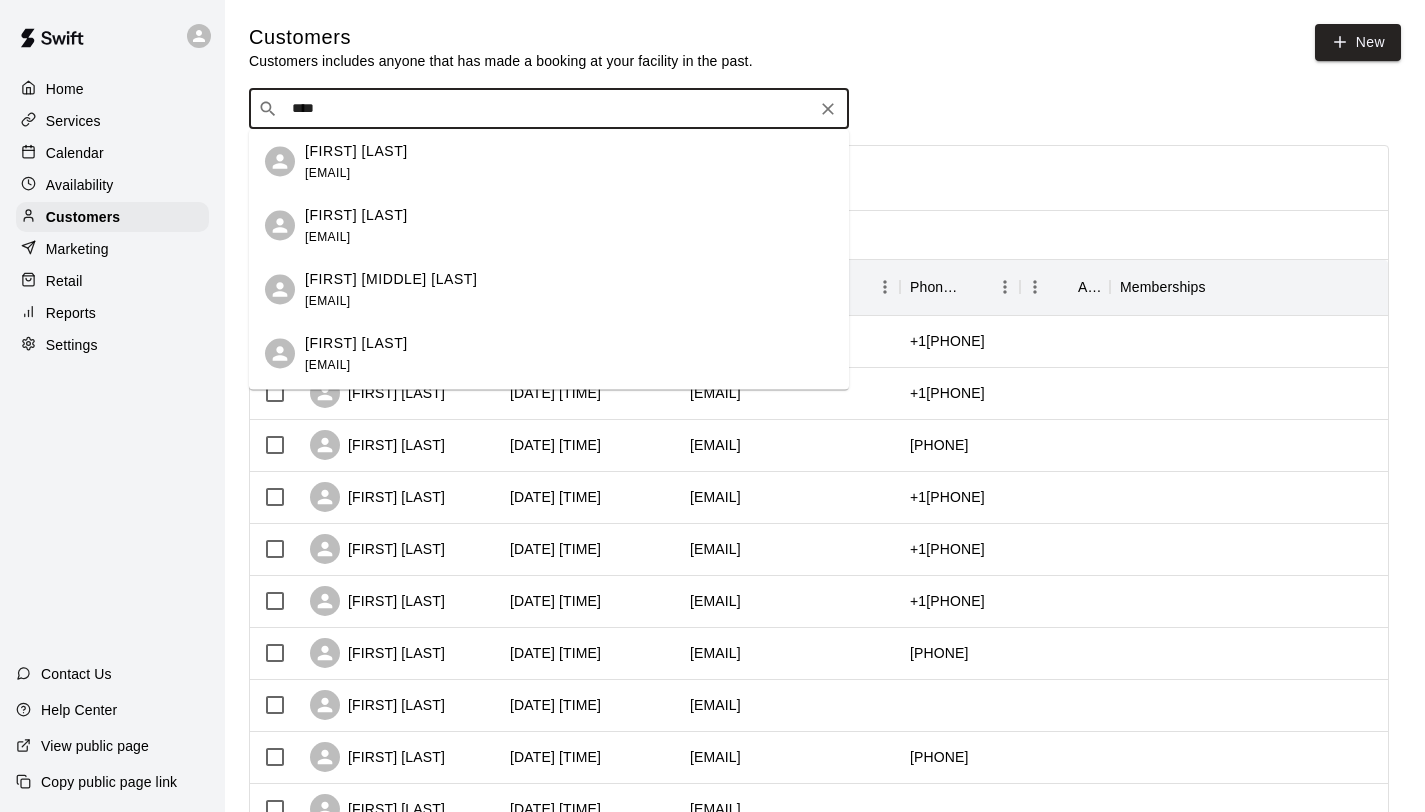 click on "[EMAIL]" at bounding box center [327, 364] 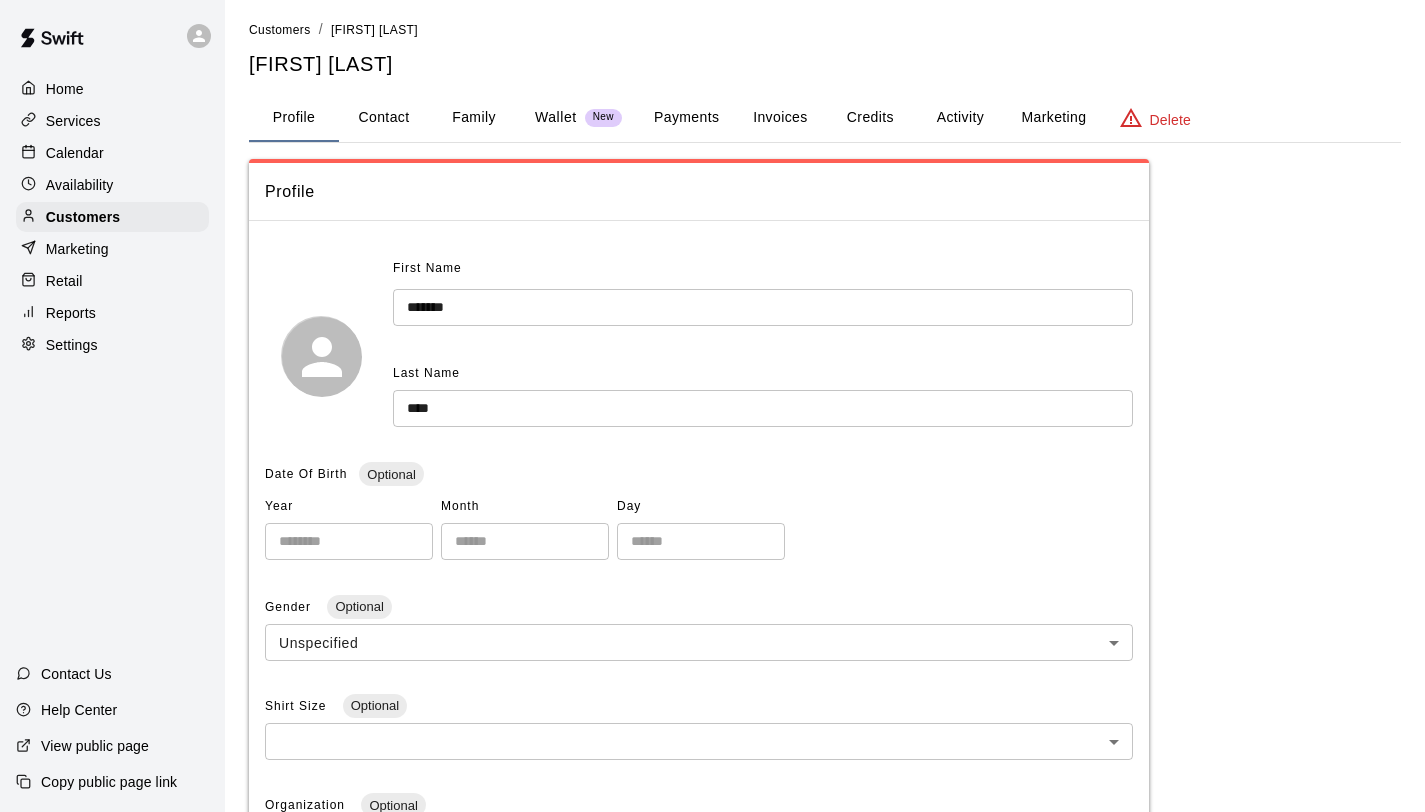 scroll, scrollTop: 8, scrollLeft: 0, axis: vertical 